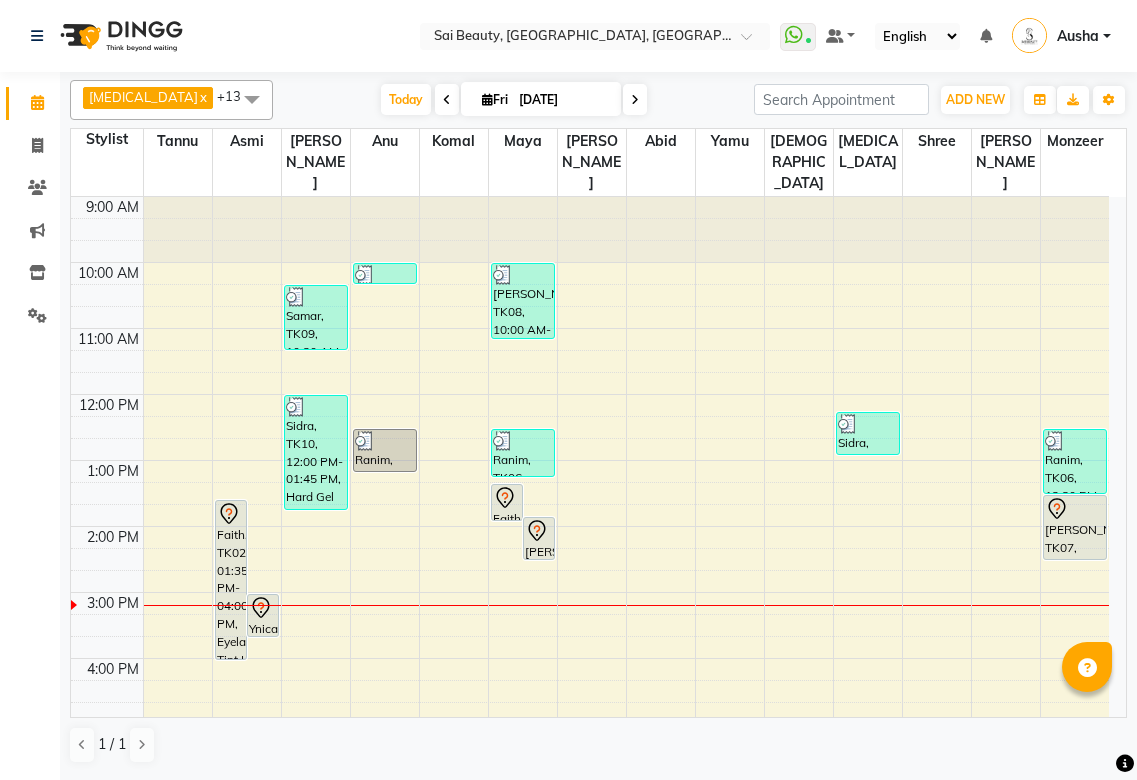 scroll, scrollTop: 0, scrollLeft: 0, axis: both 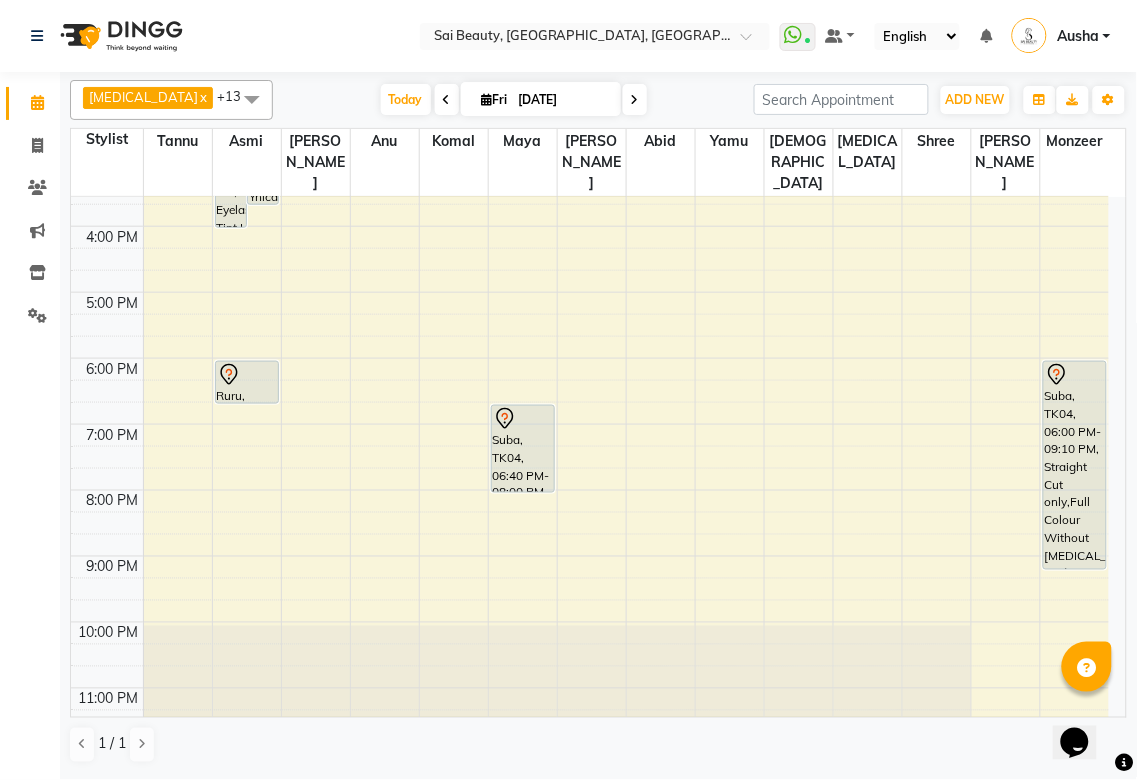 click at bounding box center (523, 419) 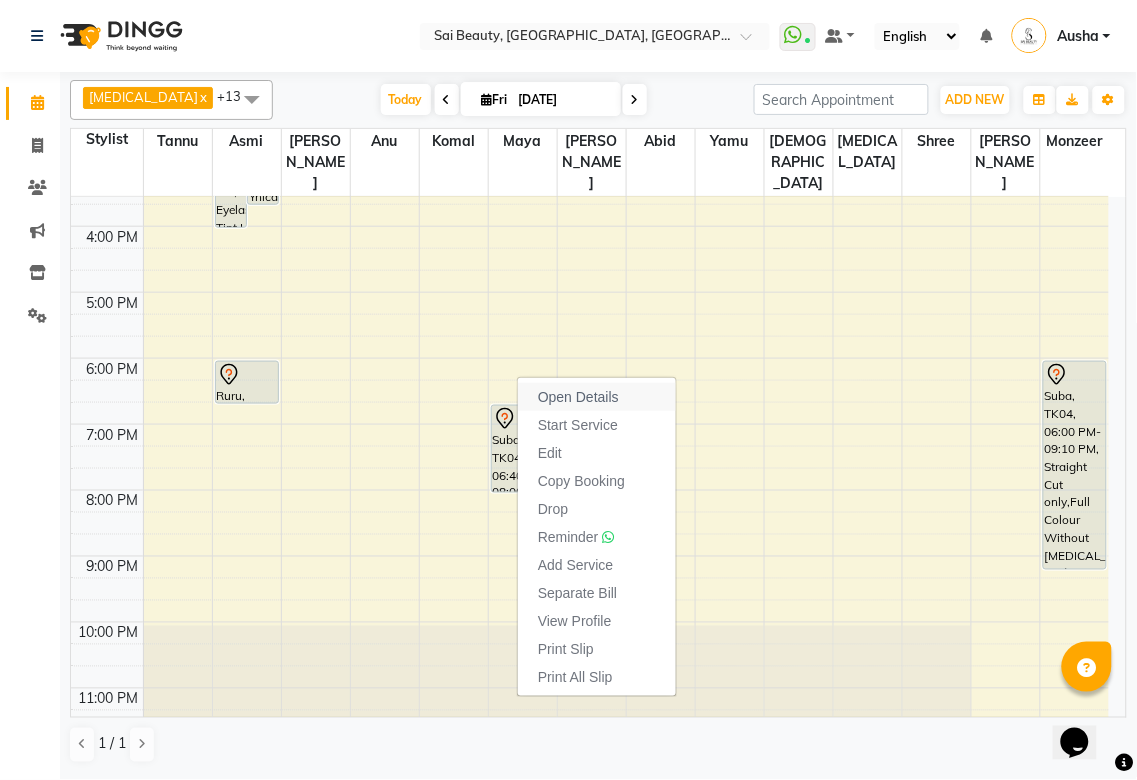 click on "Open Details" at bounding box center (578, 397) 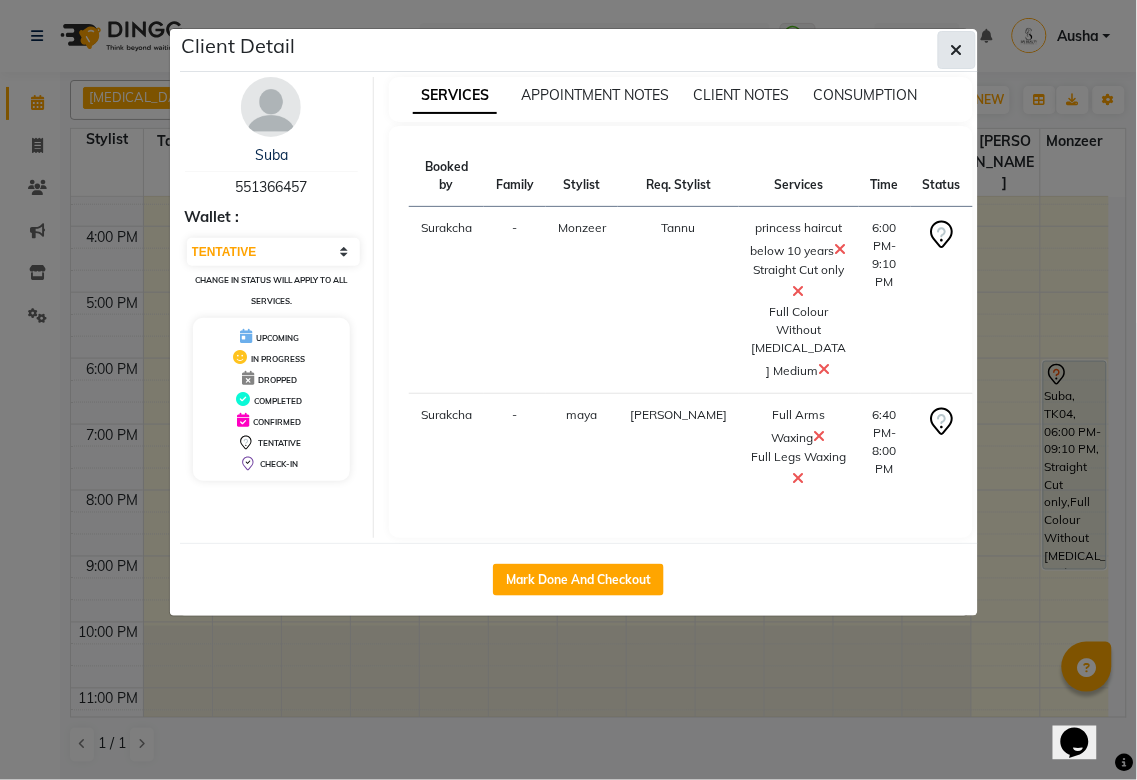 click 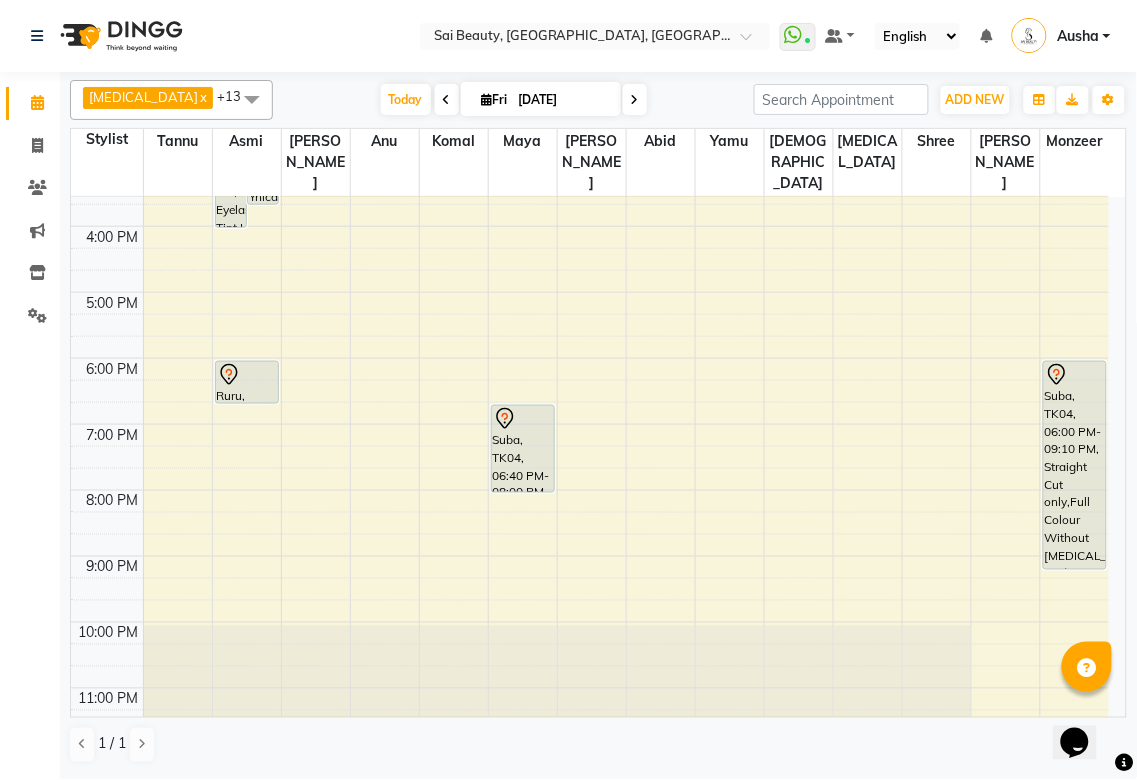 click 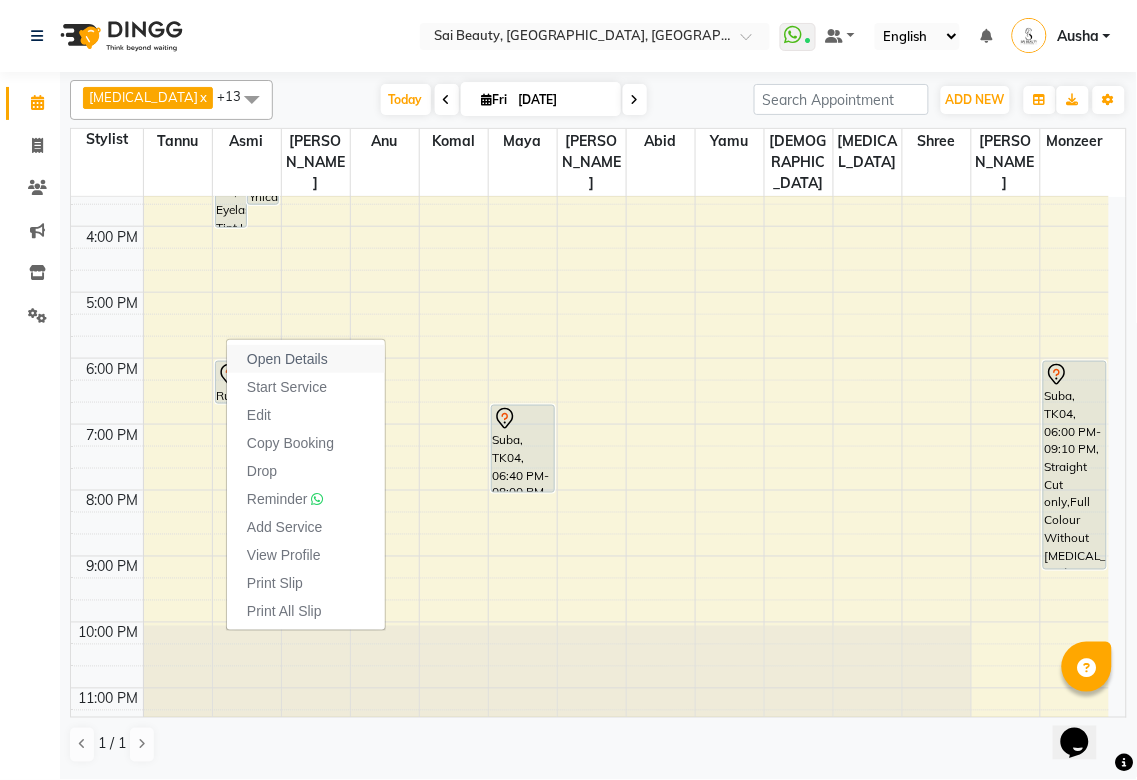 click on "Open Details" at bounding box center (287, 359) 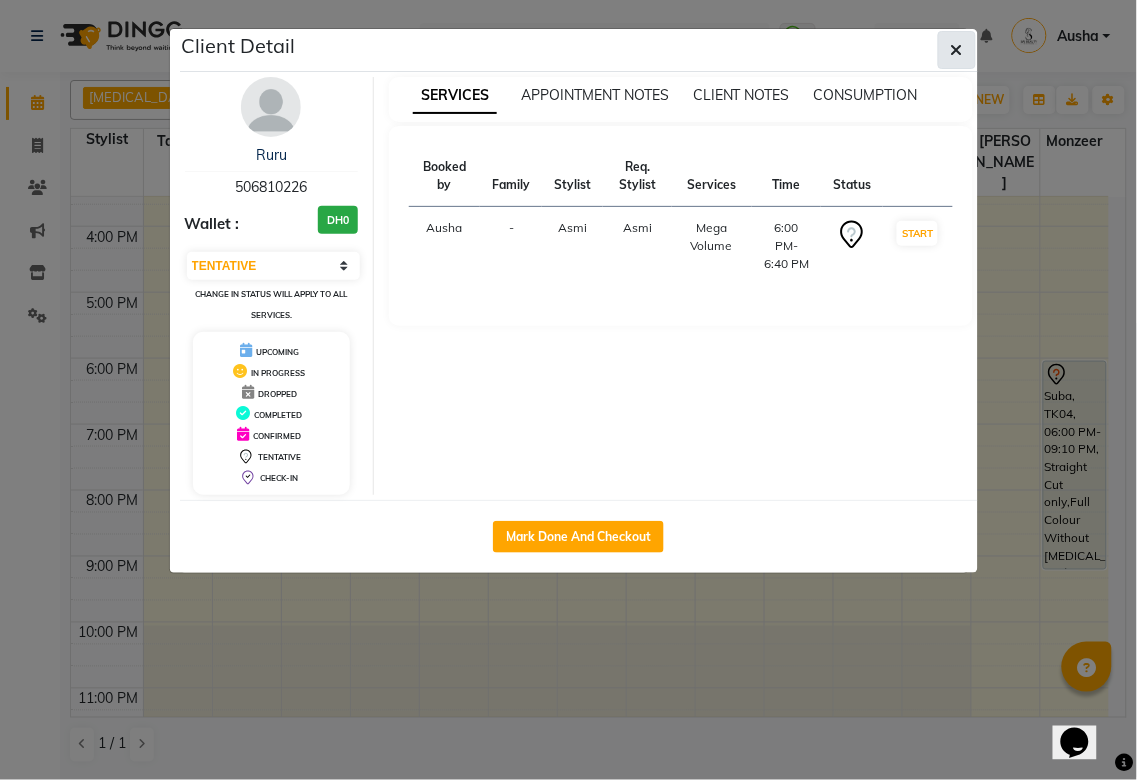 click 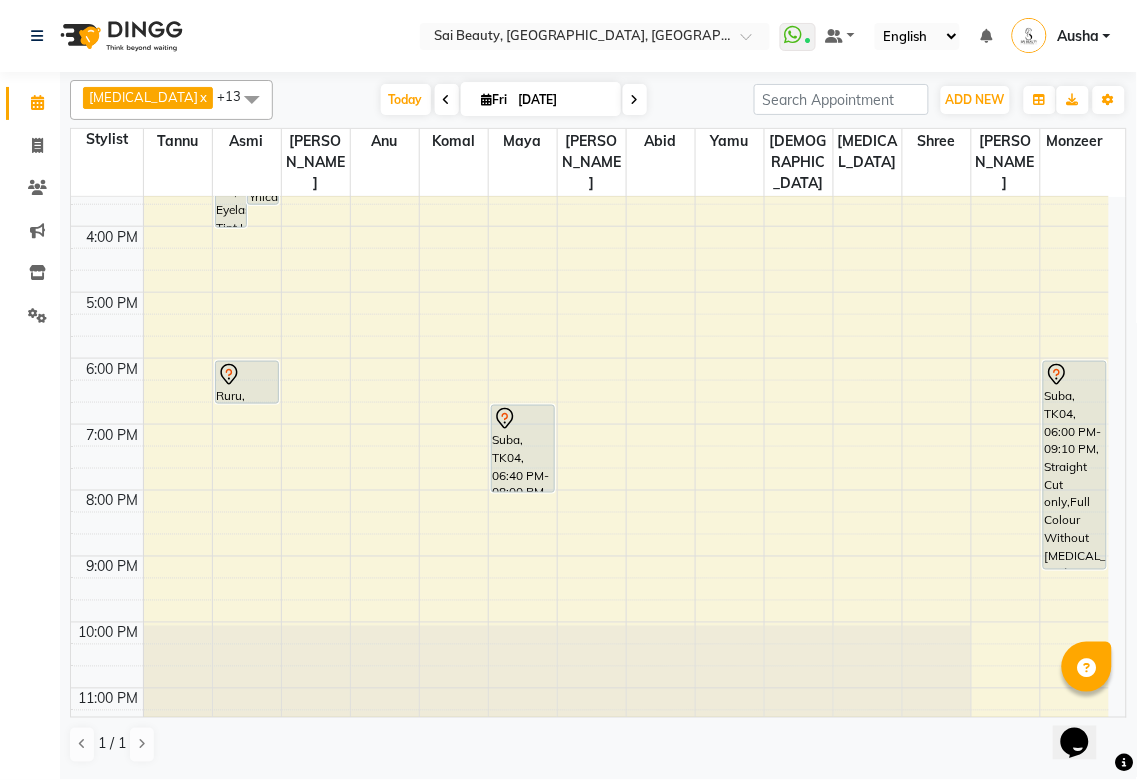 click on "Suba, TK04, 06:00 PM-09:10 PM, Straight Cut only,Full Colour Without [MEDICAL_DATA] Medium,princess haircut below 10 years" at bounding box center [1075, 465] 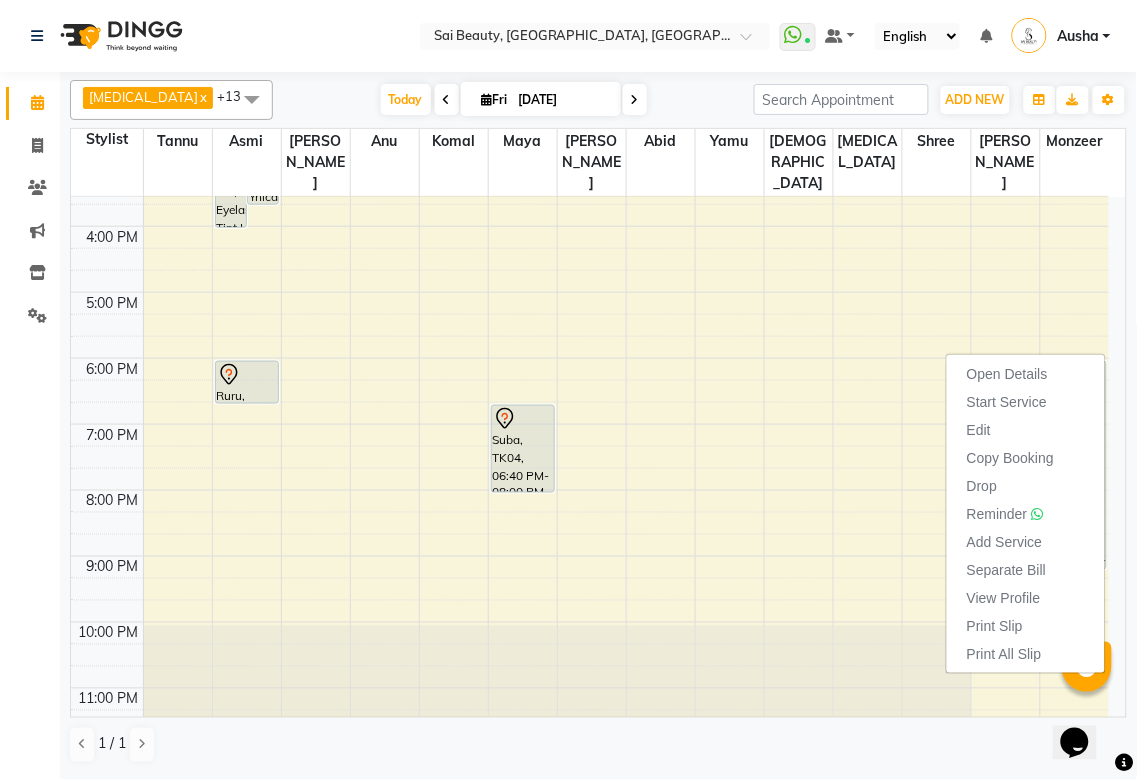 scroll, scrollTop: 0, scrollLeft: 0, axis: both 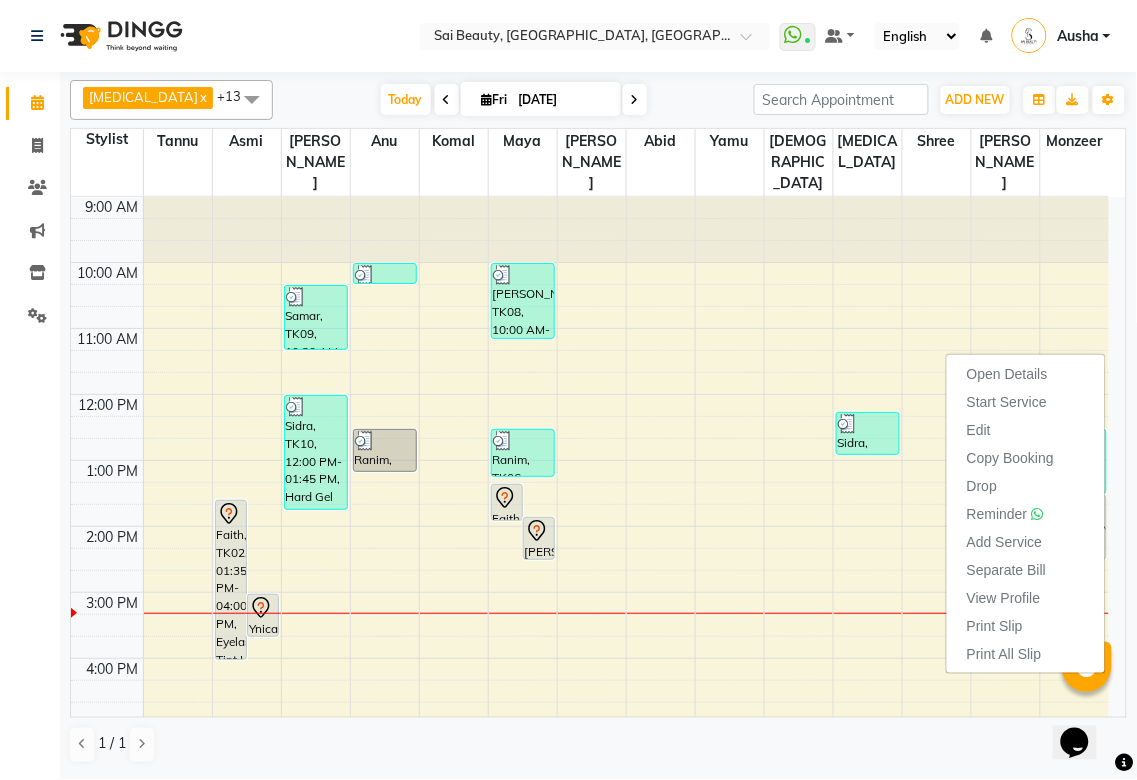 click 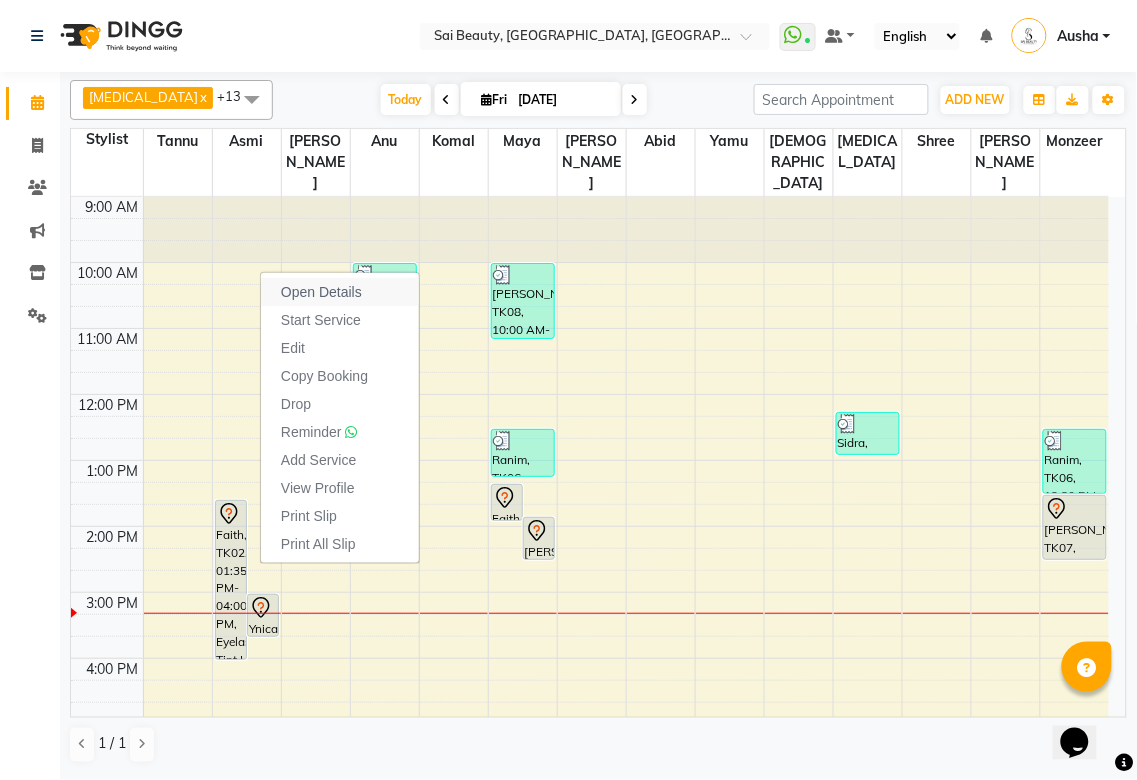 click on "Open Details" at bounding box center [321, 292] 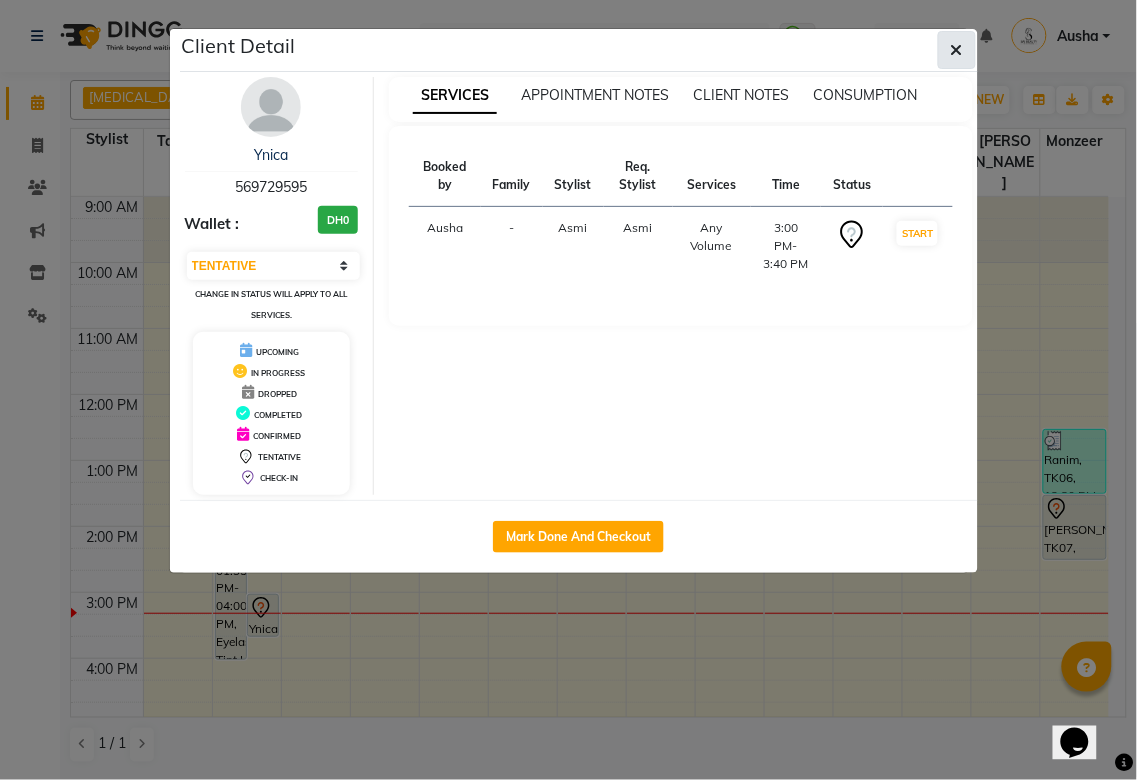 click 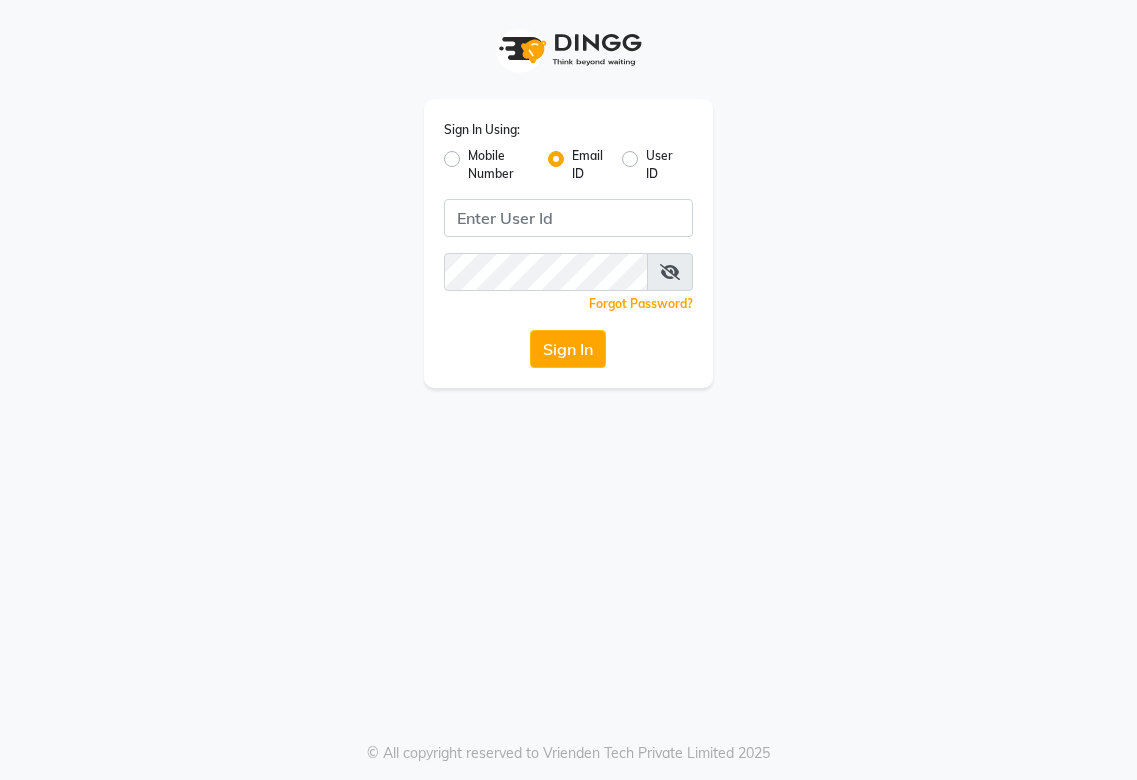 scroll, scrollTop: 0, scrollLeft: 0, axis: both 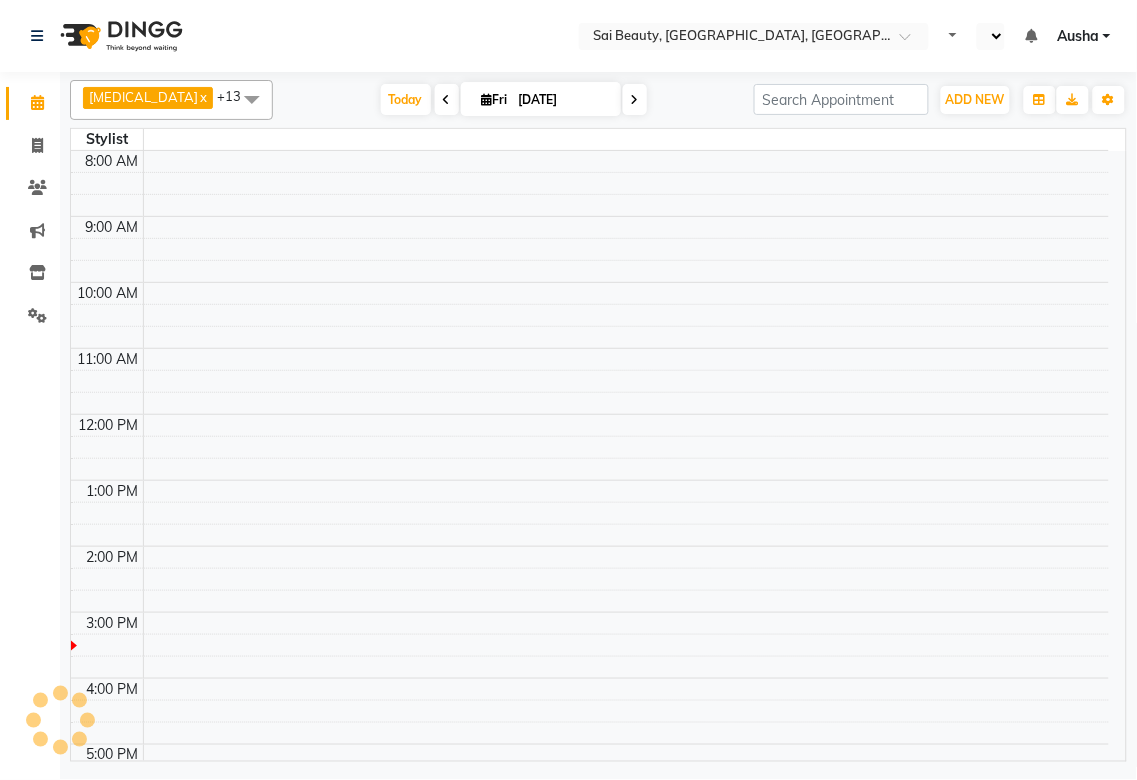select on "en" 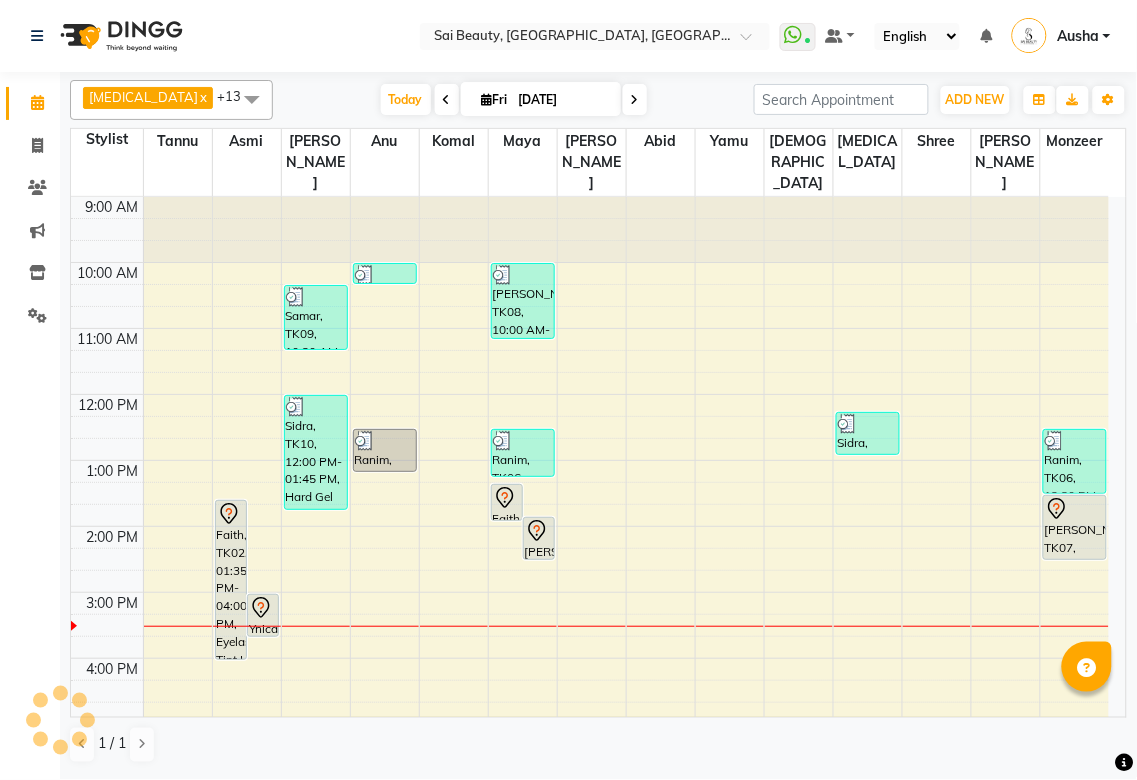 scroll, scrollTop: 393, scrollLeft: 0, axis: vertical 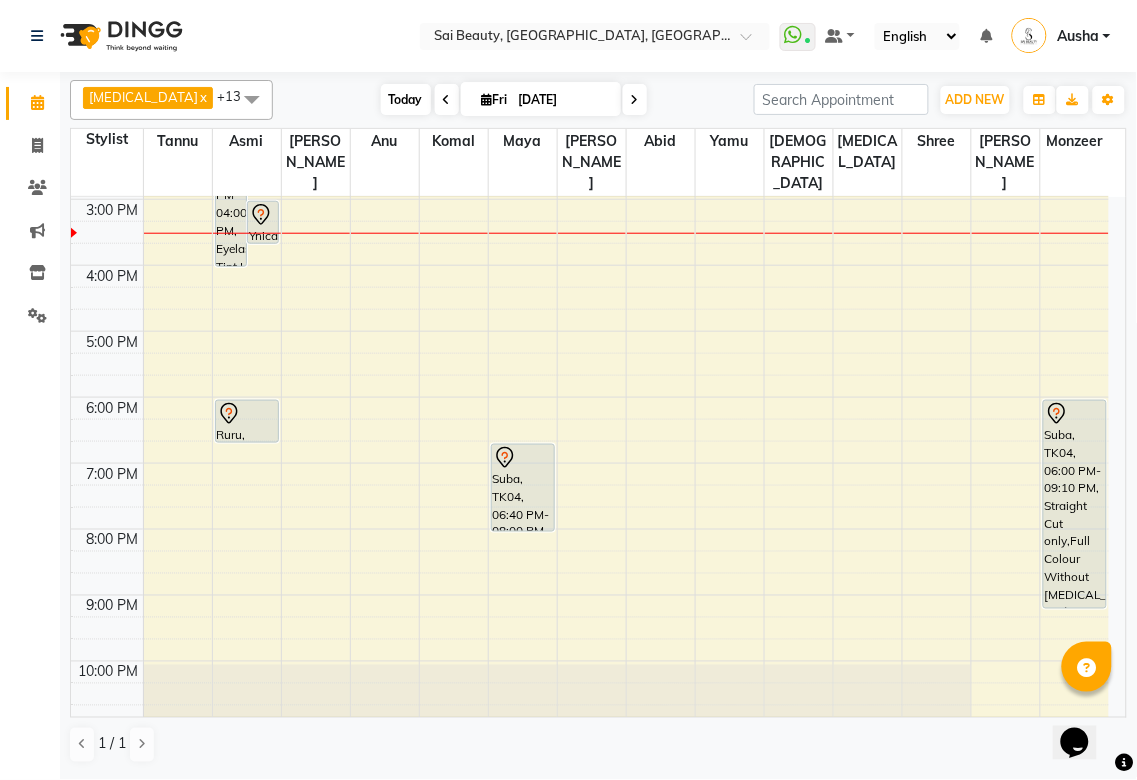 click on "Today" at bounding box center [406, 99] 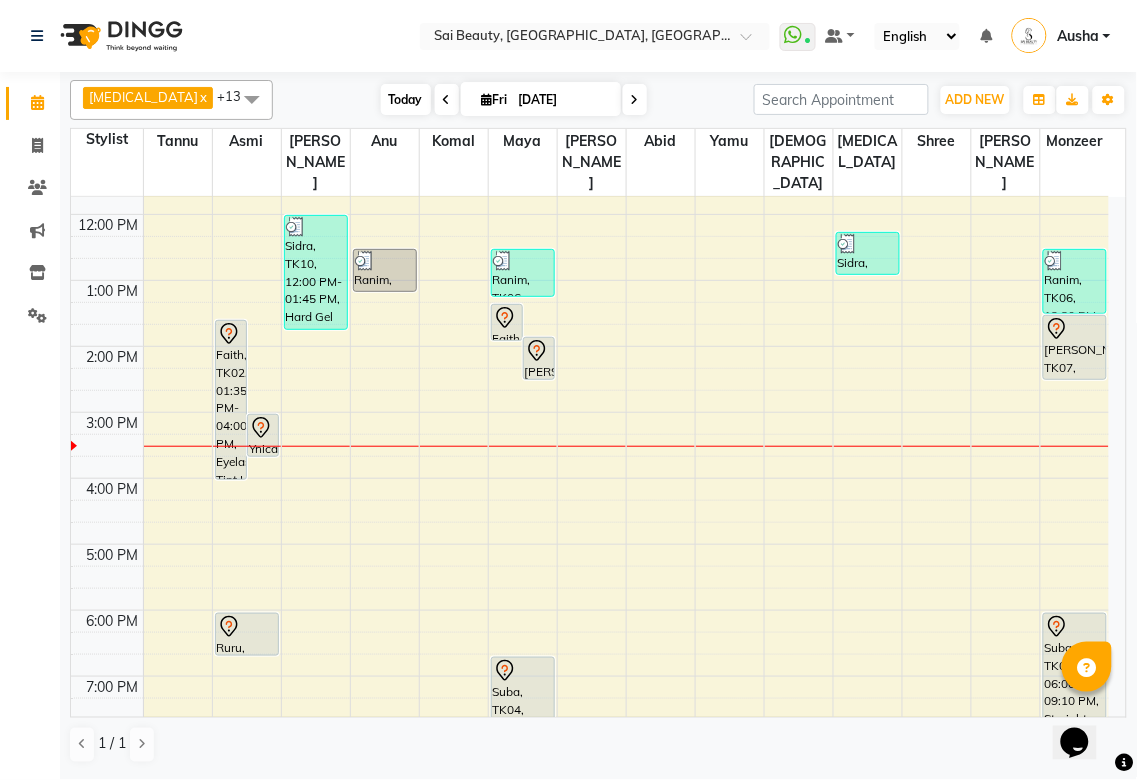 scroll, scrollTop: 175, scrollLeft: 0, axis: vertical 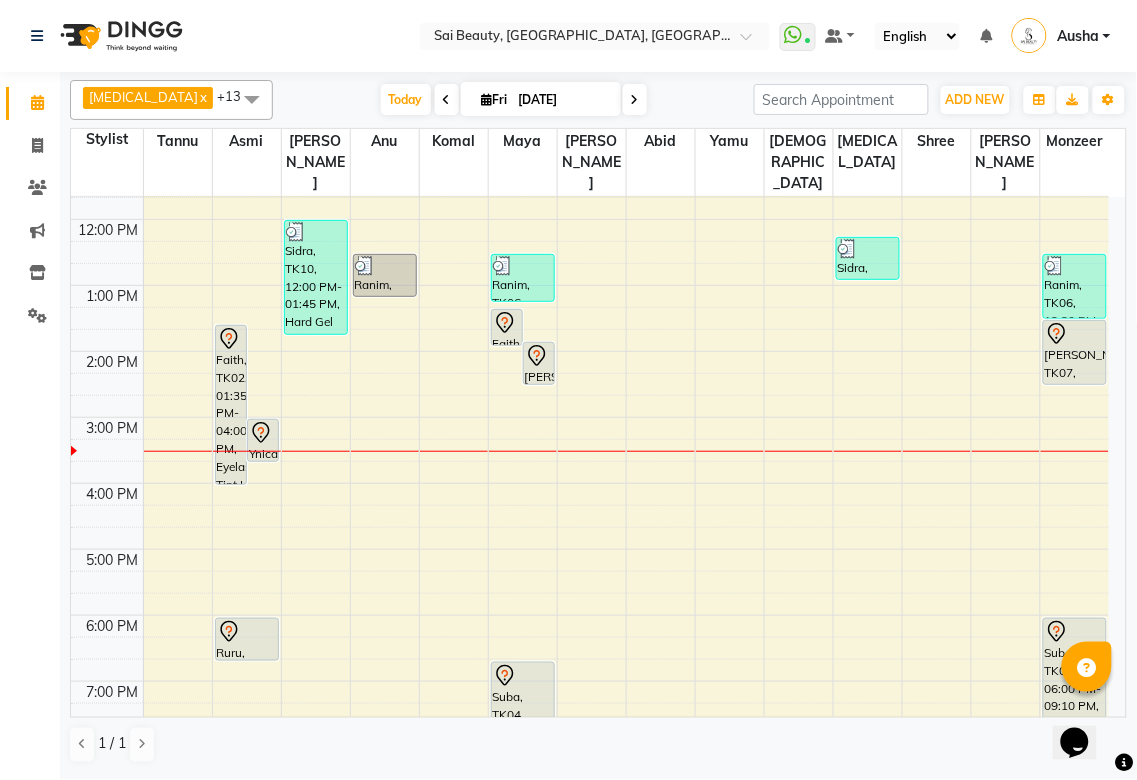 click 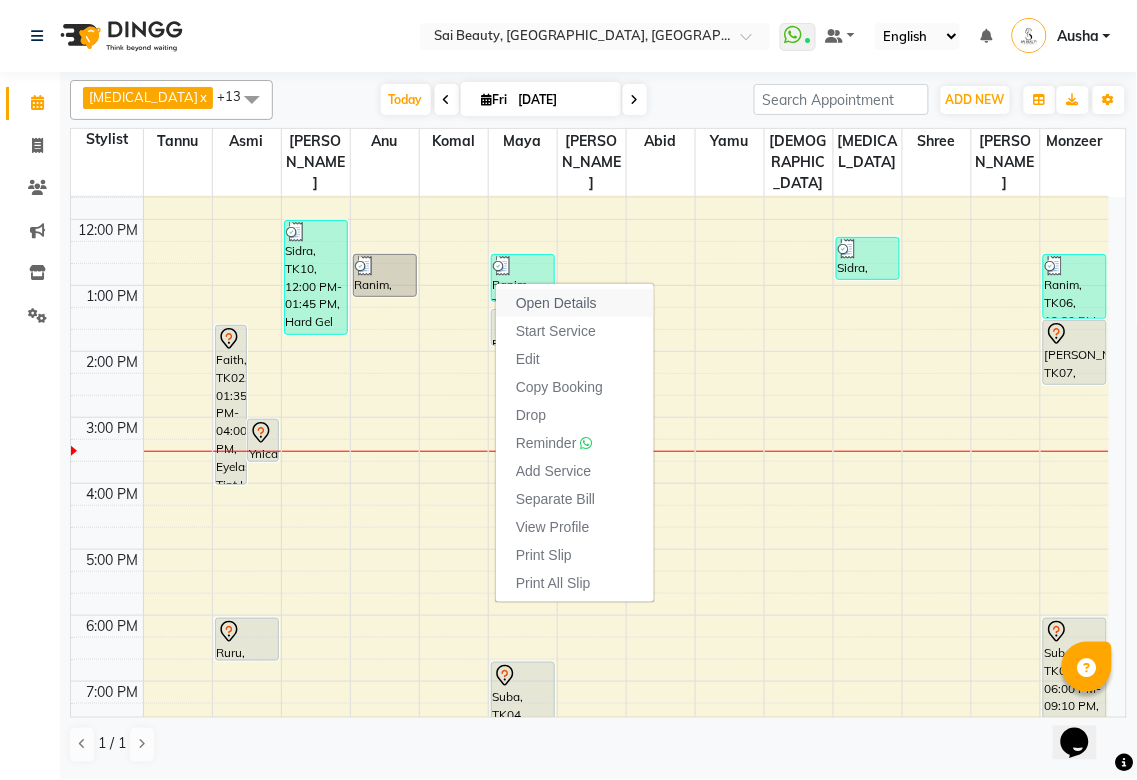 click on "Open Details" at bounding box center (556, 303) 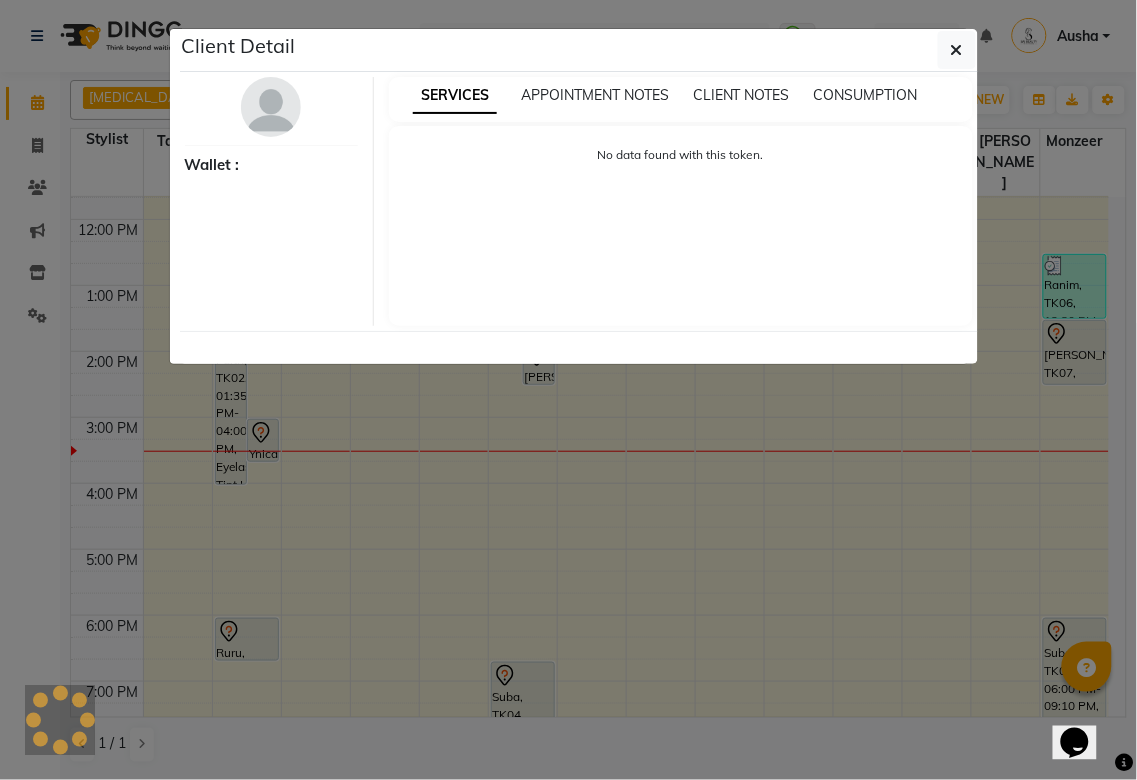 select on "7" 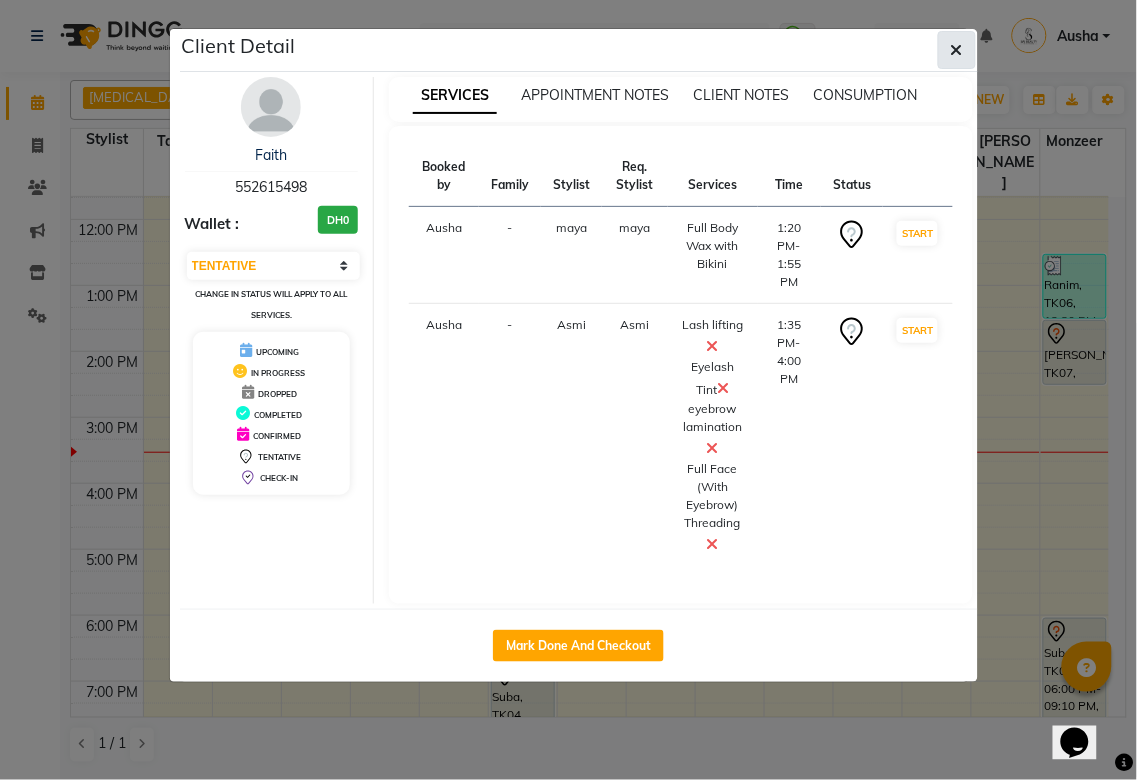 click 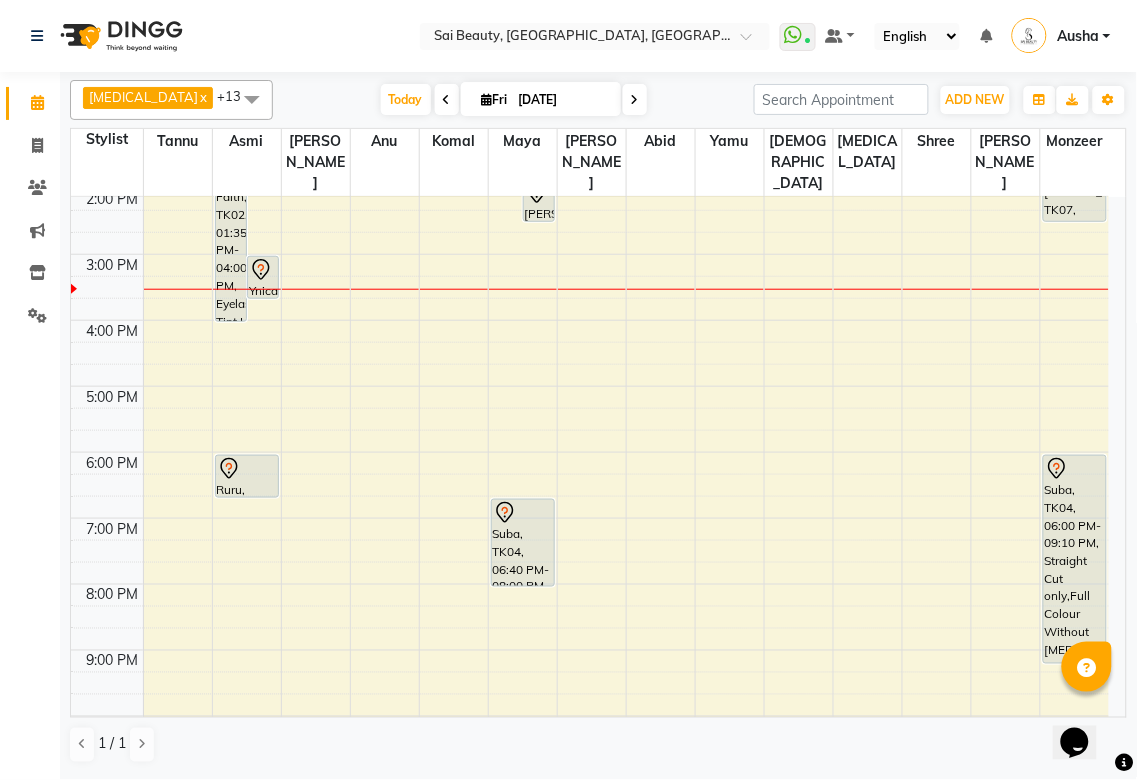 scroll, scrollTop: 341, scrollLeft: 0, axis: vertical 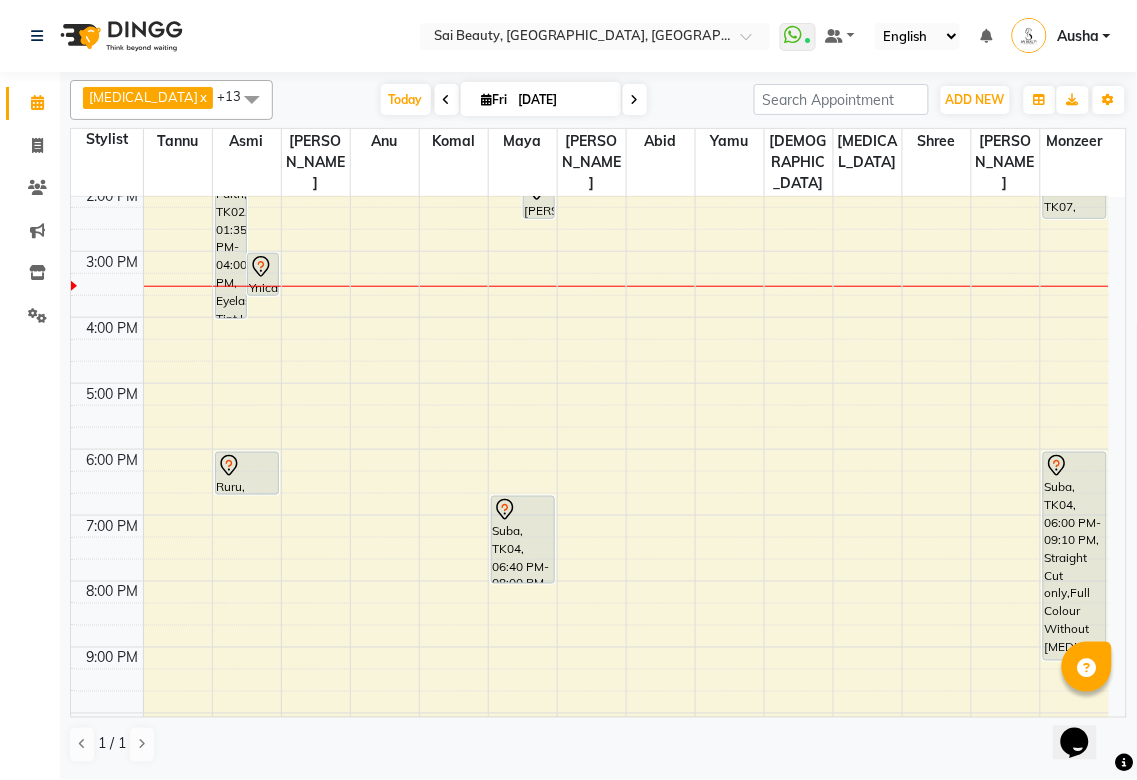 click on "Suba, TK04, 06:40 PM-08:00 PM, Full Arms Waxing,Full Legs Waxing" at bounding box center (523, 540) 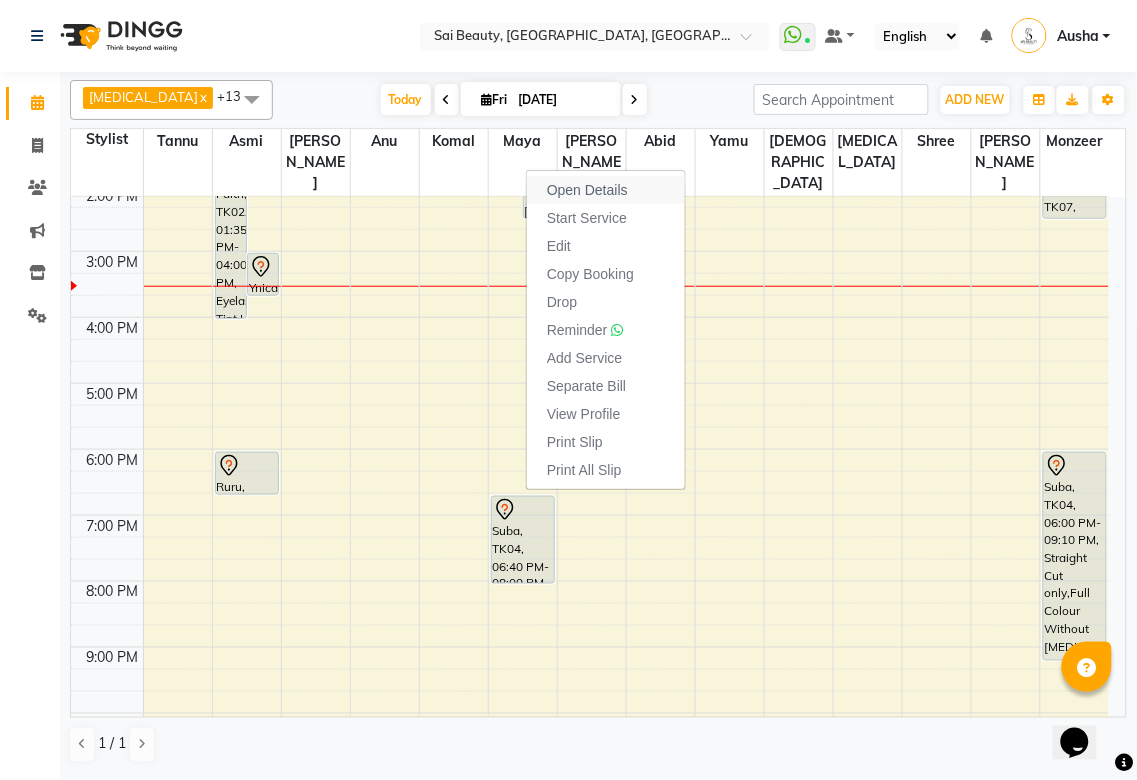 click on "Open Details" at bounding box center [587, 190] 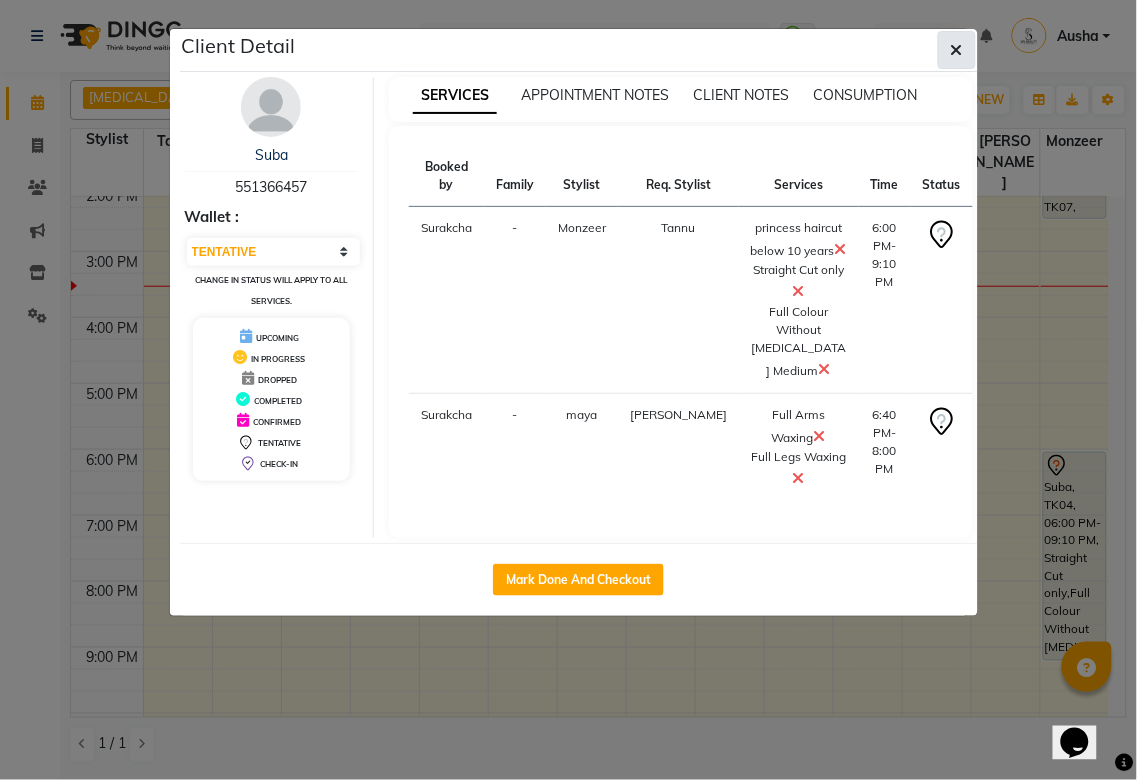 click 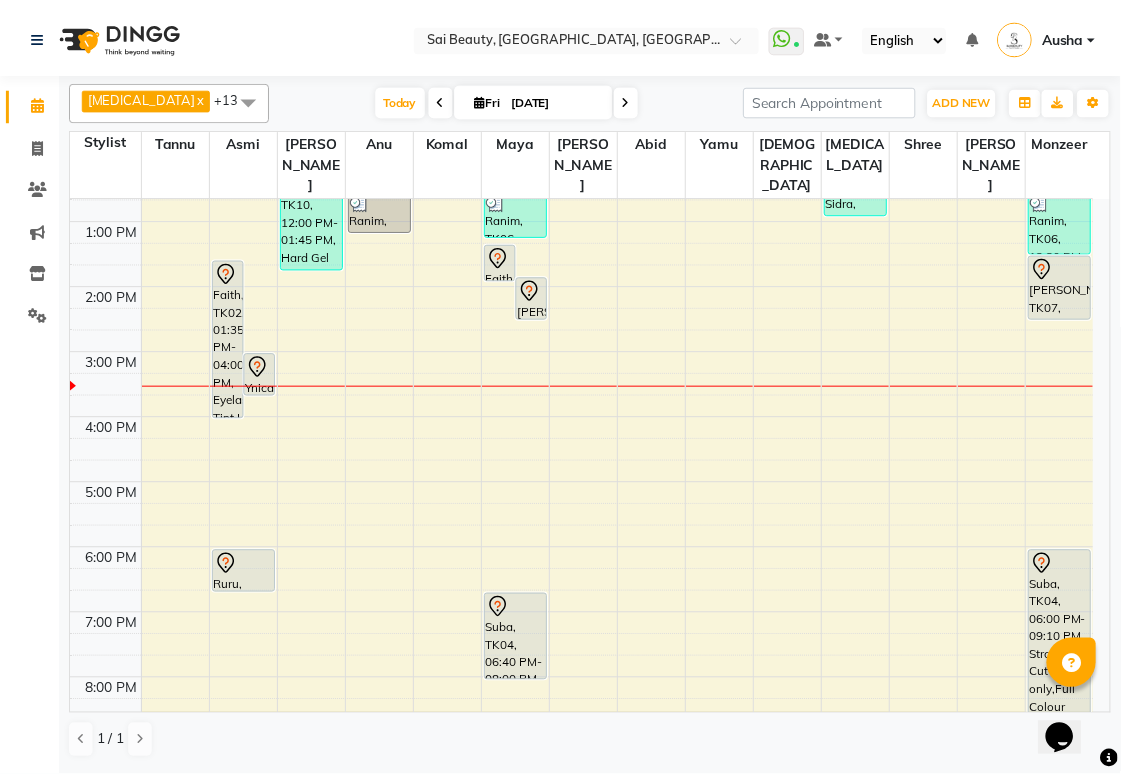 scroll, scrollTop: 212, scrollLeft: 0, axis: vertical 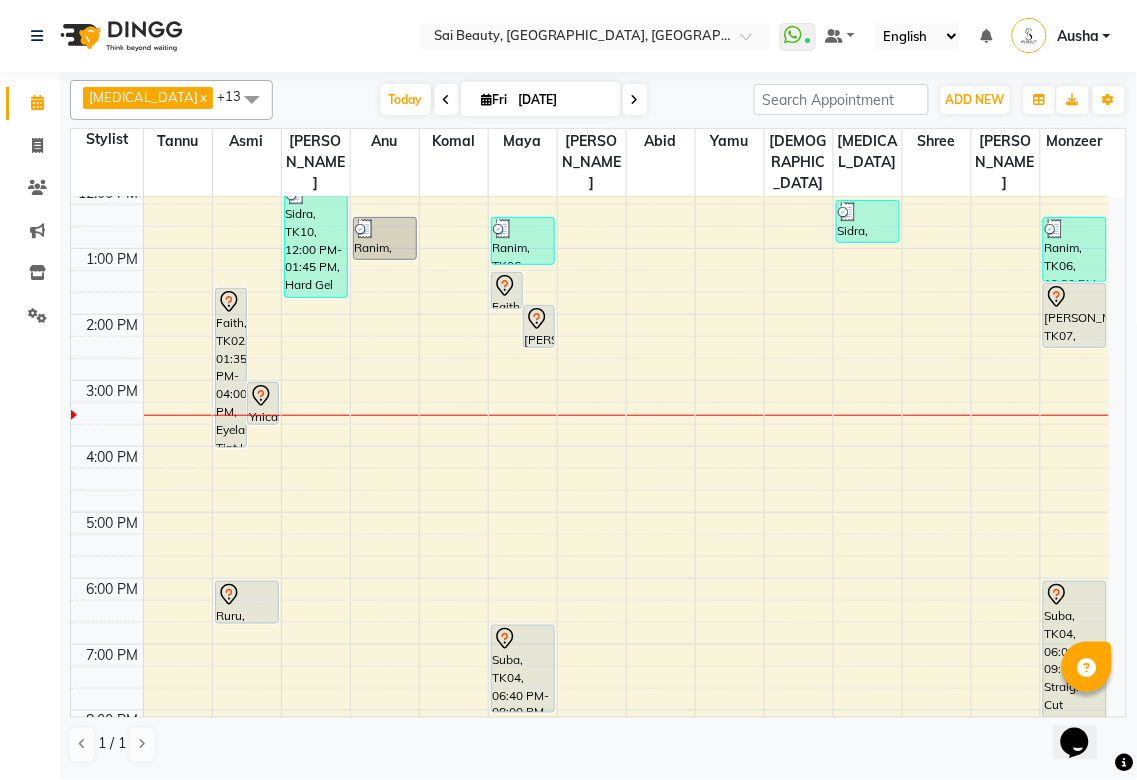 click 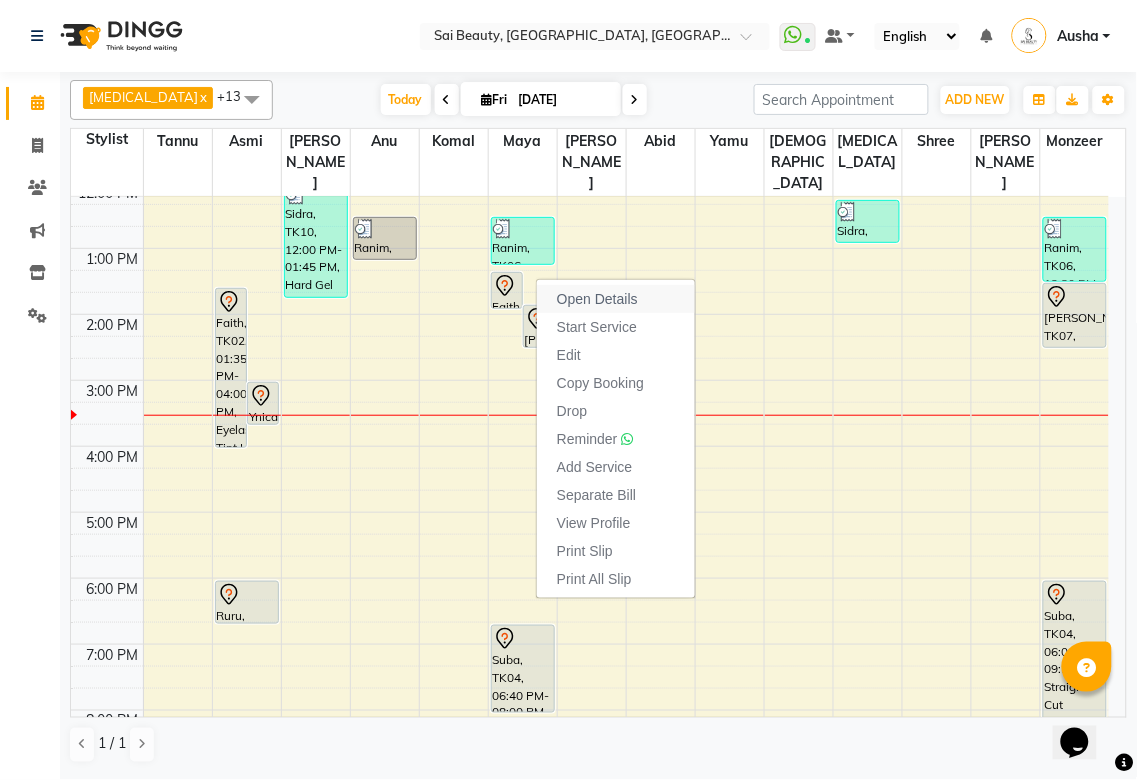 click on "Open Details" at bounding box center (597, 299) 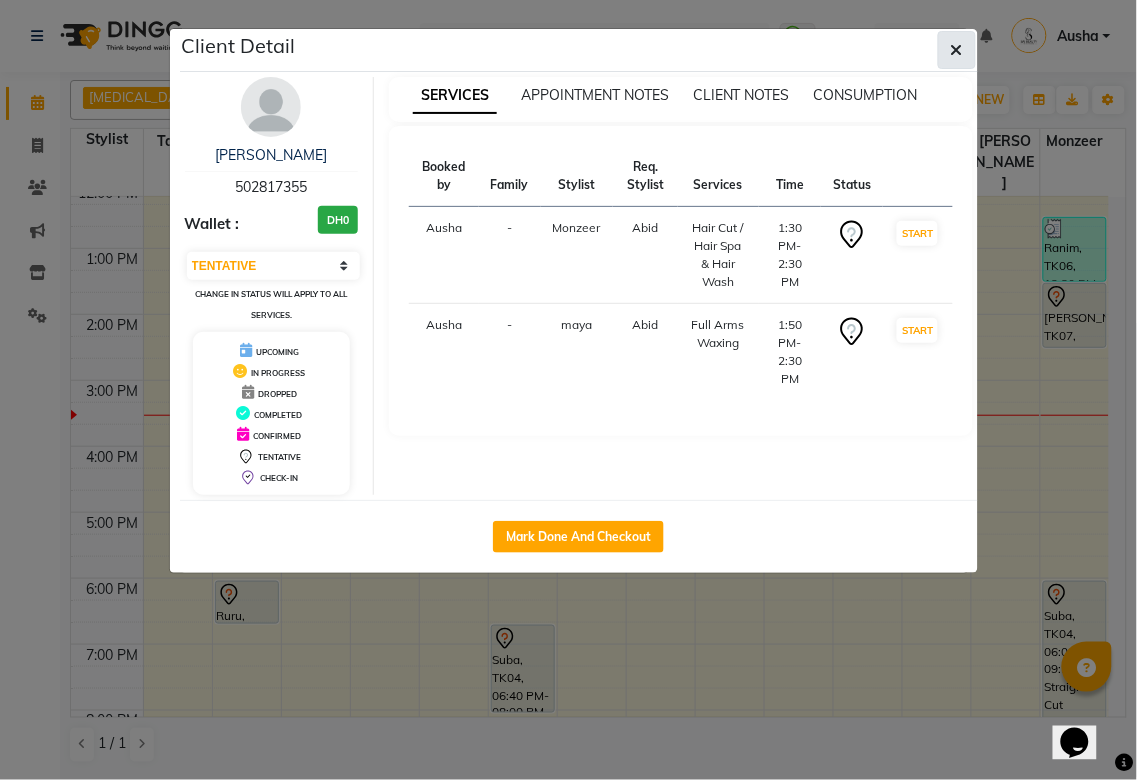 click 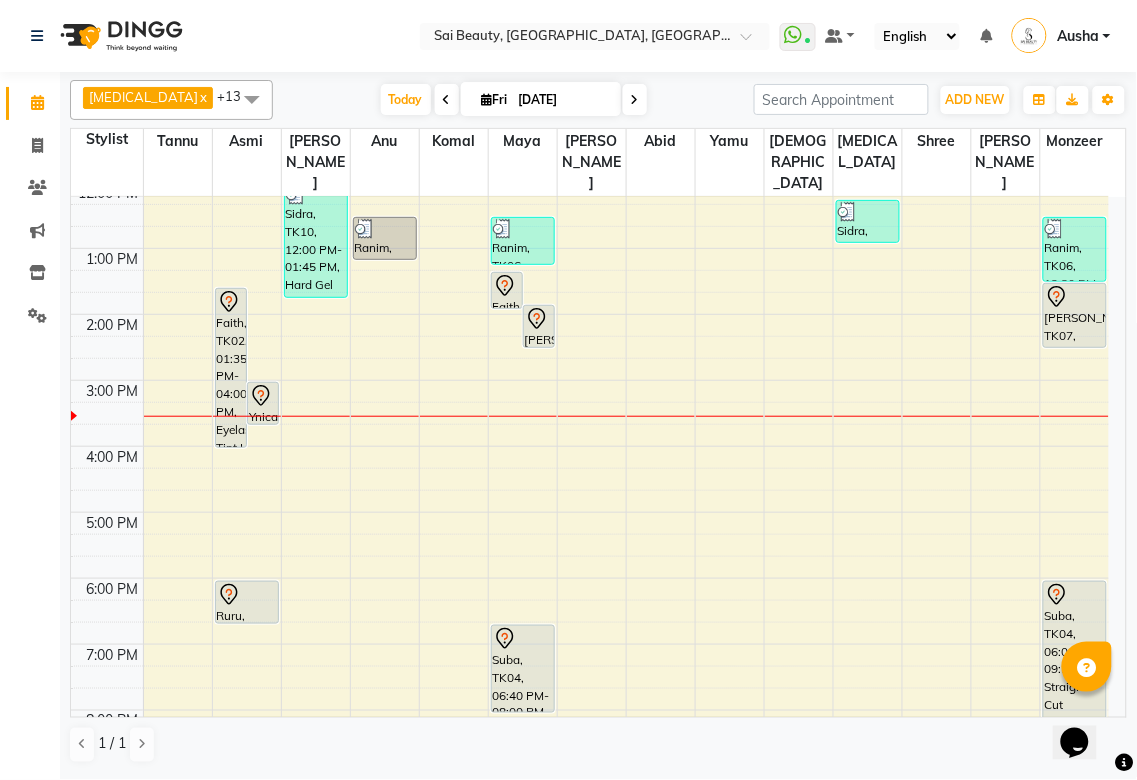 click 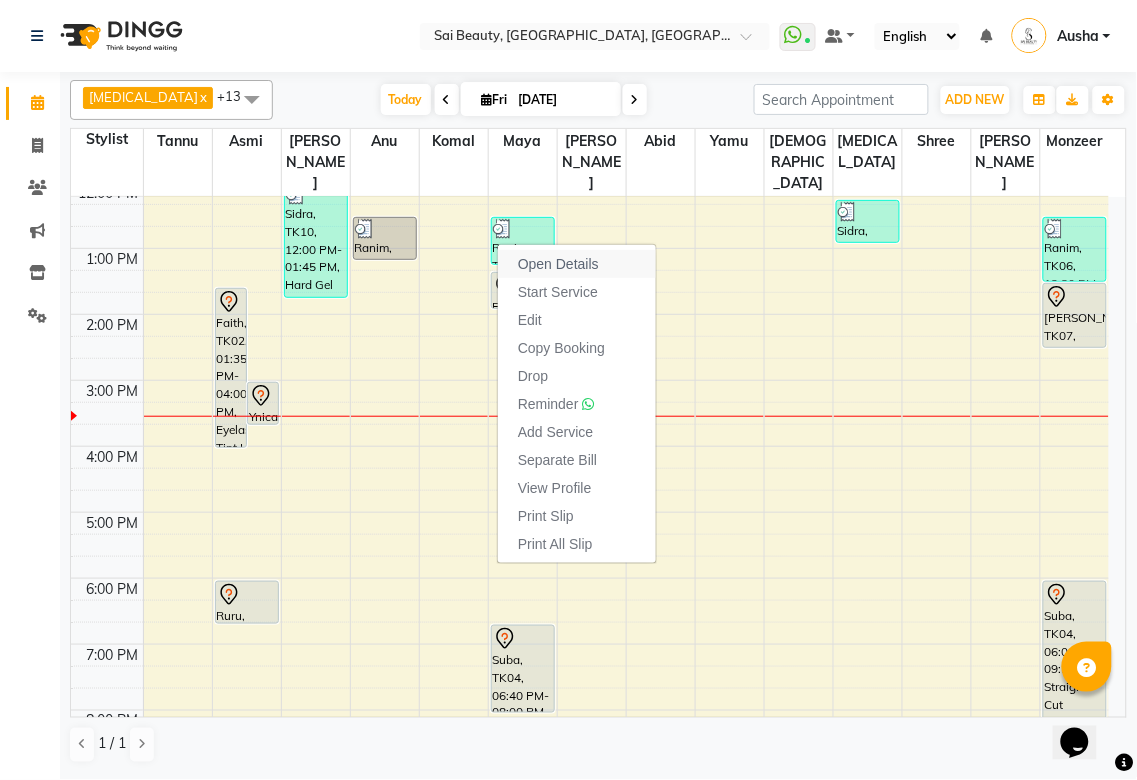 click on "Open Details" at bounding box center (558, 264) 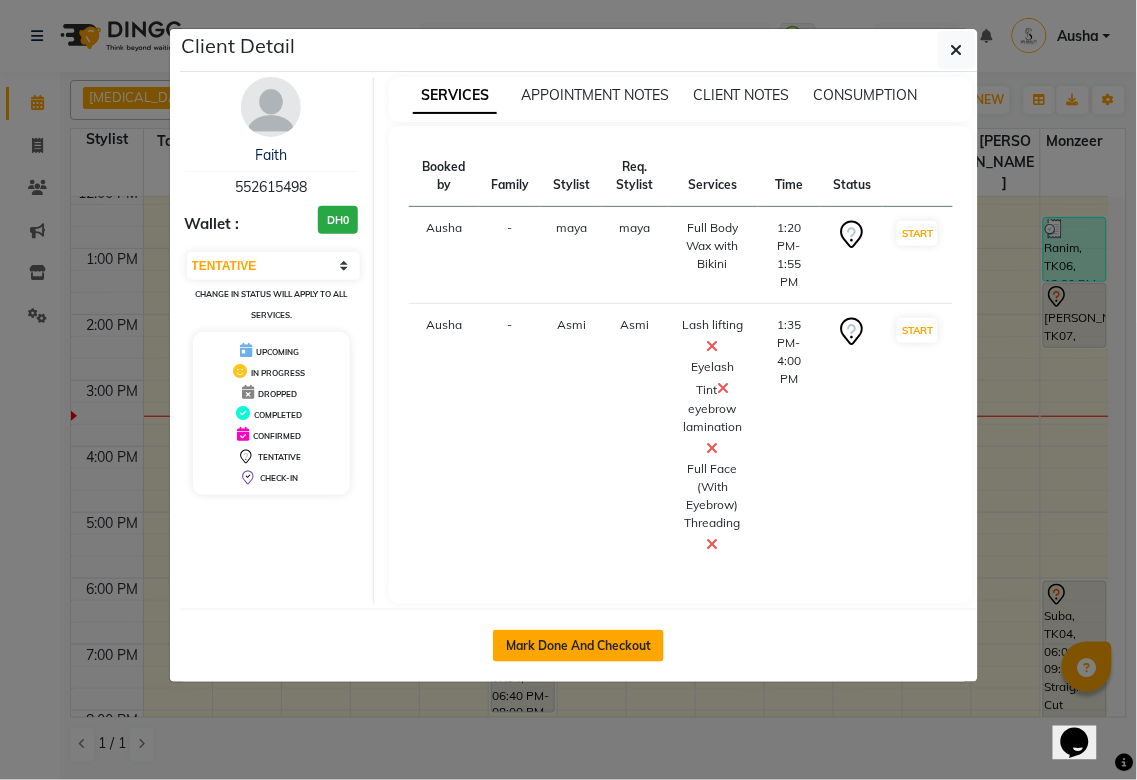 click on "Mark Done And Checkout" 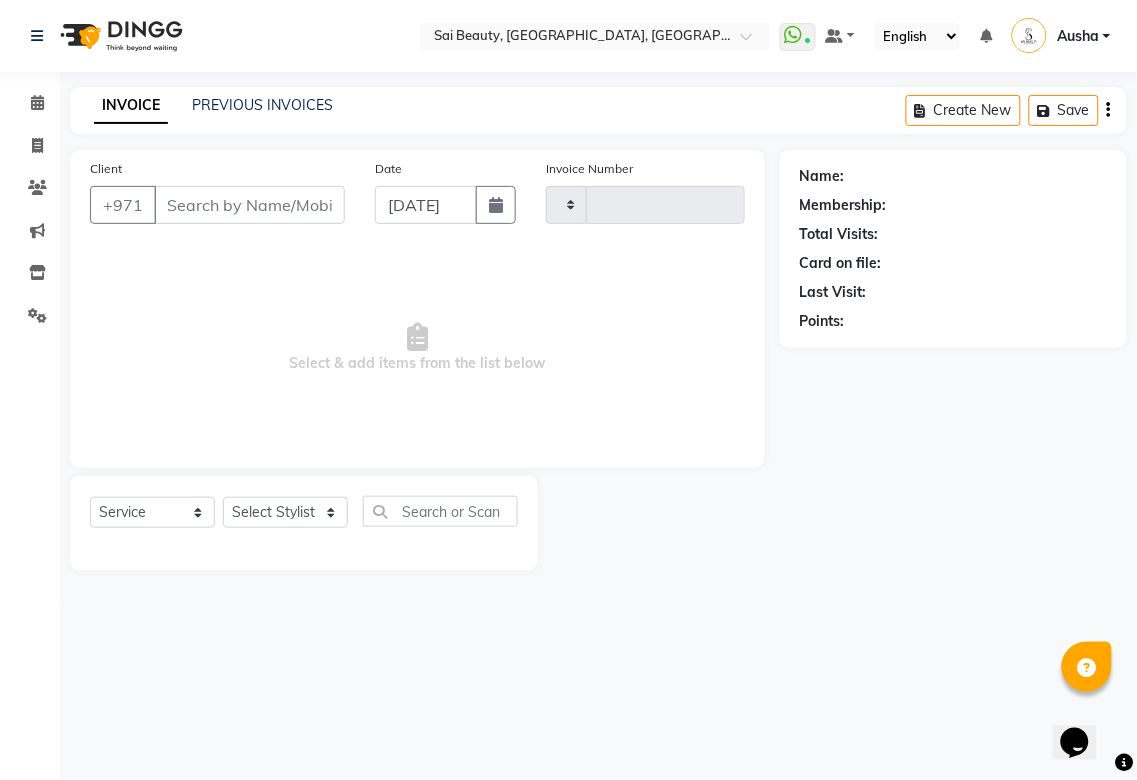 type on "2245" 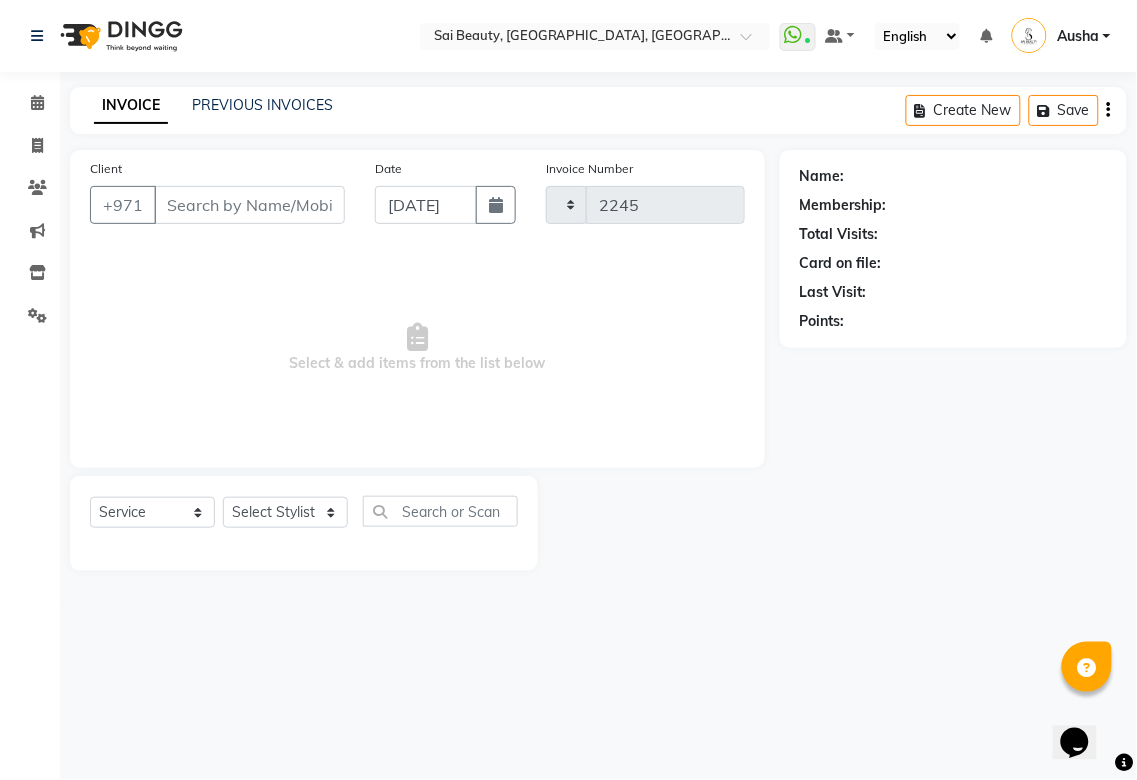 select on "5352" 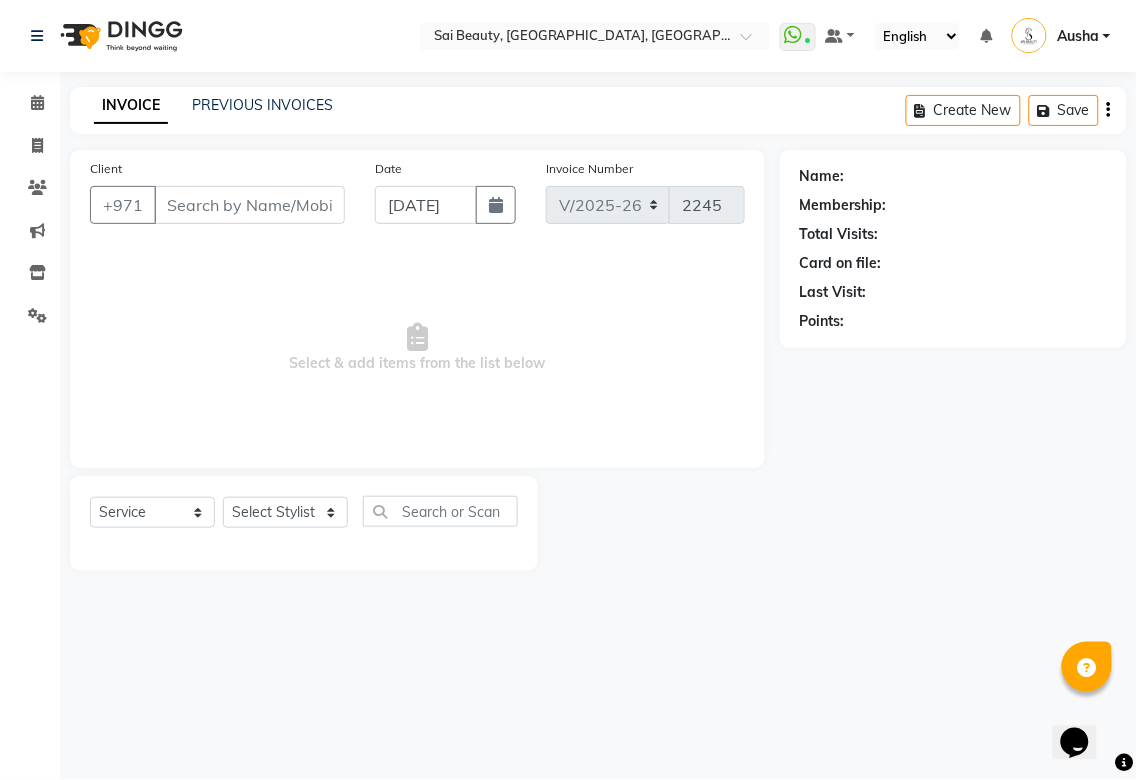 type on "552615498" 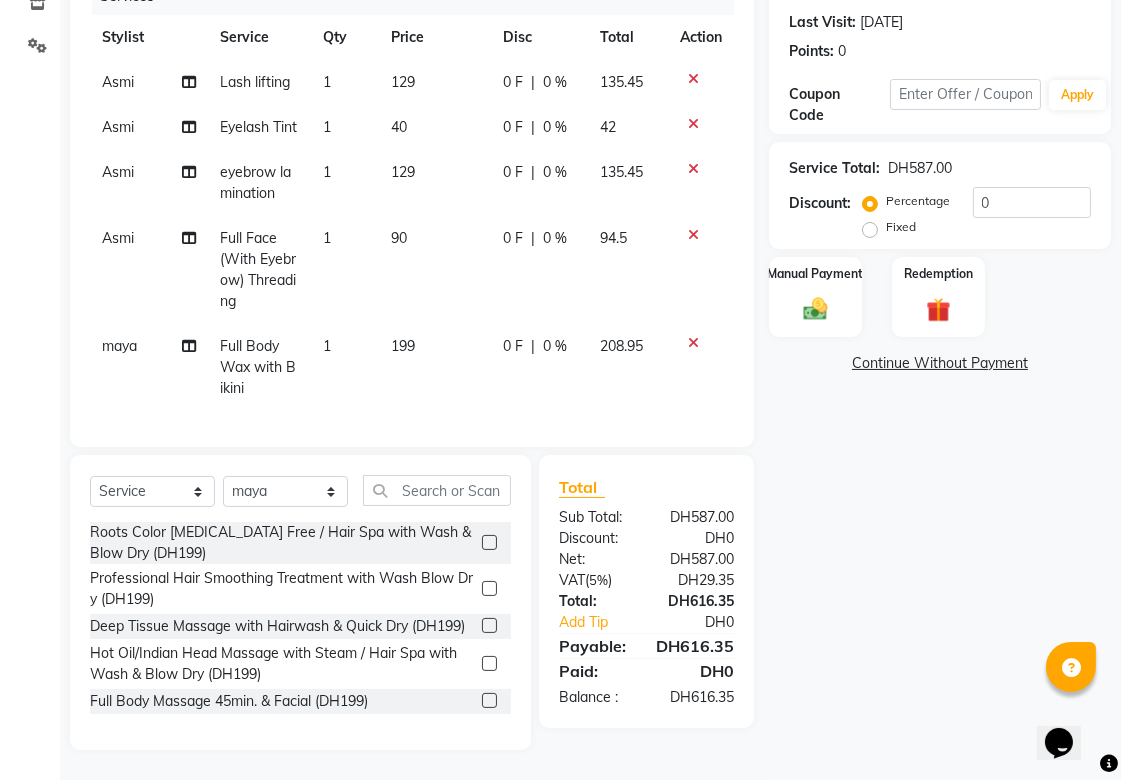 scroll, scrollTop: 306, scrollLeft: 0, axis: vertical 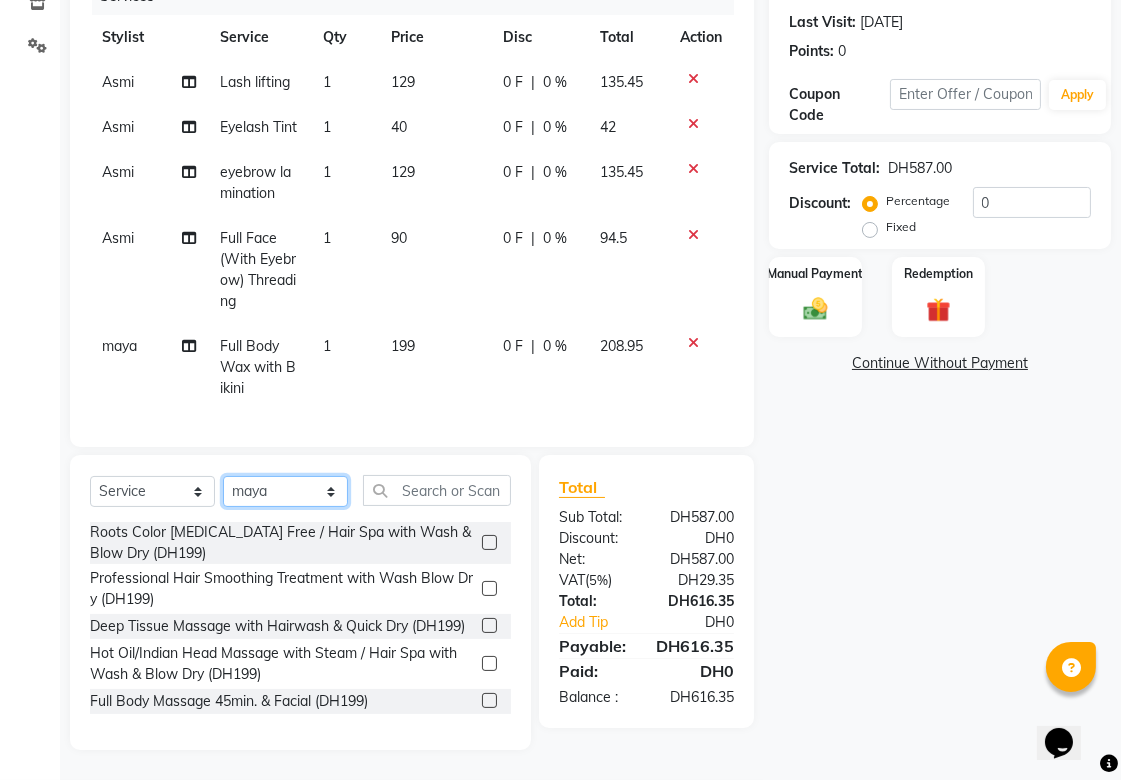 click on "Select Stylist [PERSON_NAME][MEDICAL_DATA] [PERSON_NAME] Asmi Ausha [PERSON_NAME] Gita [PERSON_NAME] Monzeer shree [PERSON_NAME] [PERSON_NAME] Surakcha [PERSON_NAME] Yamu" 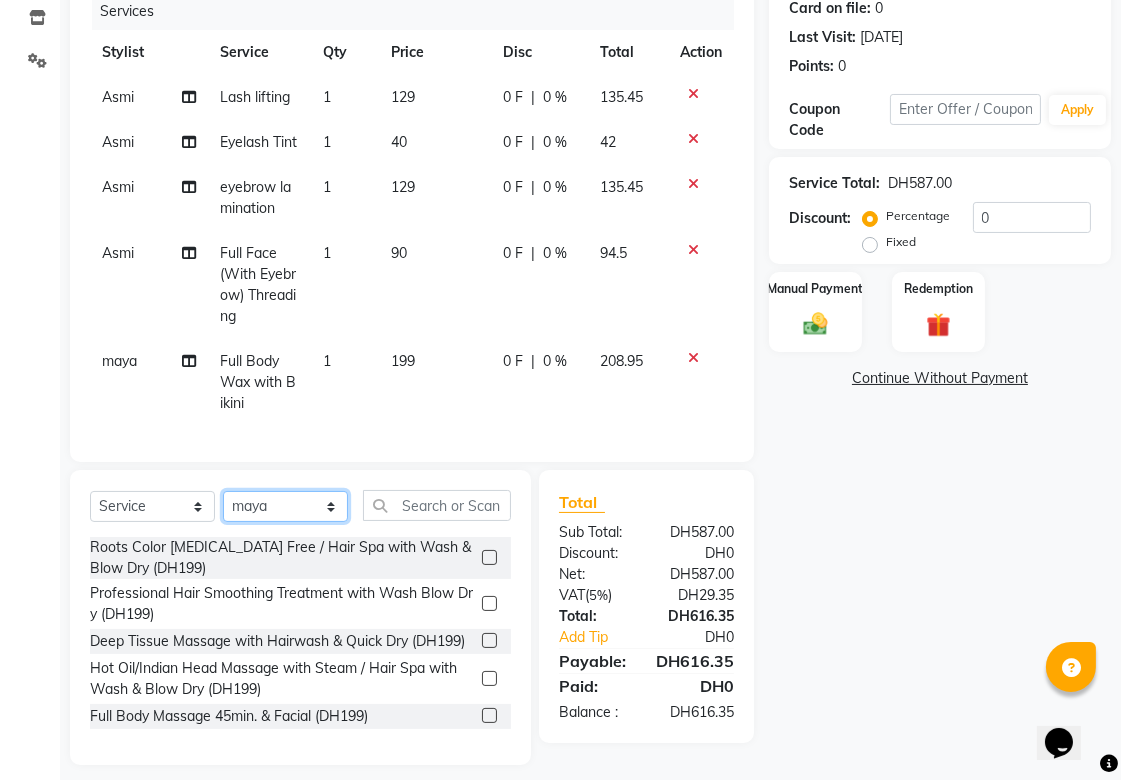 scroll, scrollTop: 256, scrollLeft: 0, axis: vertical 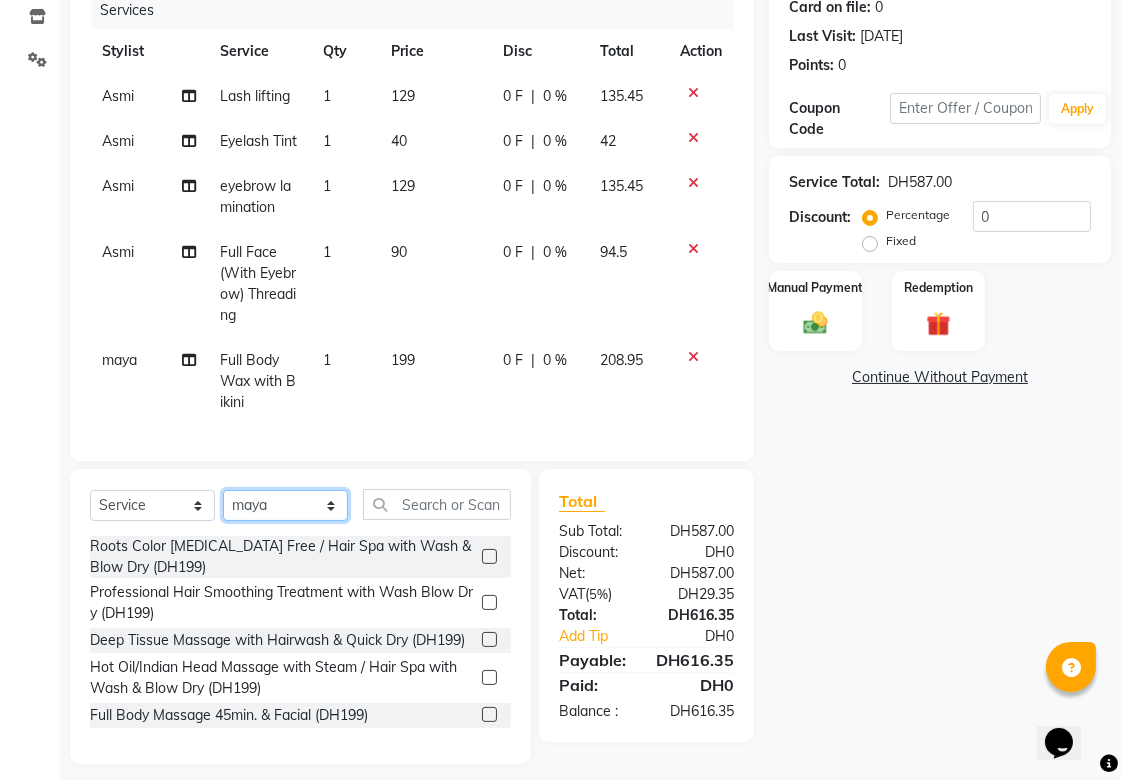 click on "Select Stylist [PERSON_NAME][MEDICAL_DATA] [PERSON_NAME] Asmi Ausha [PERSON_NAME] Gita [PERSON_NAME] Monzeer shree [PERSON_NAME] [PERSON_NAME] Surakcha [PERSON_NAME] Yamu" 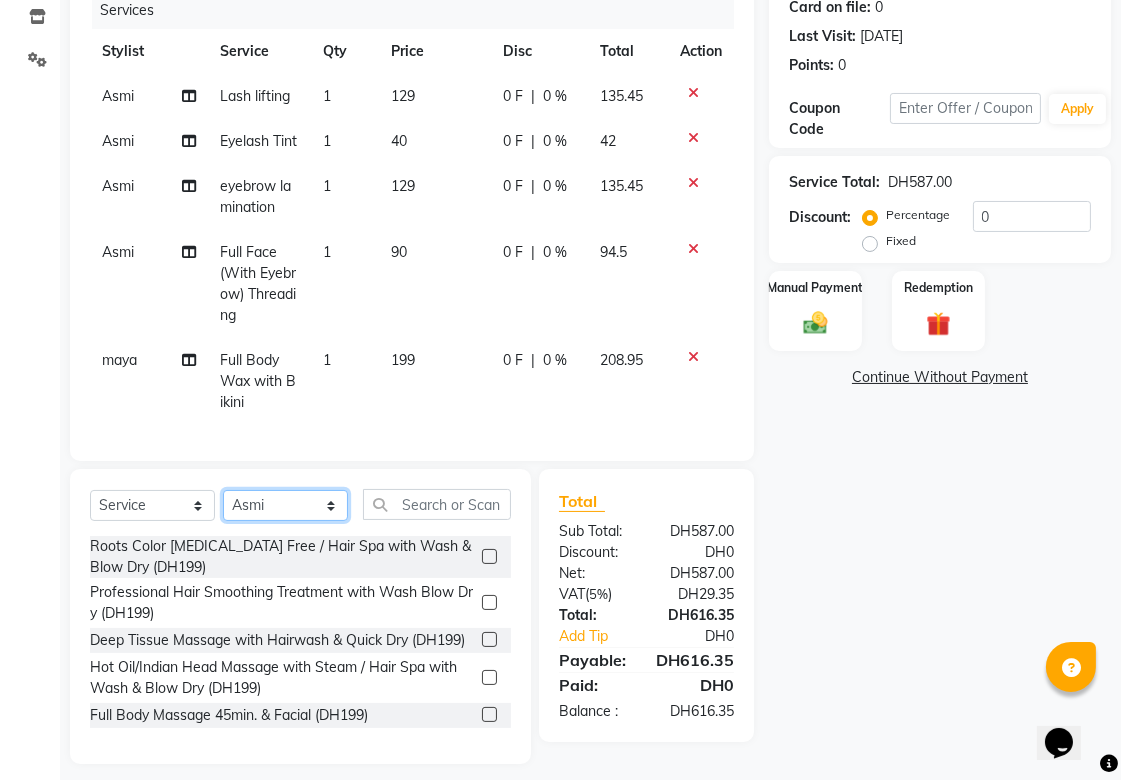 click on "Select Stylist [PERSON_NAME][MEDICAL_DATA] [PERSON_NAME] Asmi Ausha [PERSON_NAME] Gita [PERSON_NAME] Monzeer shree [PERSON_NAME] [PERSON_NAME] Surakcha [PERSON_NAME] Yamu" 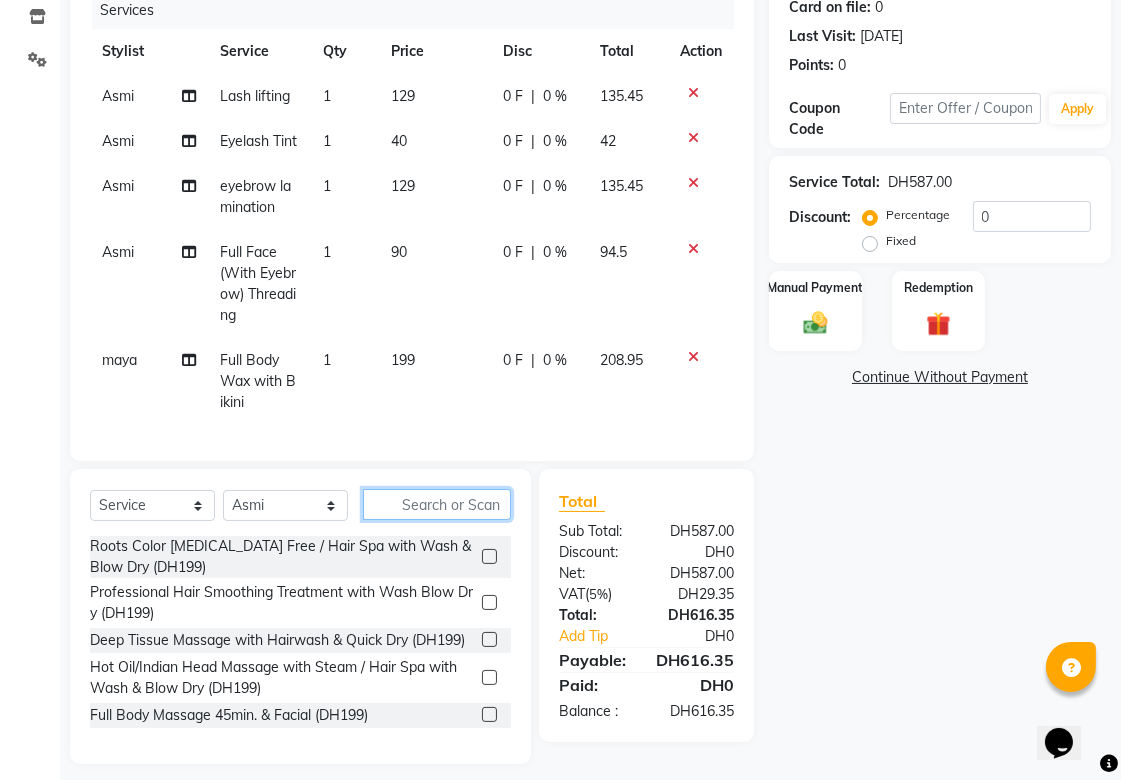click 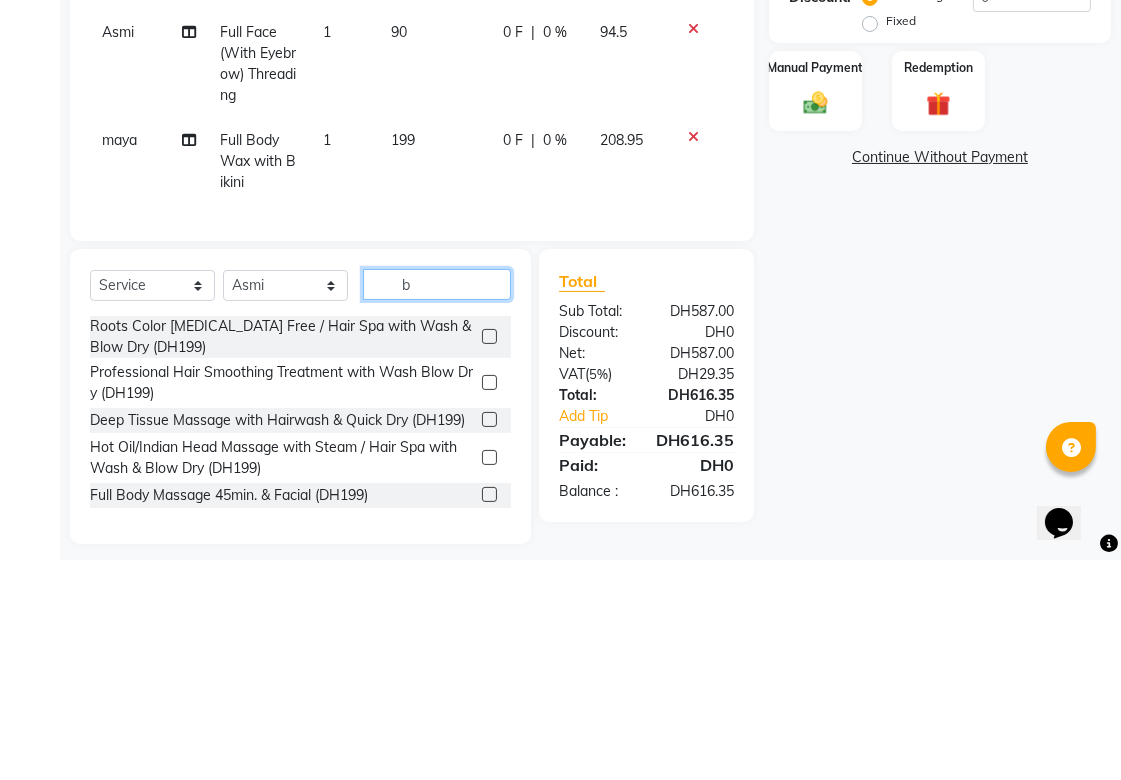 scroll, scrollTop: 288, scrollLeft: 0, axis: vertical 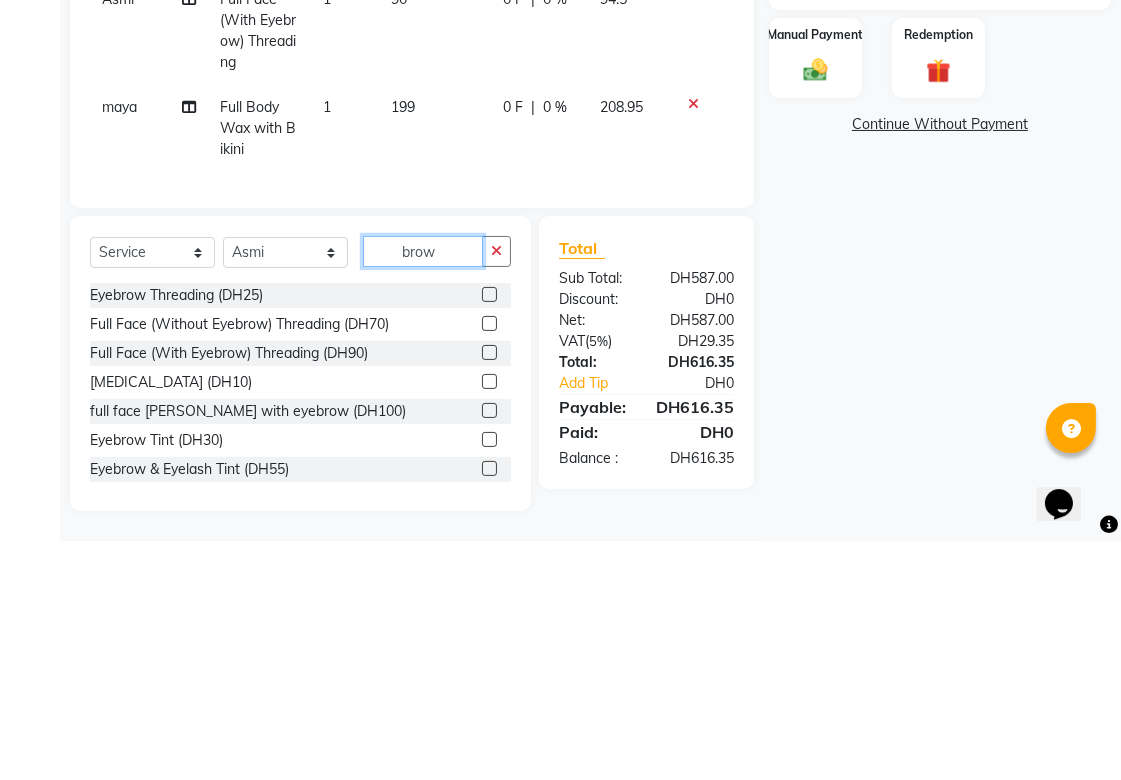 type on "brow" 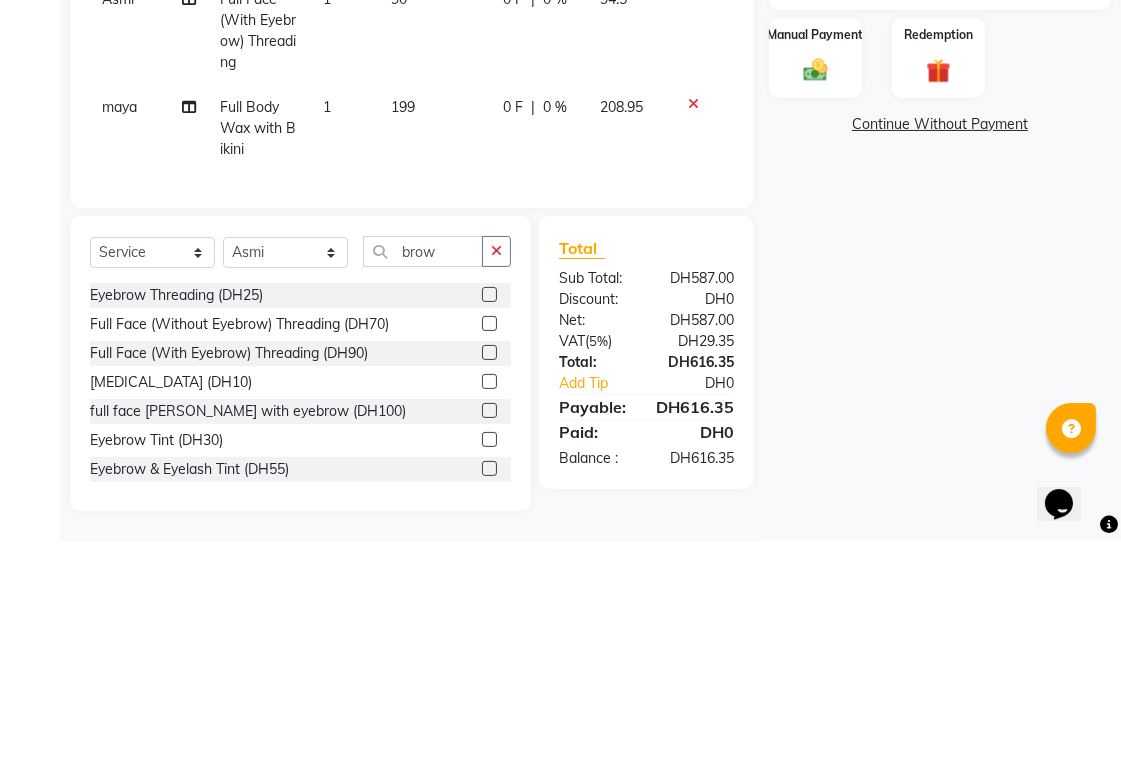 click 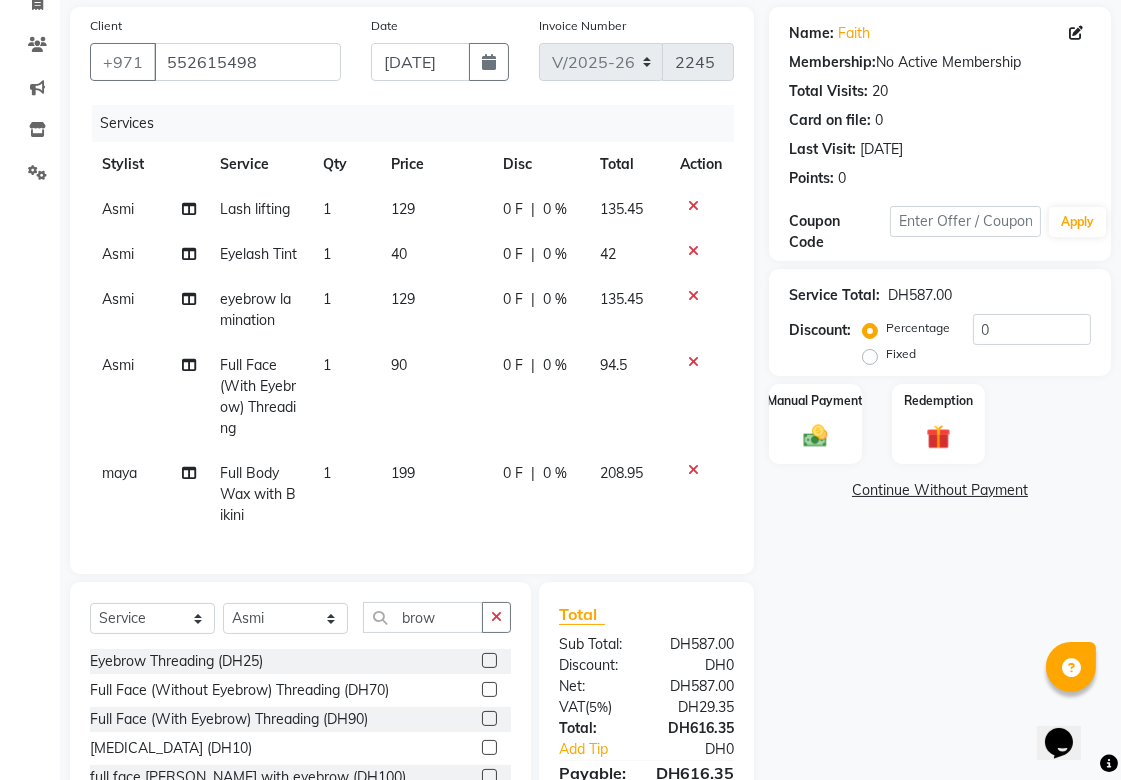 scroll, scrollTop: 307, scrollLeft: 0, axis: vertical 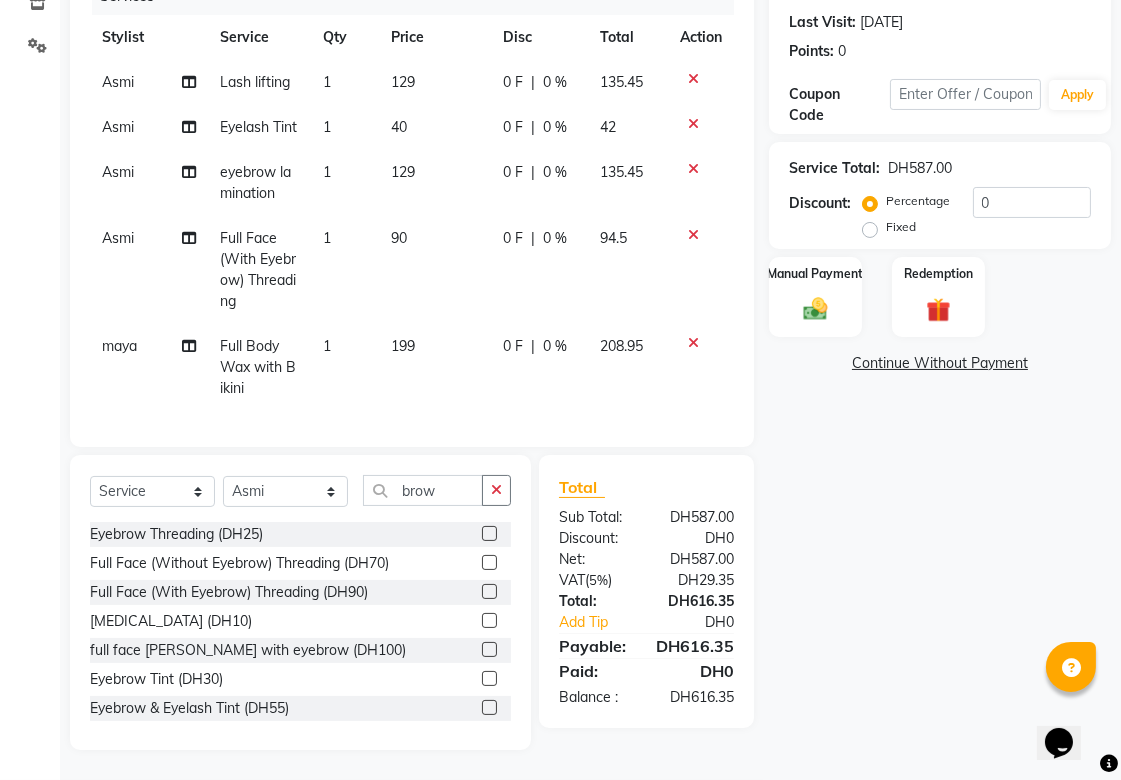 click 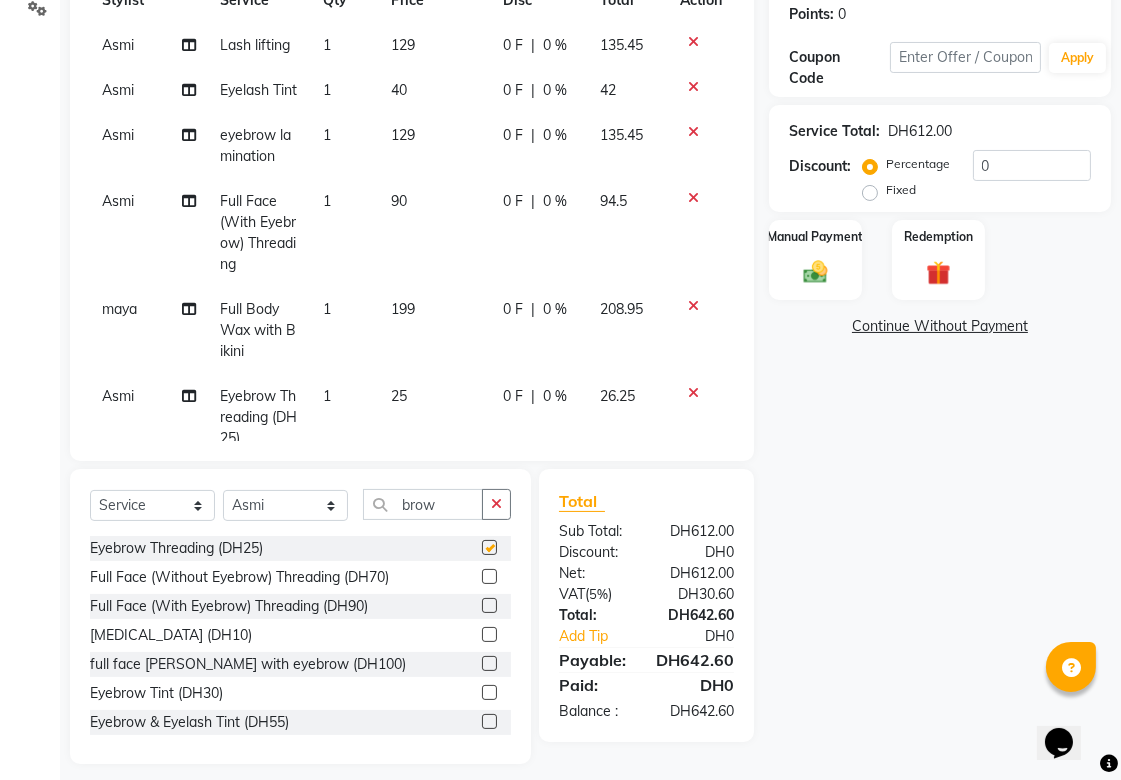 checkbox on "false" 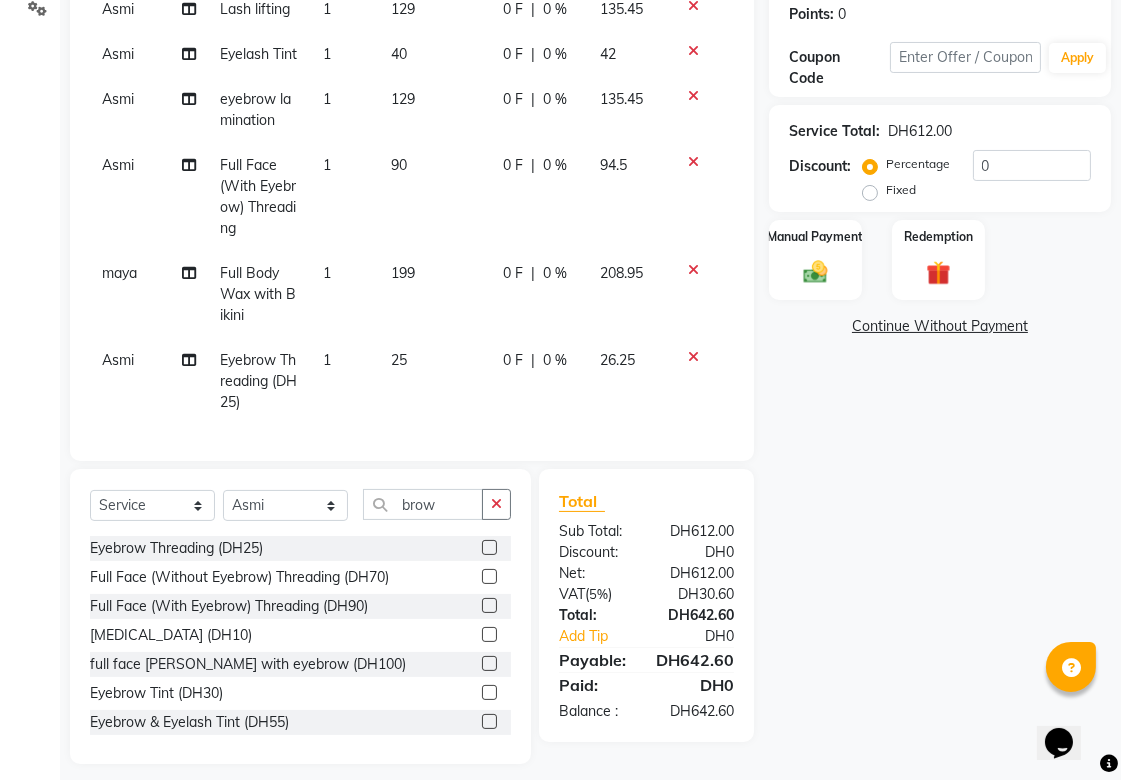 scroll, scrollTop: 0, scrollLeft: 0, axis: both 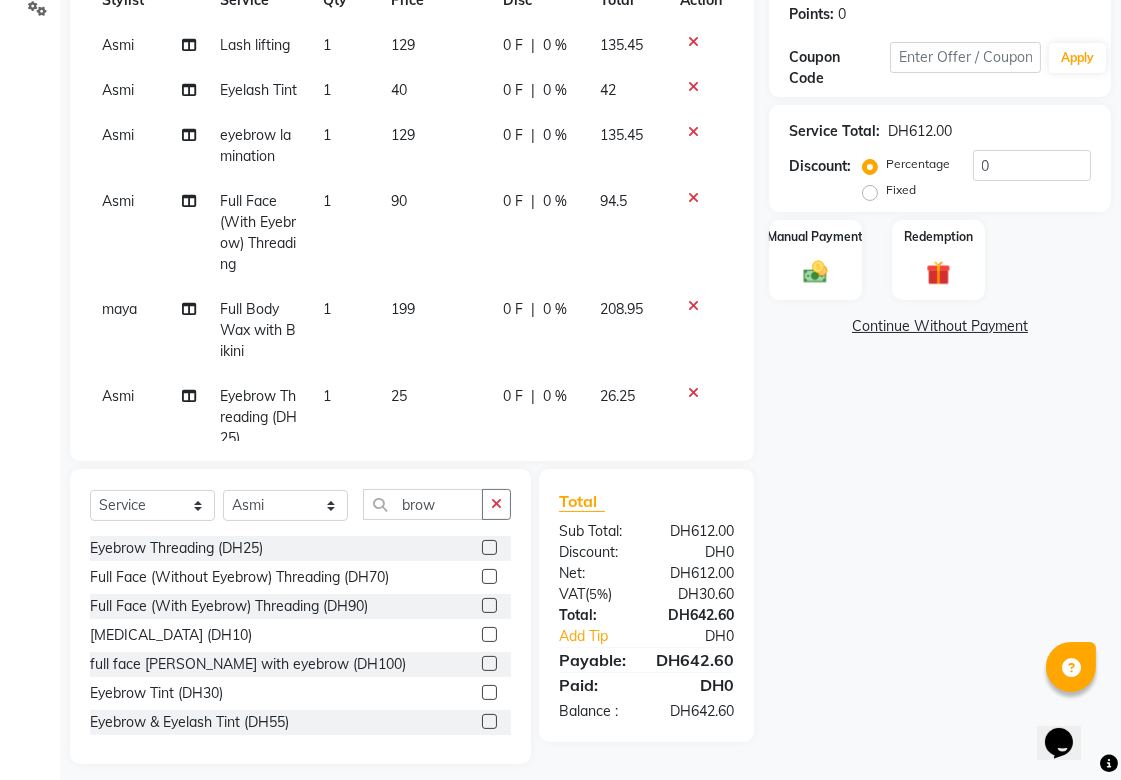 click 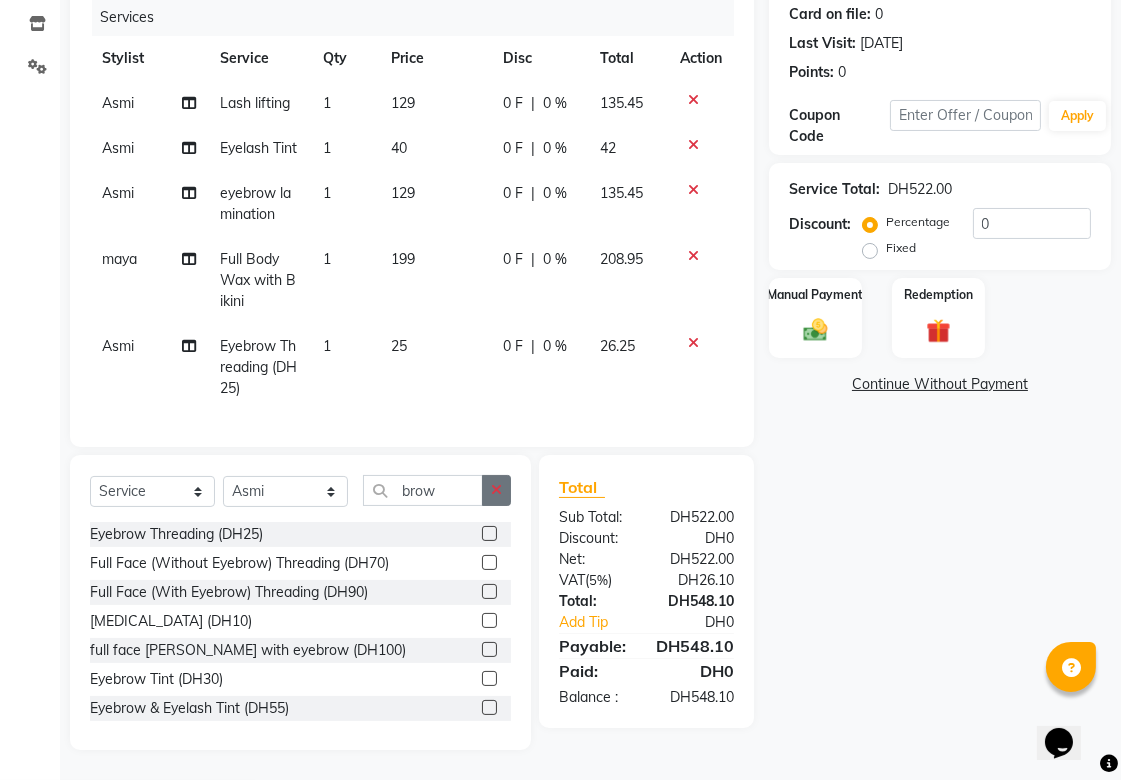 click 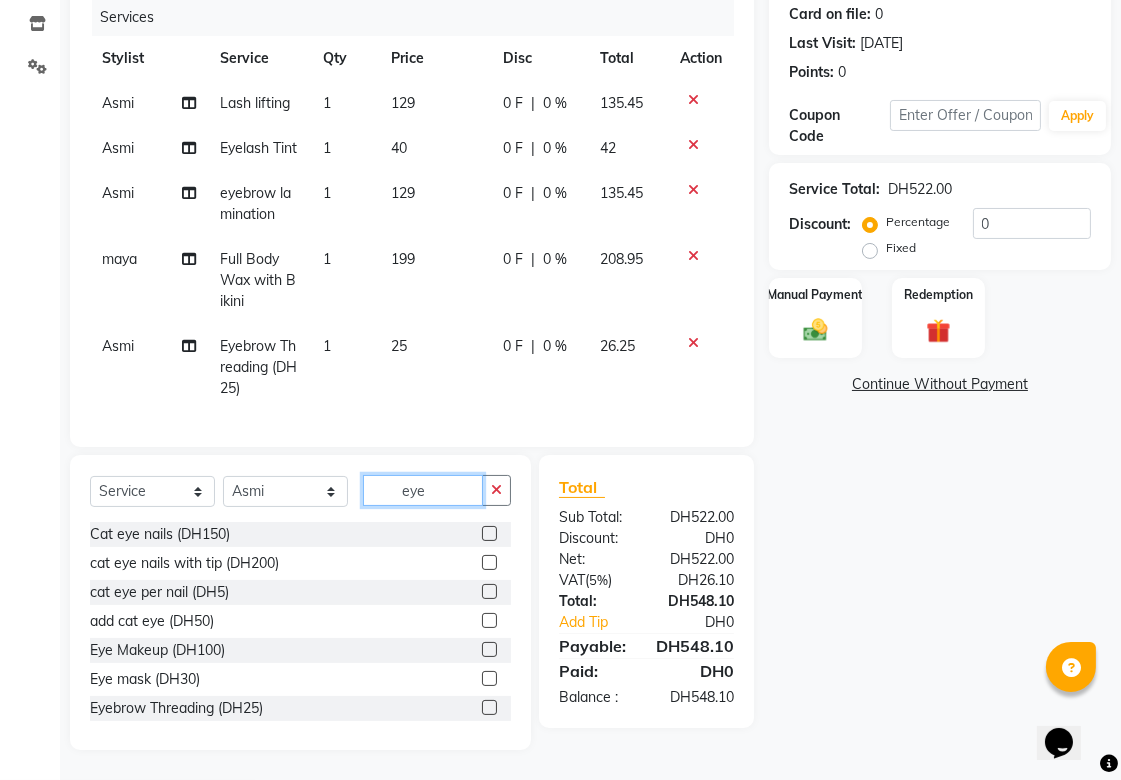 type on "eye" 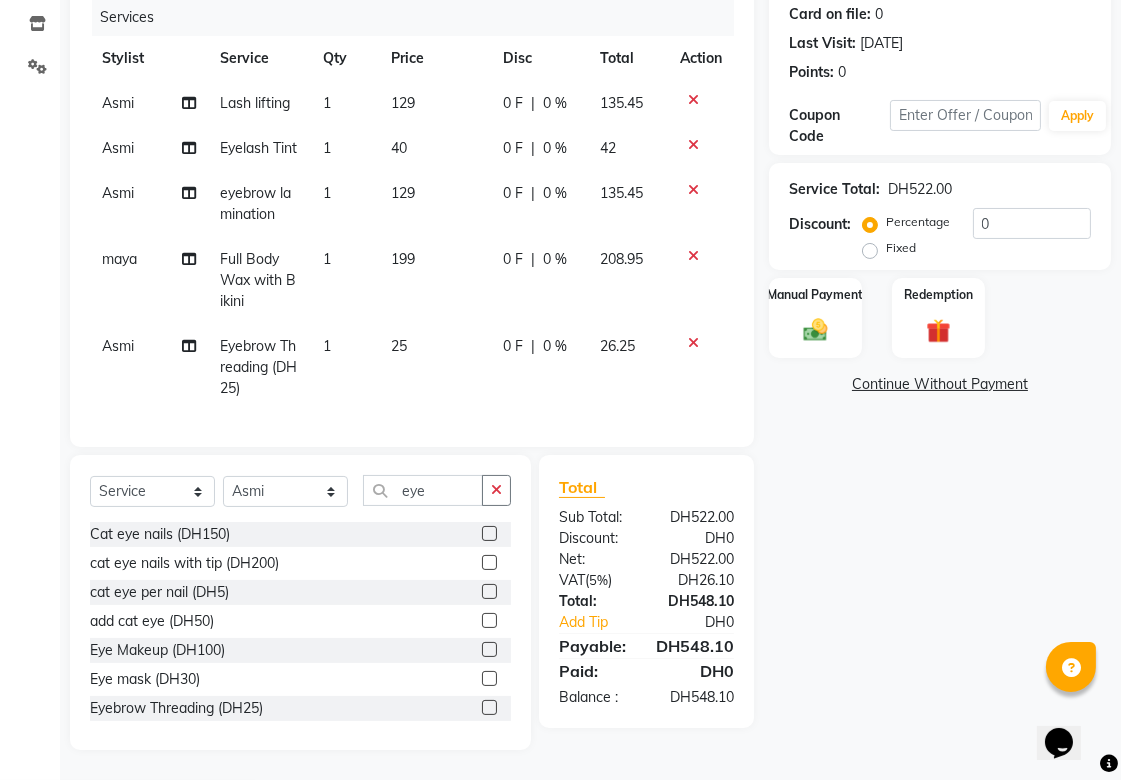 click 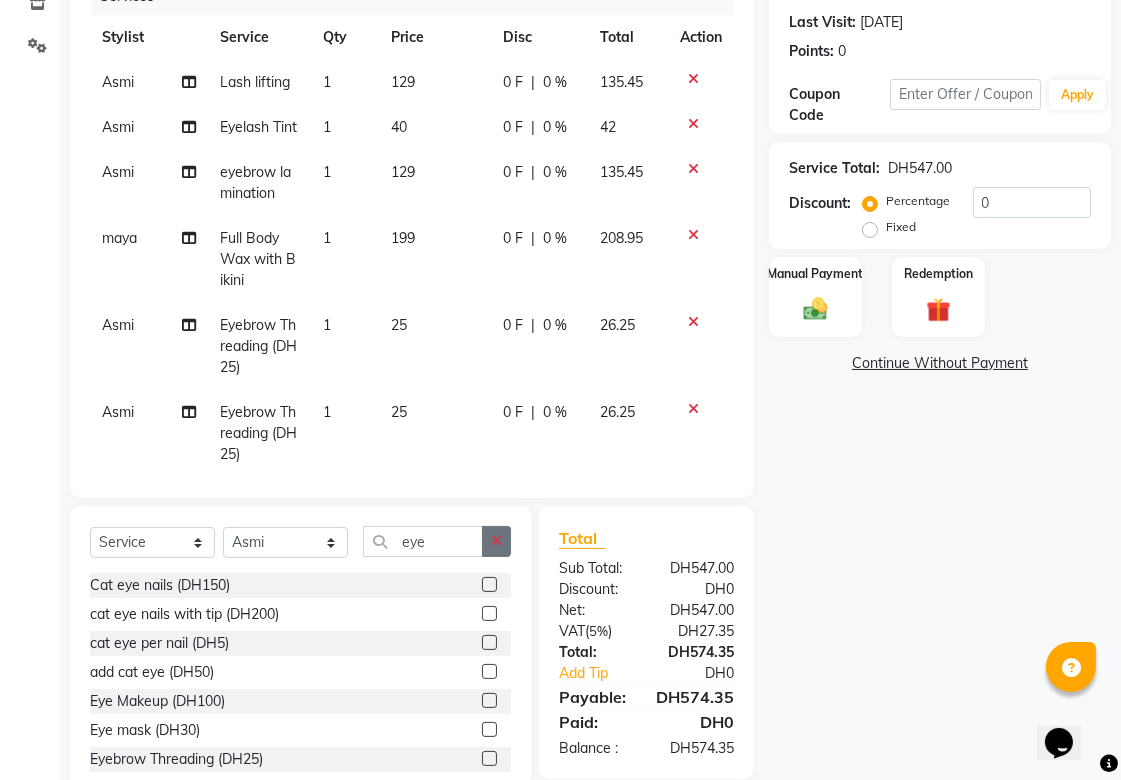 click 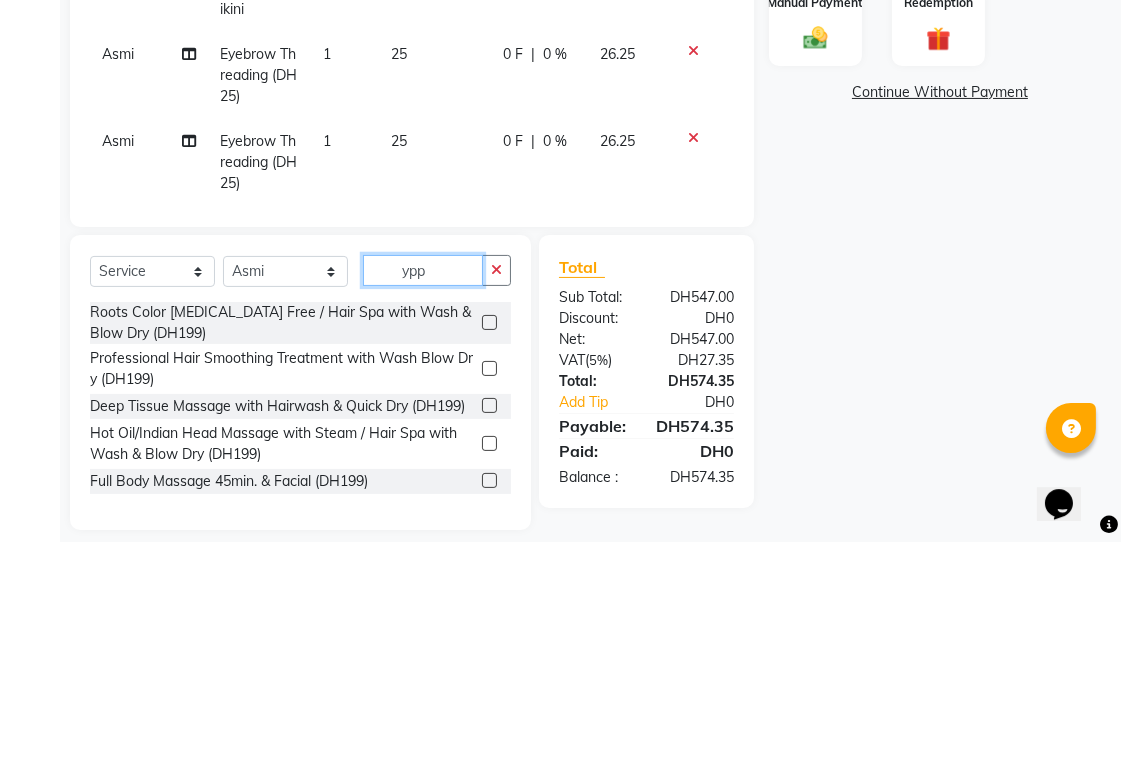 scroll, scrollTop: 298, scrollLeft: 0, axis: vertical 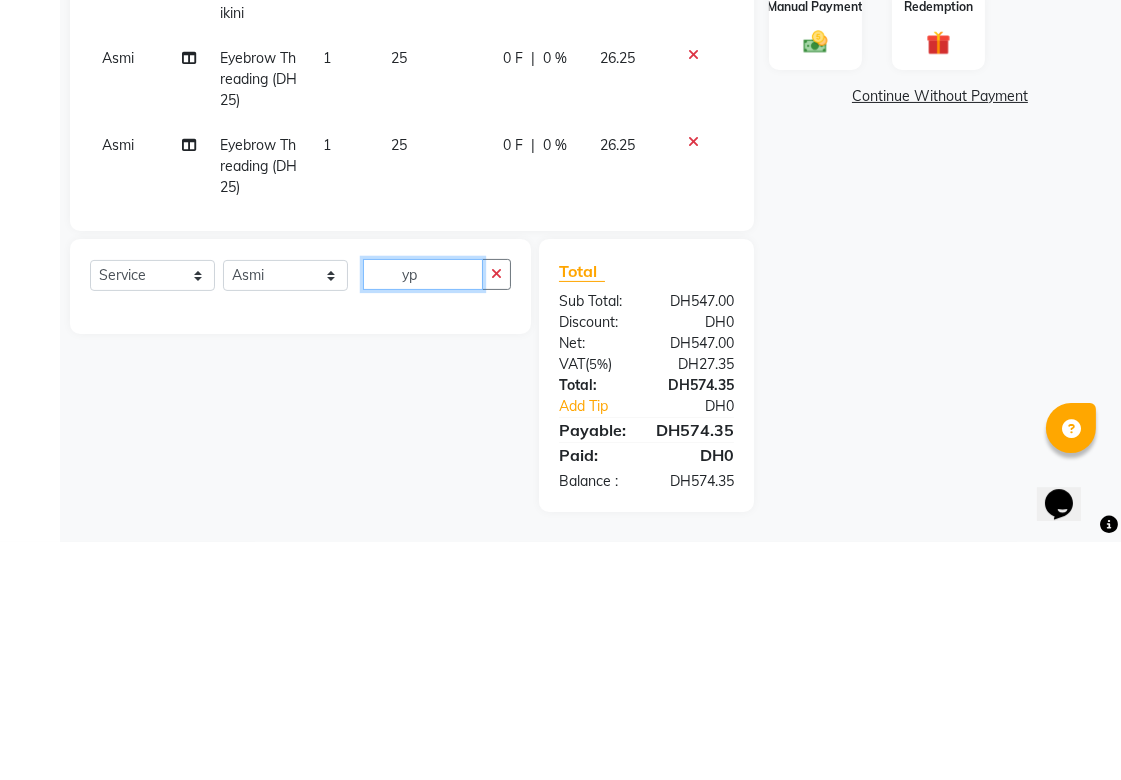 type on "y" 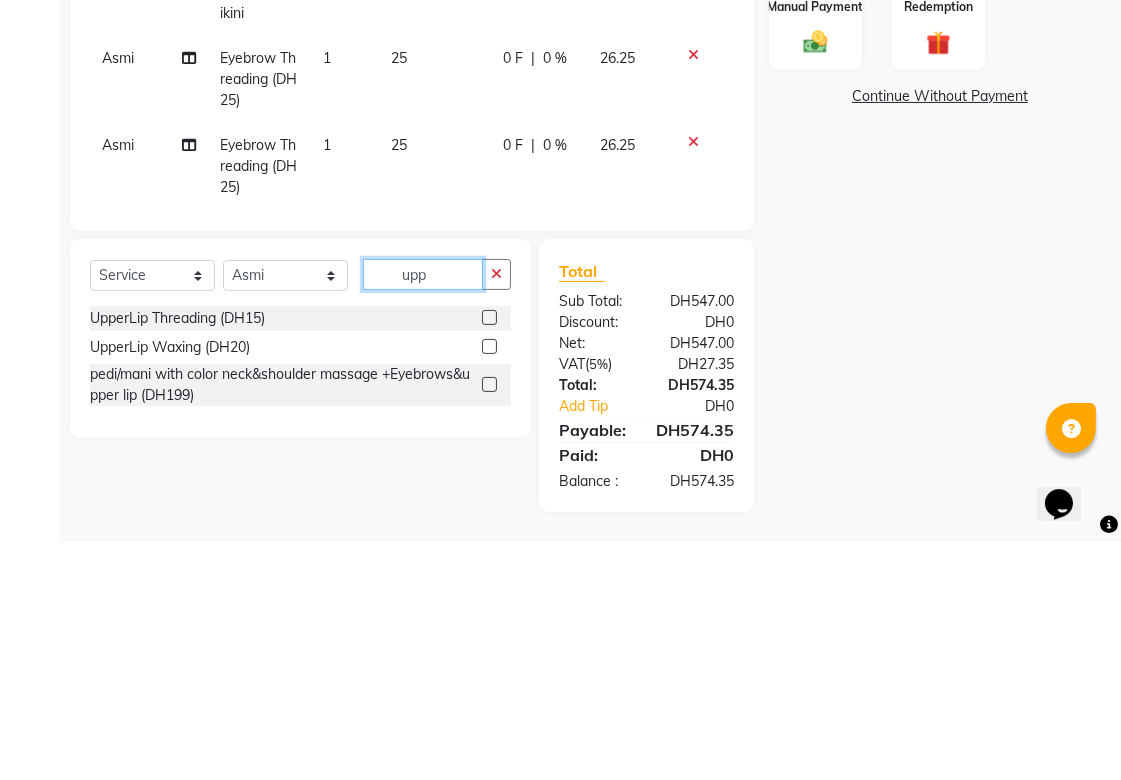 scroll, scrollTop: 298, scrollLeft: 0, axis: vertical 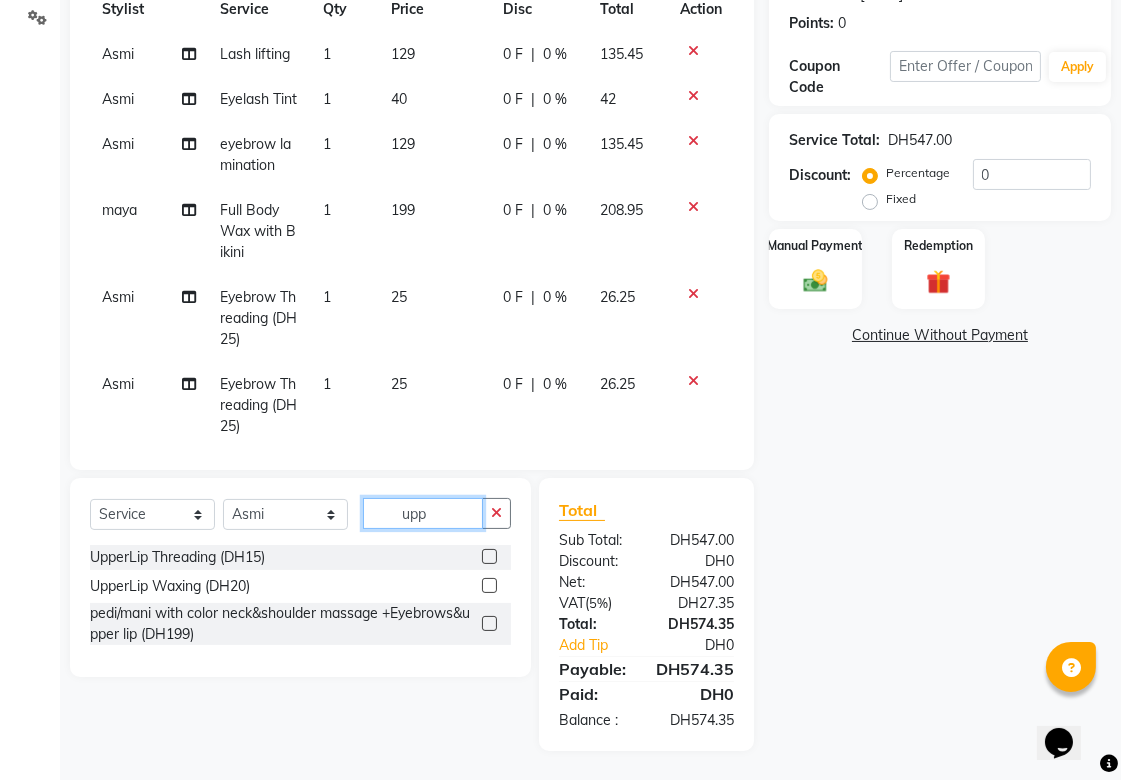 type on "upp" 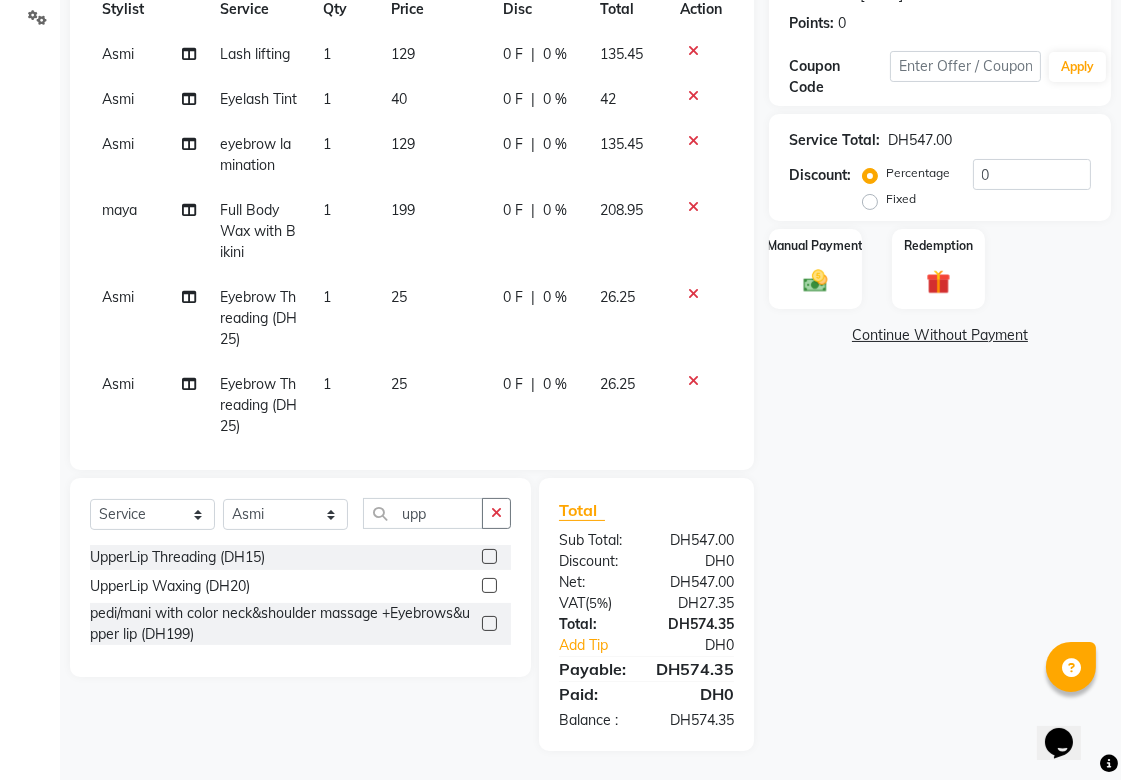 click 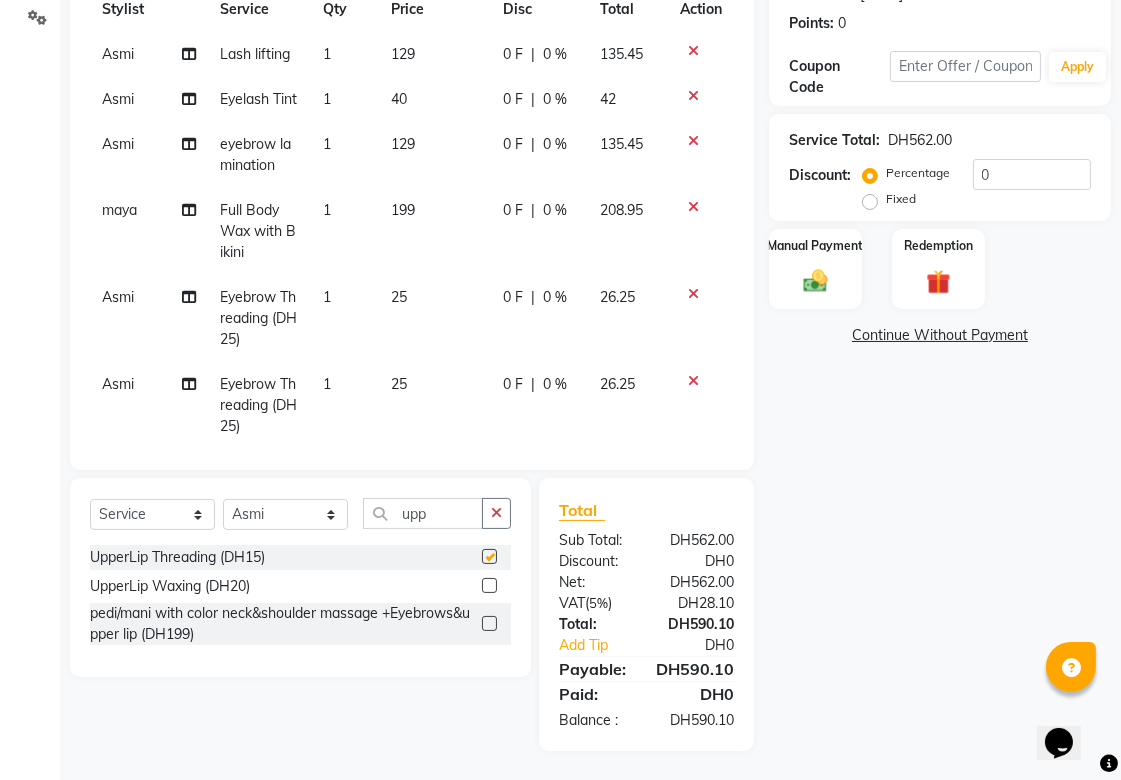 checkbox on "false" 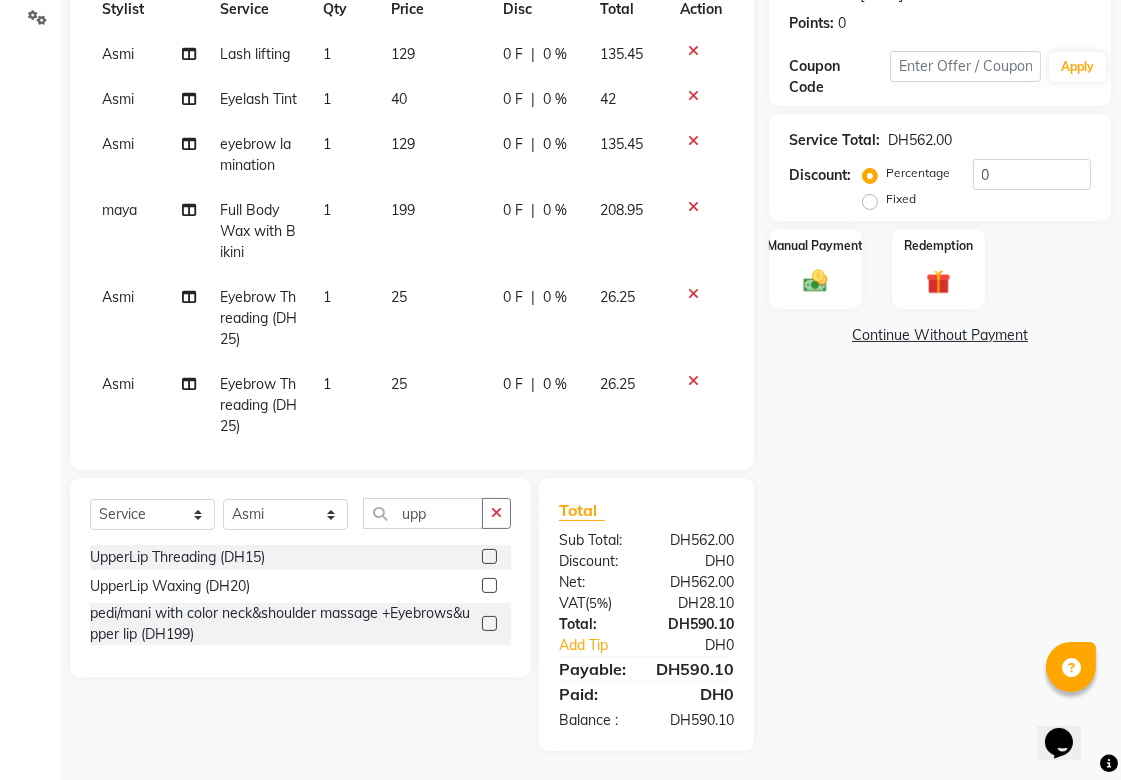 scroll, scrollTop: 138, scrollLeft: 0, axis: vertical 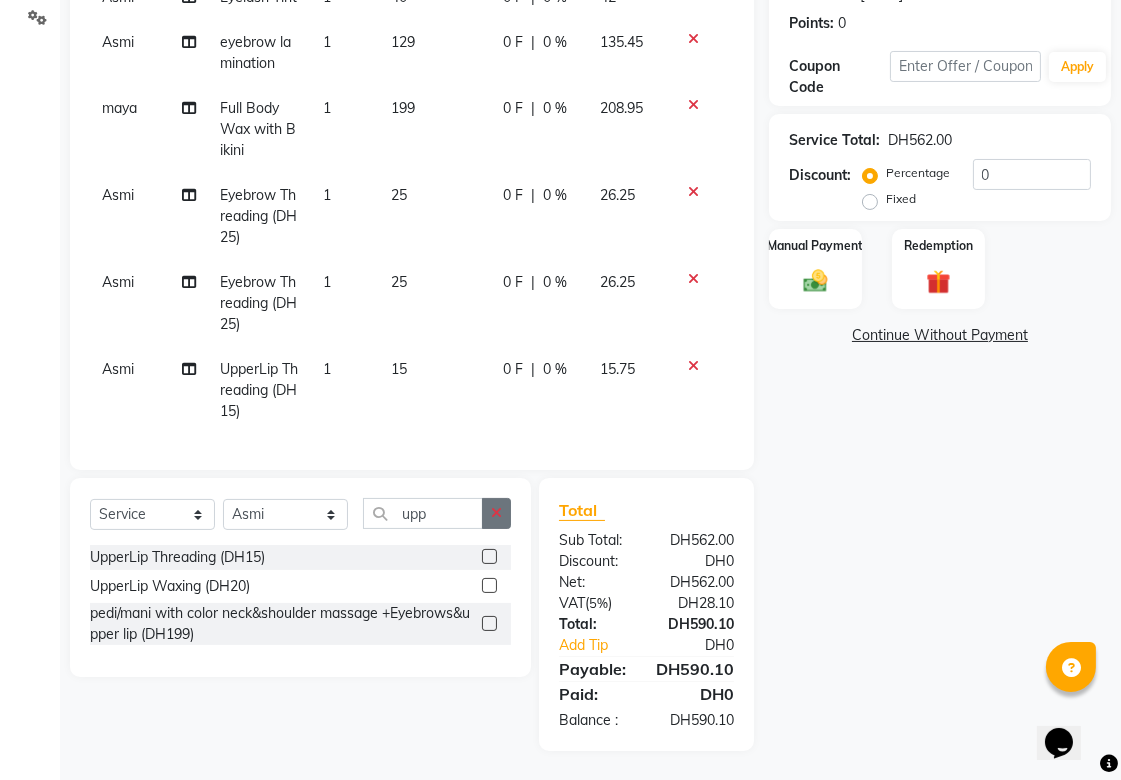 click 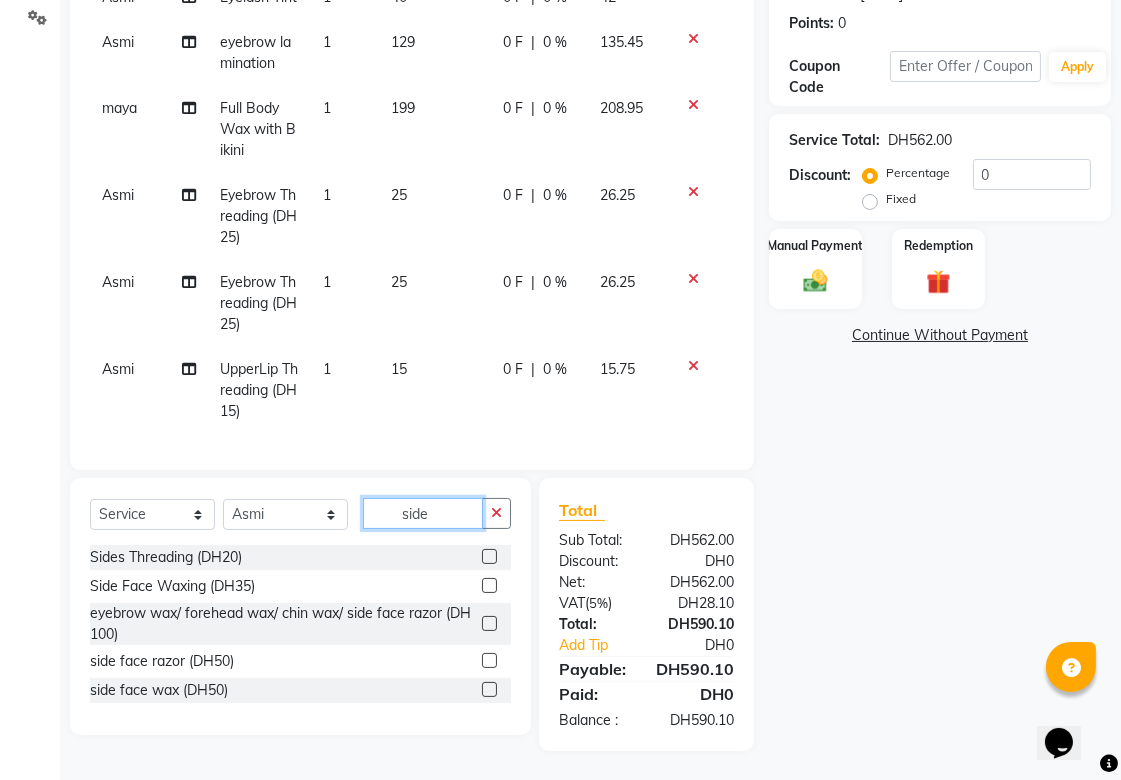 type on "side" 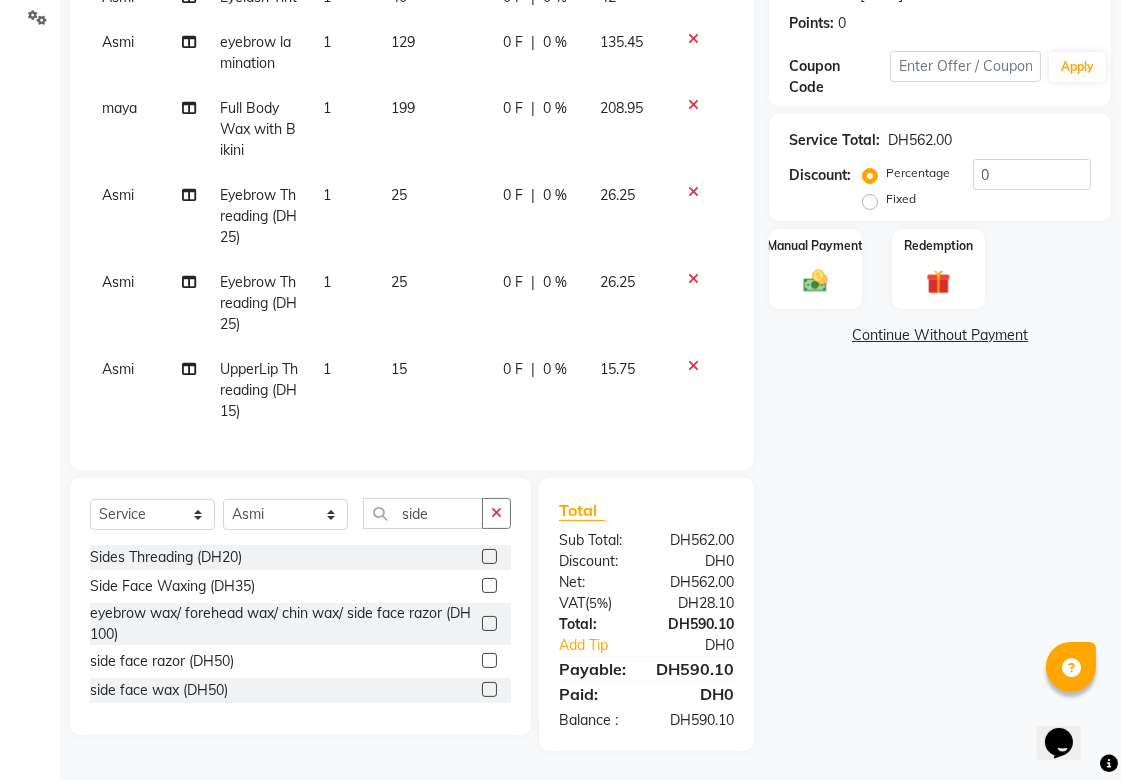click 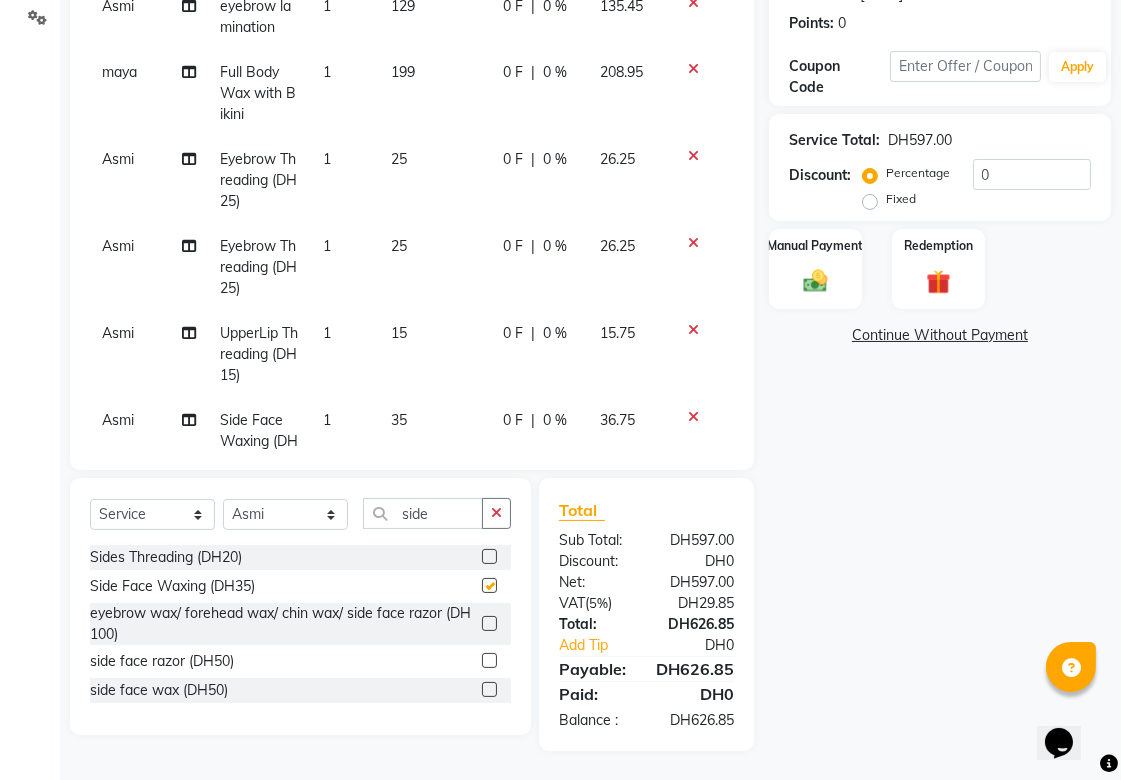 checkbox on "false" 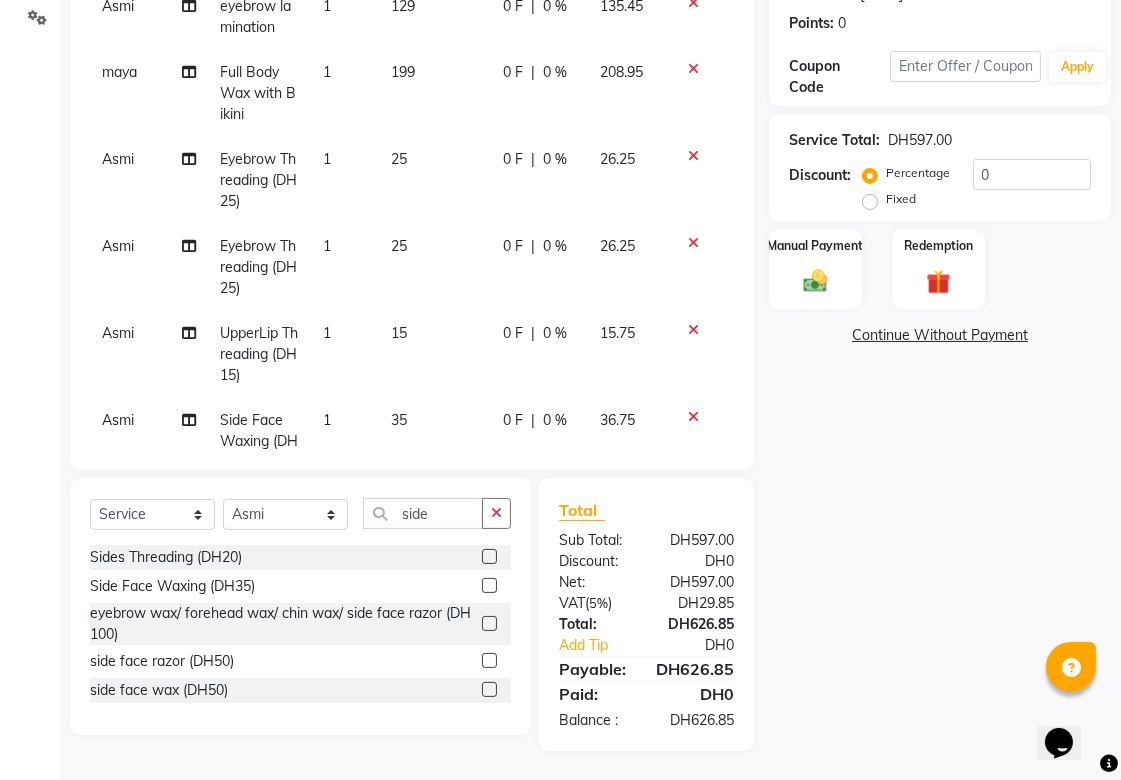 click on "25" 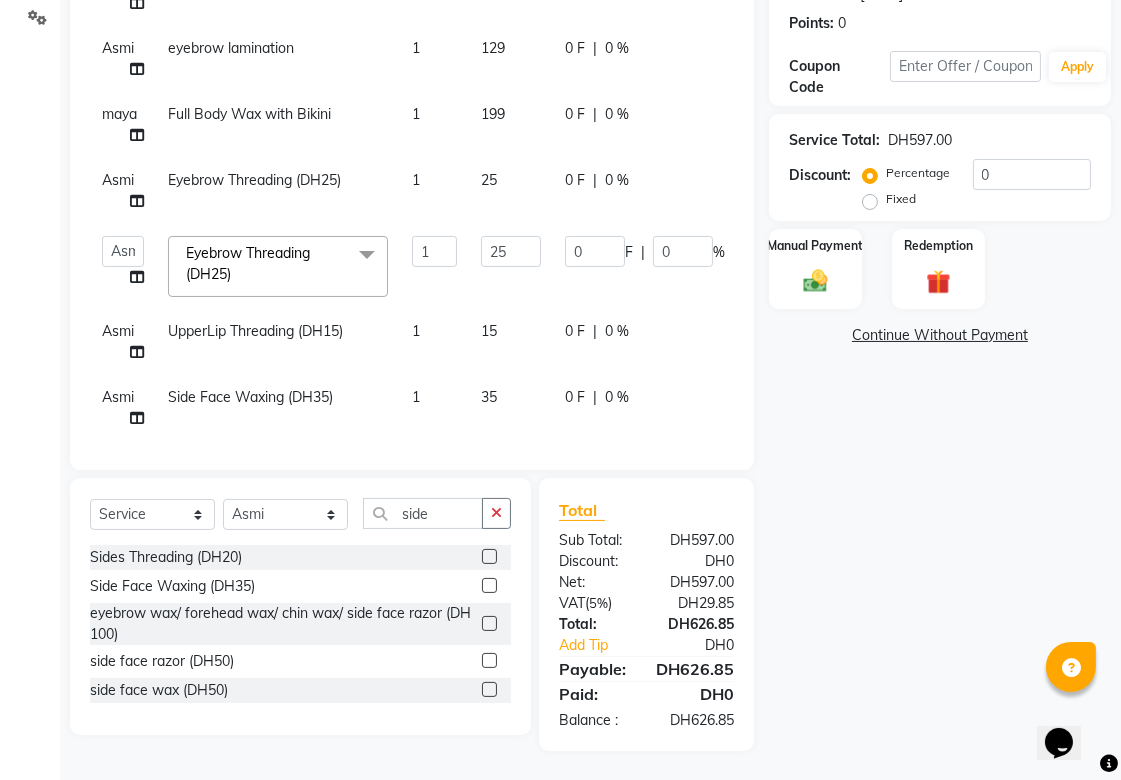 scroll, scrollTop: 0, scrollLeft: 0, axis: both 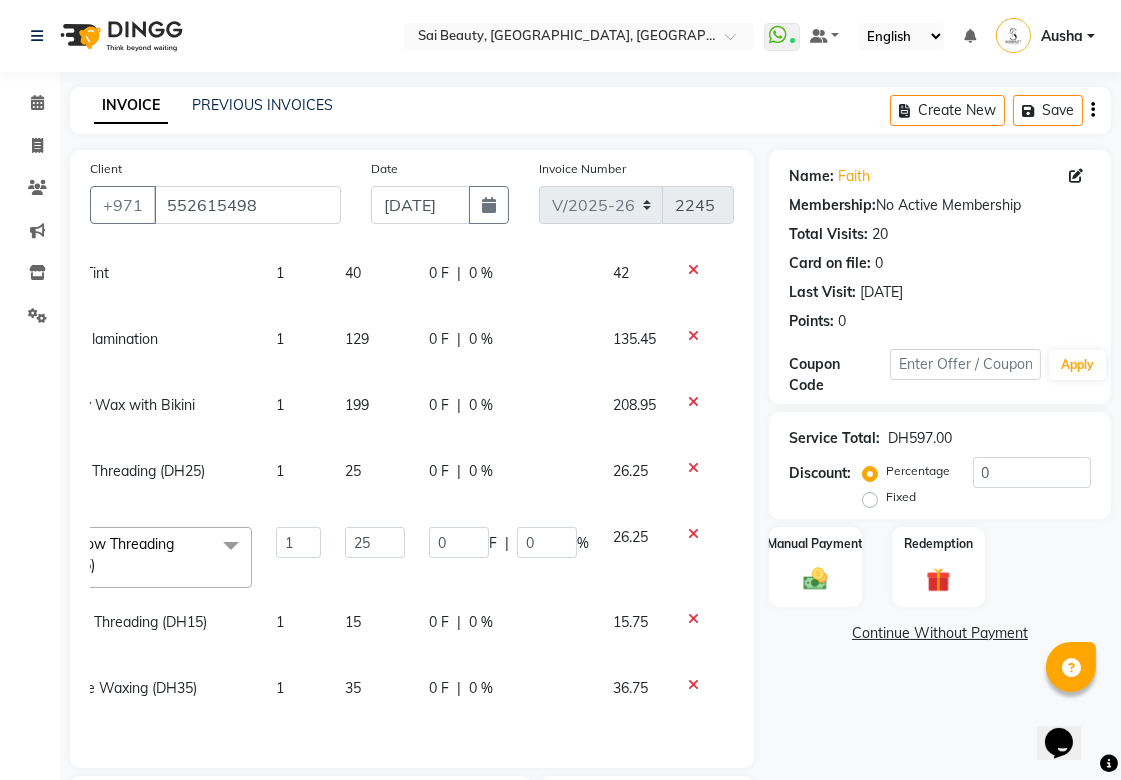 click 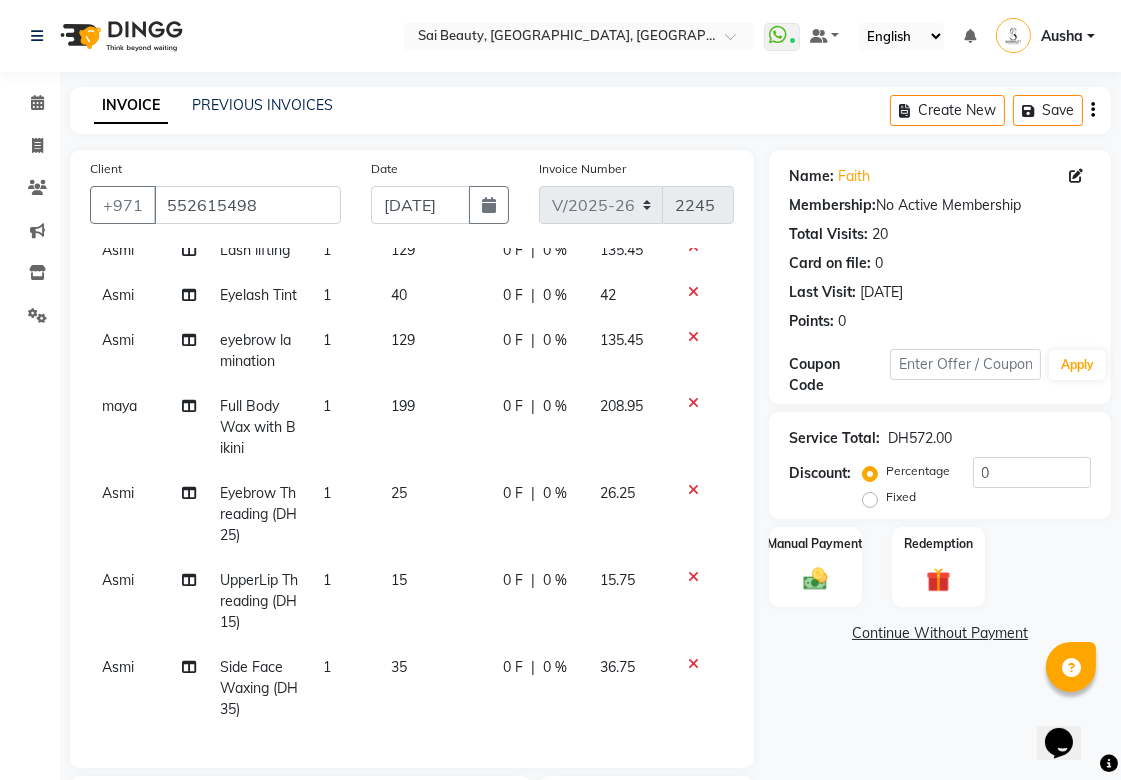 scroll, scrollTop: 138, scrollLeft: 0, axis: vertical 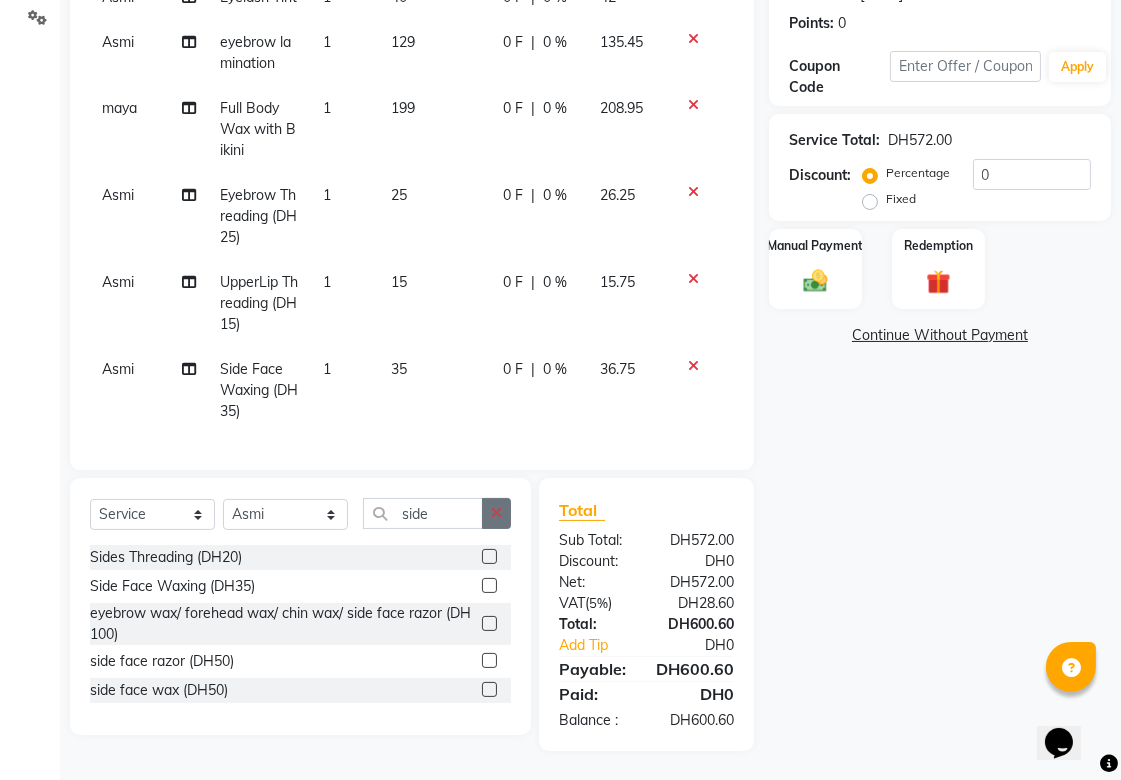 click 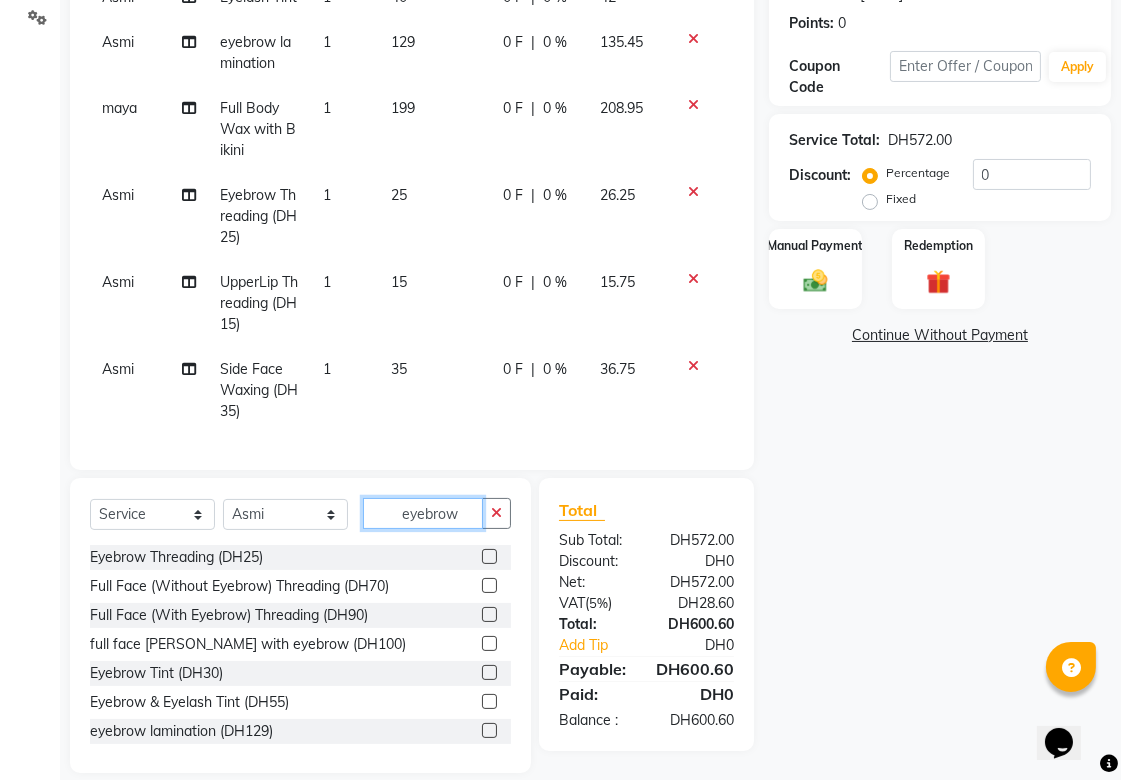 type on "eyebrow" 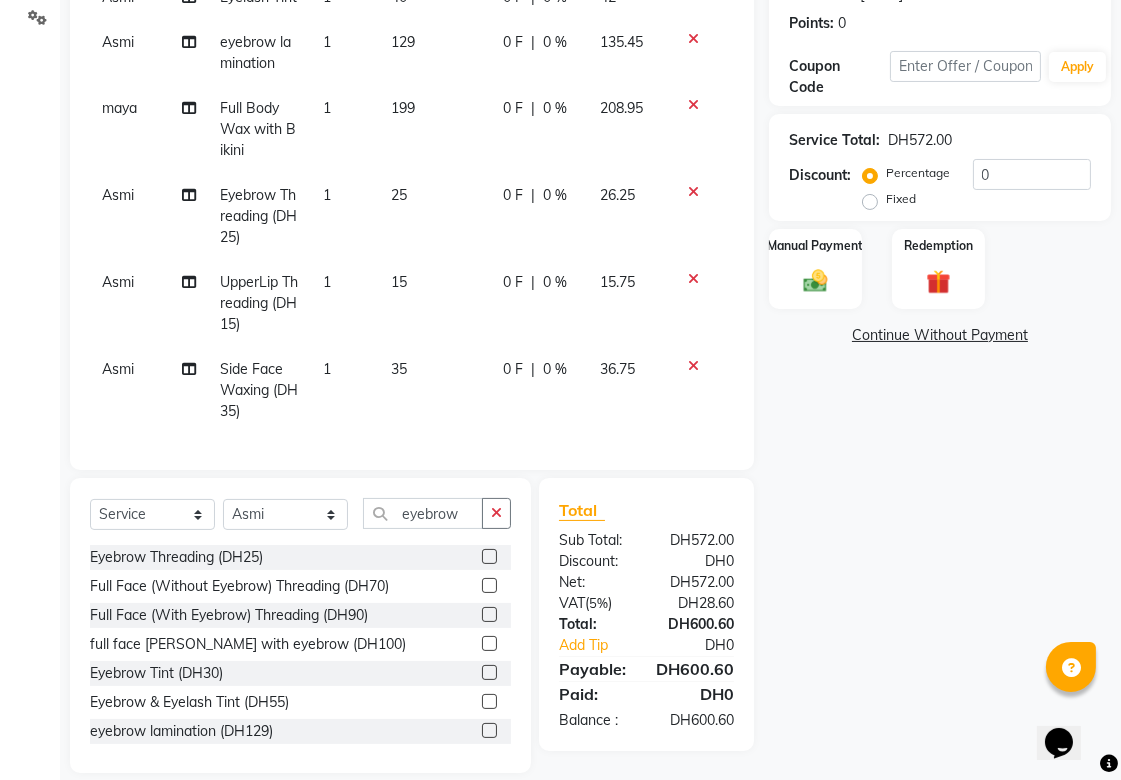 click 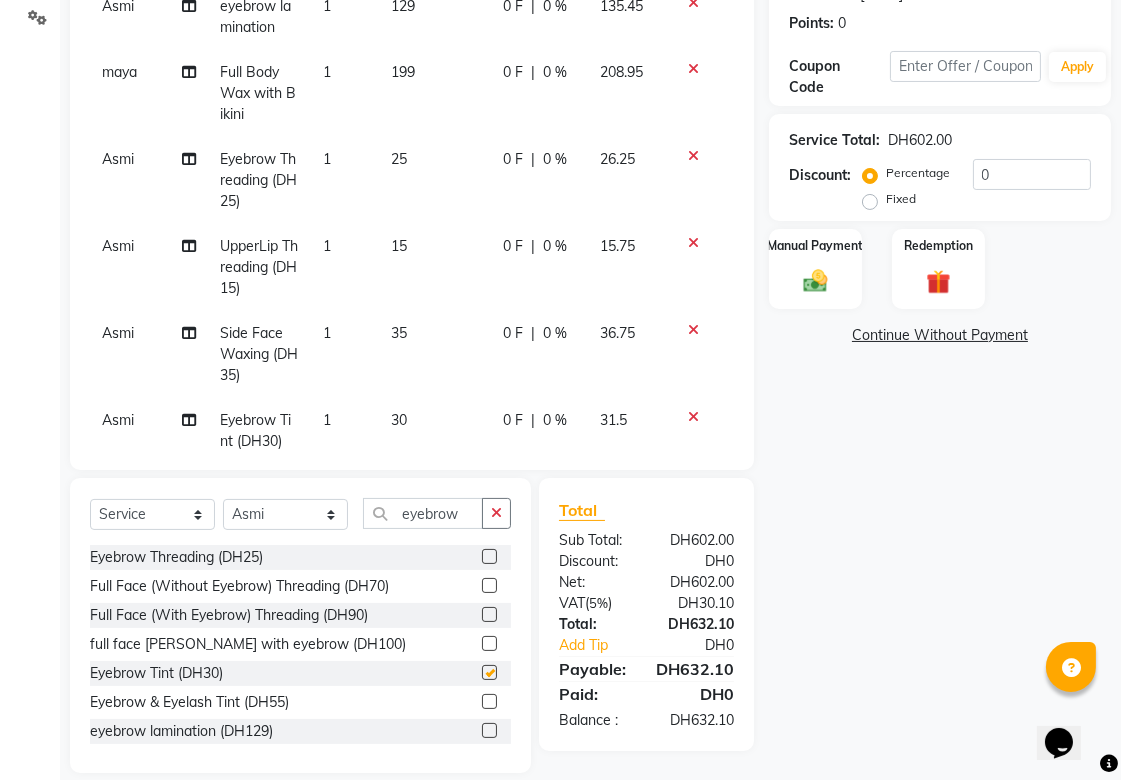 checkbox on "false" 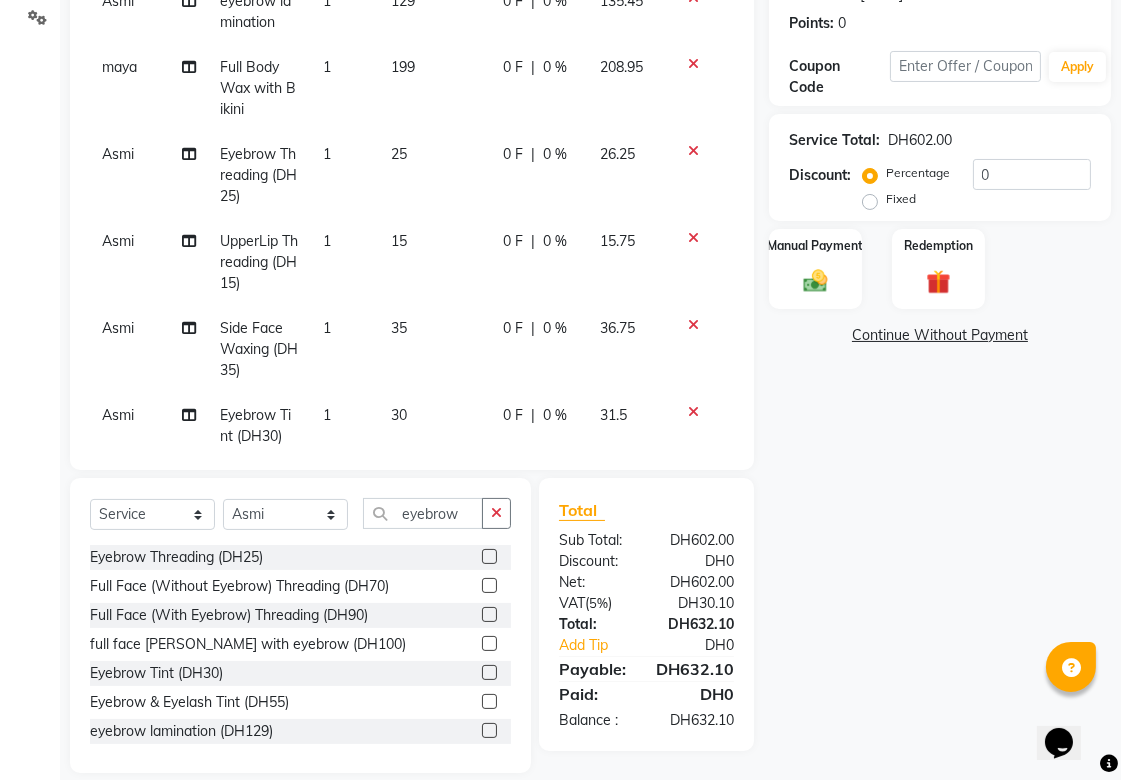 scroll, scrollTop: 205, scrollLeft: 0, axis: vertical 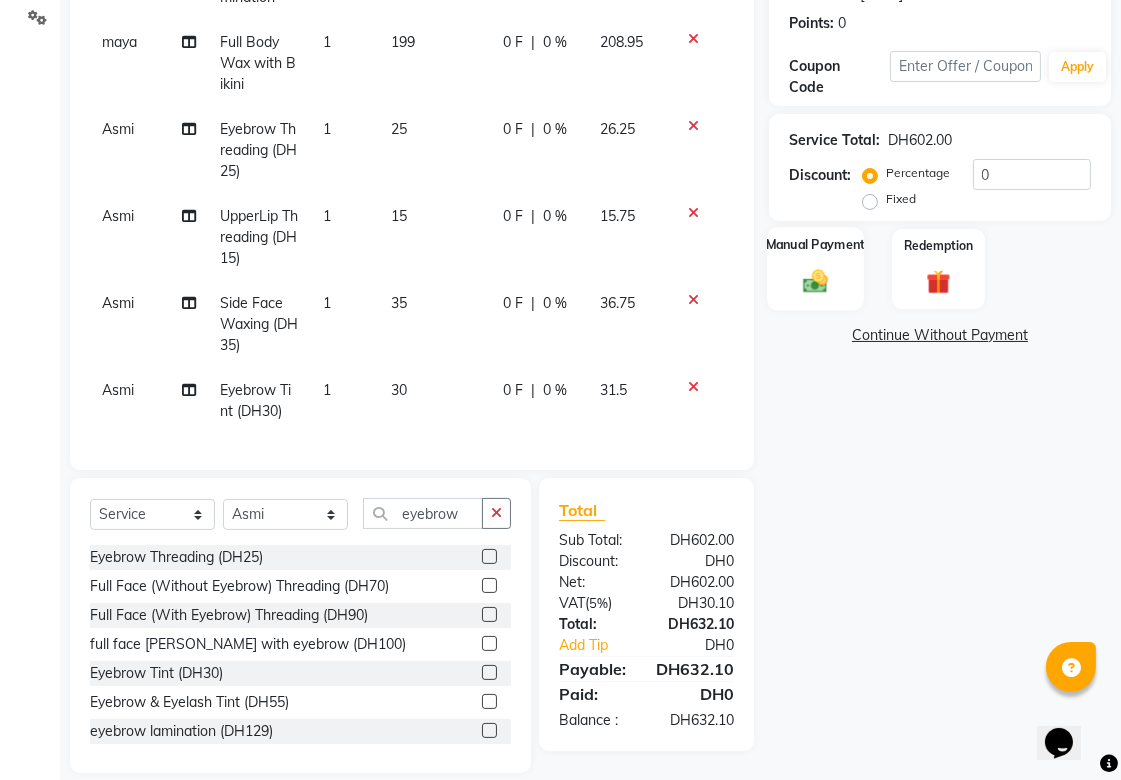 click 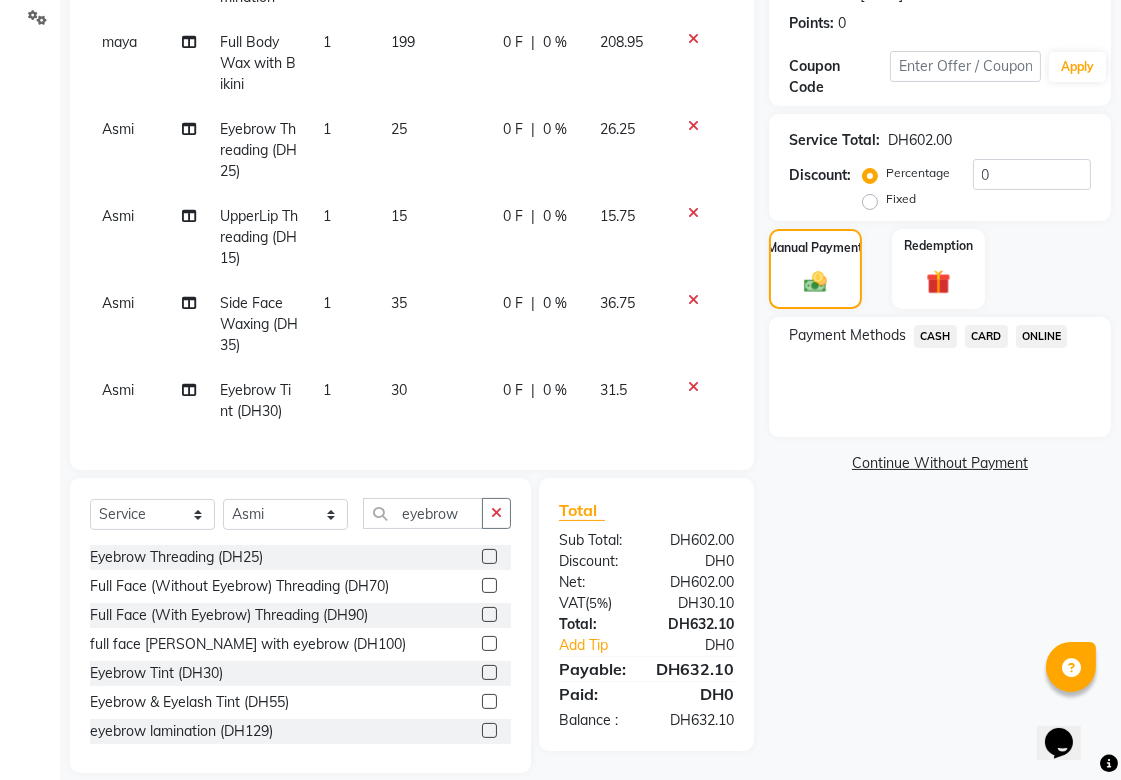 click on "CARD" 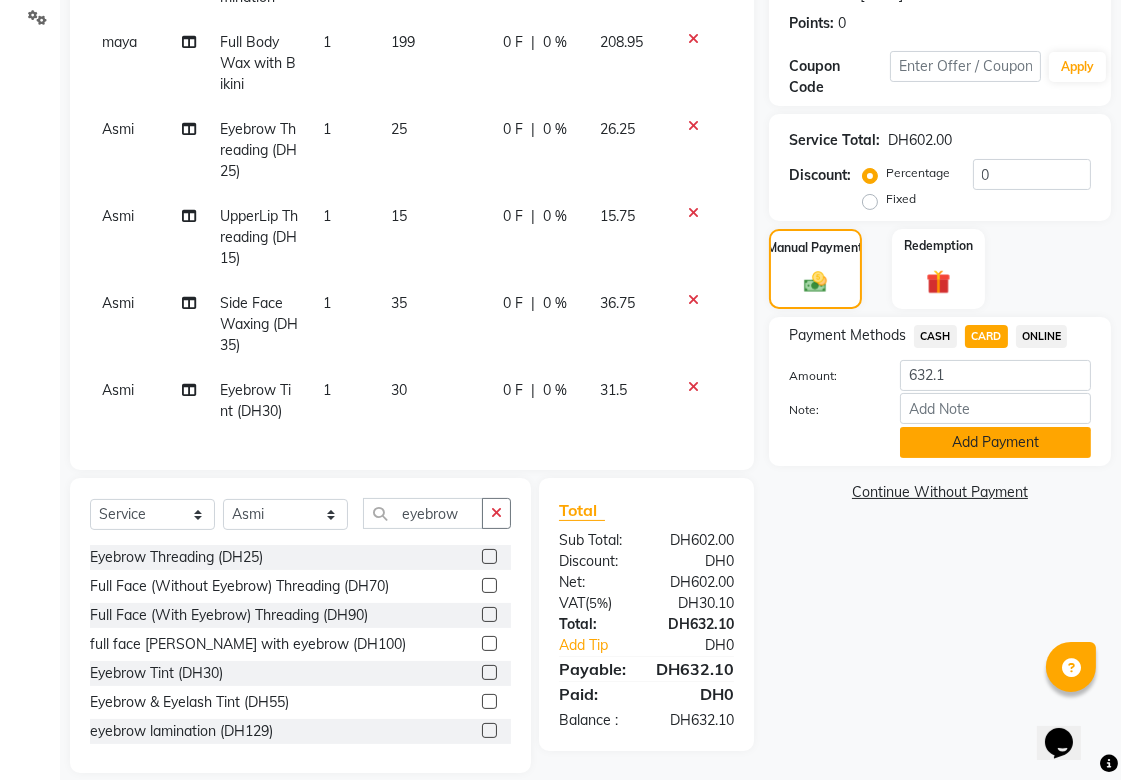 click on "Add Payment" 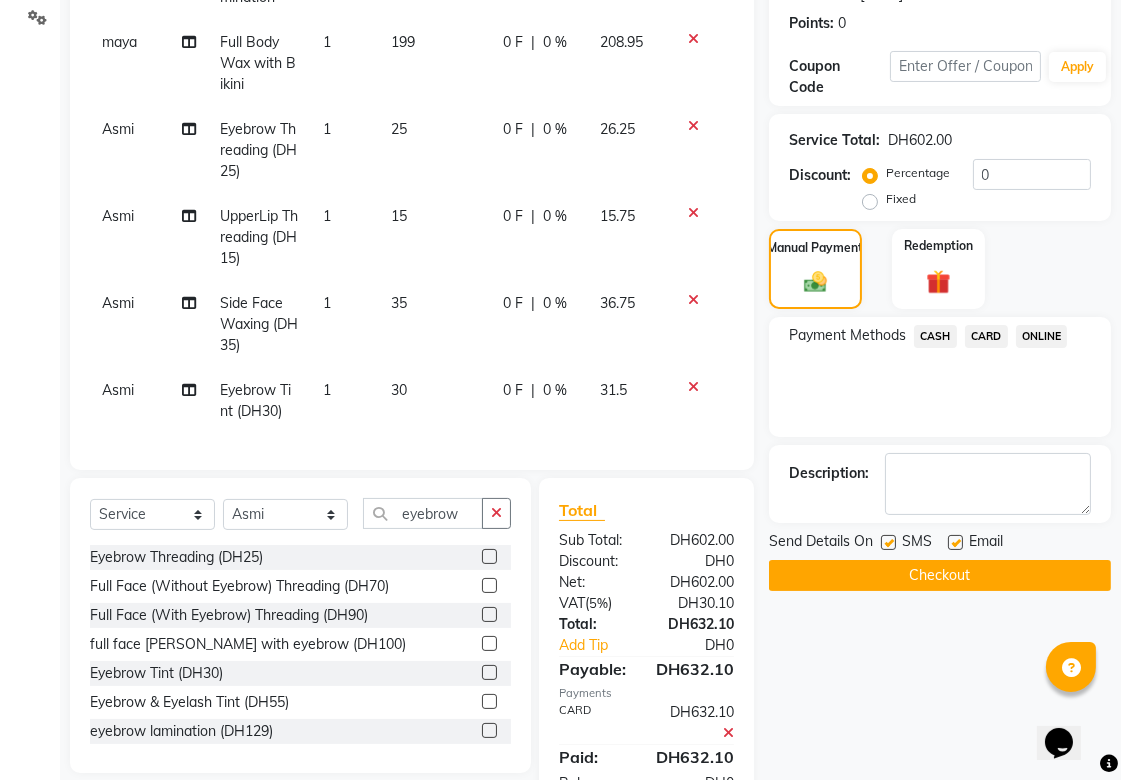 scroll, scrollTop: 362, scrollLeft: 0, axis: vertical 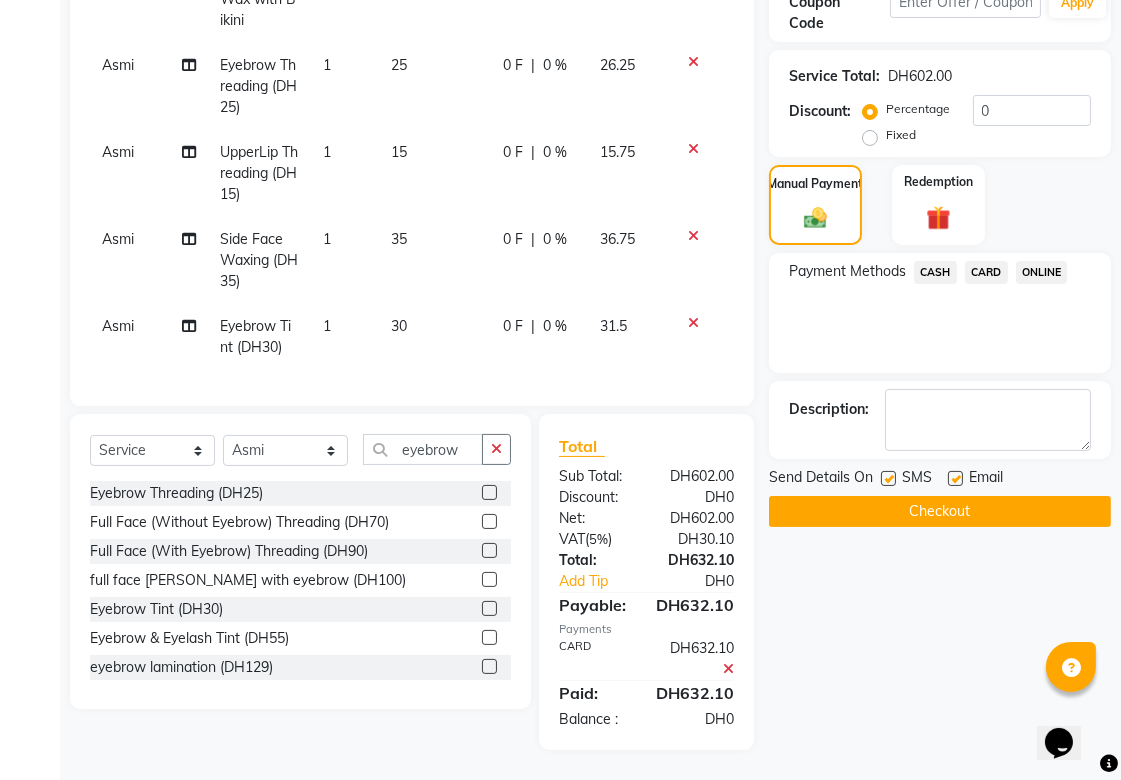 click on "Checkout" 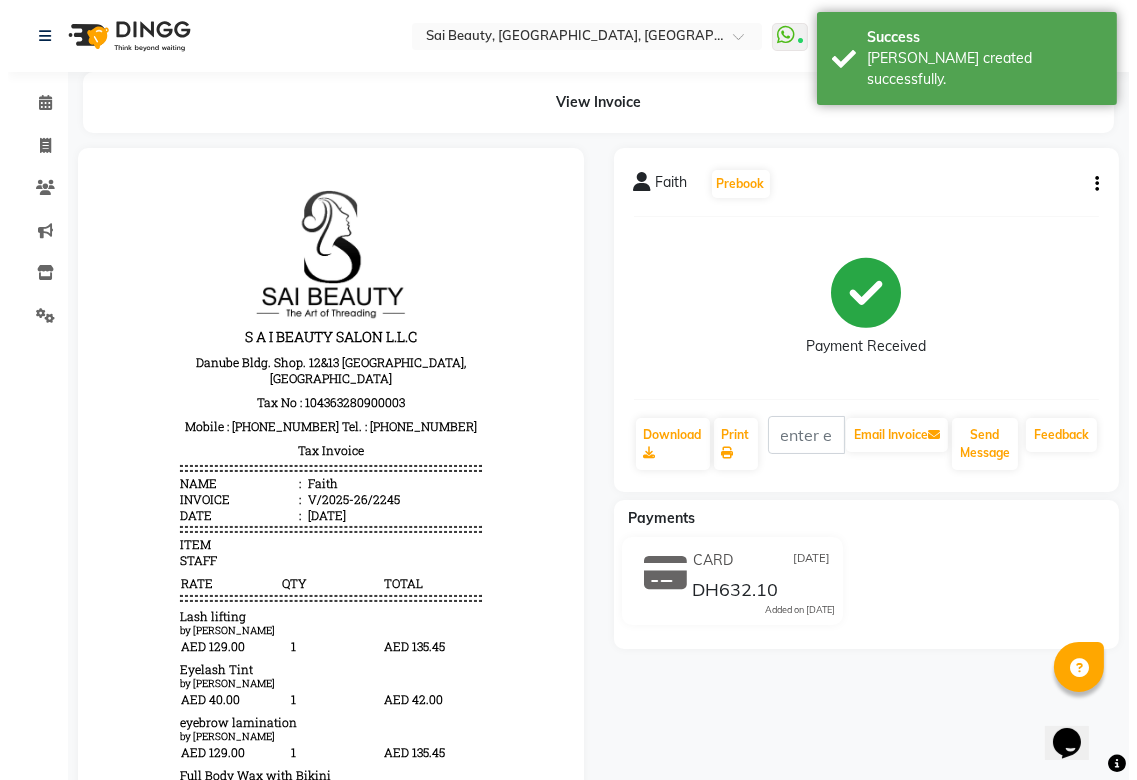 scroll, scrollTop: 0, scrollLeft: 0, axis: both 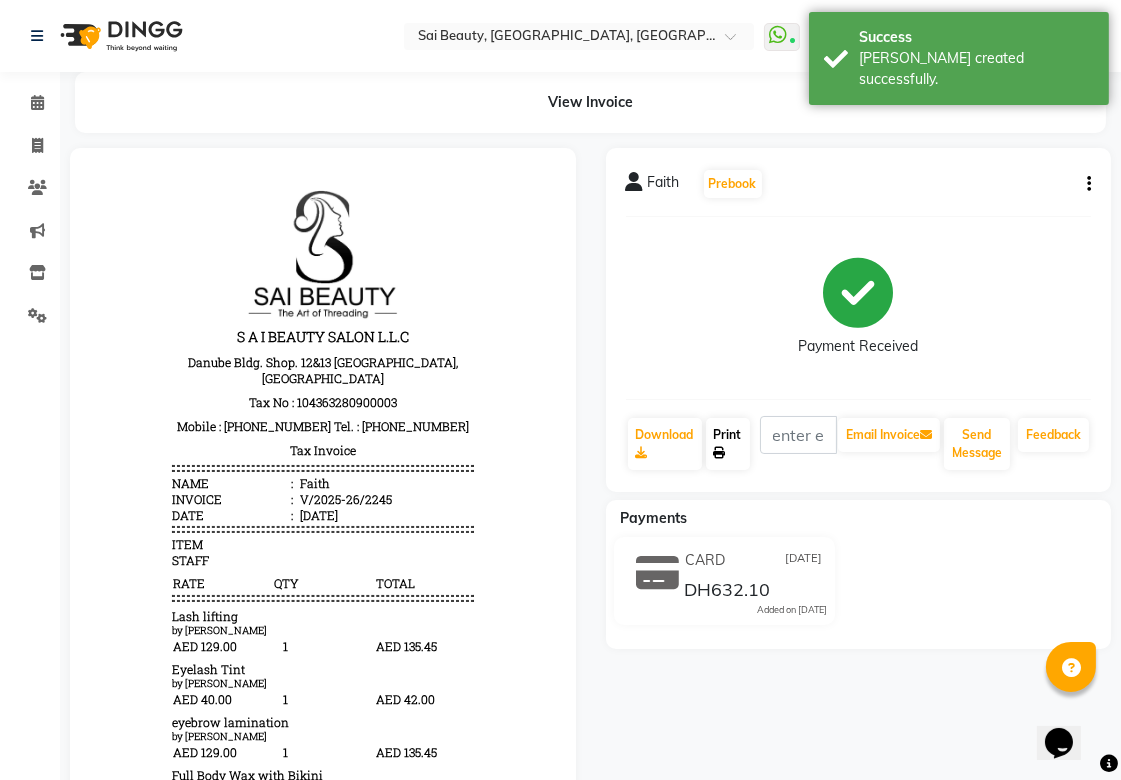 click 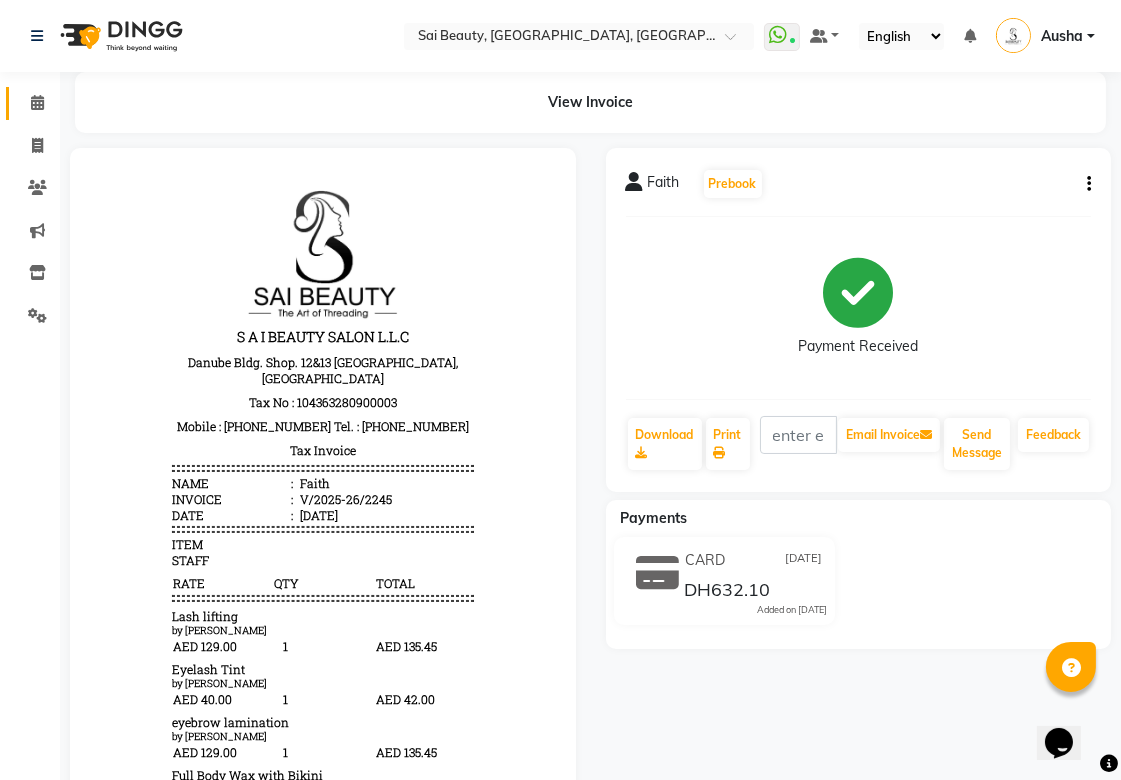 click 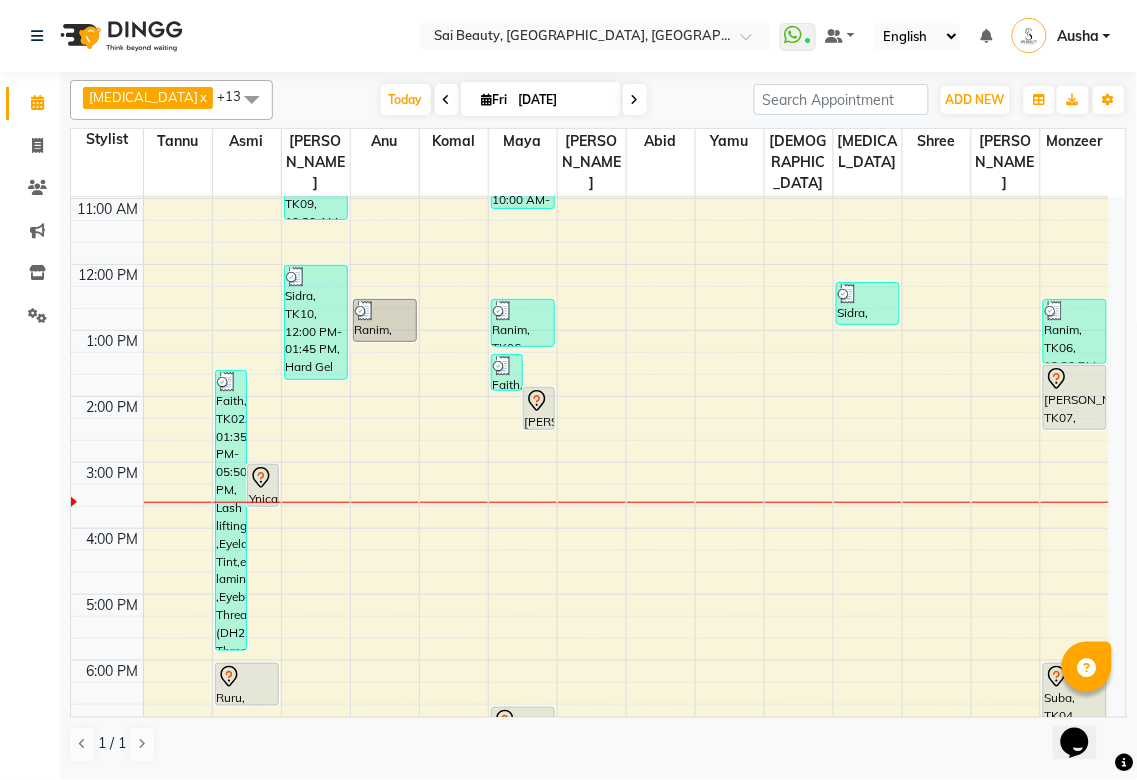 scroll, scrollTop: 133, scrollLeft: 0, axis: vertical 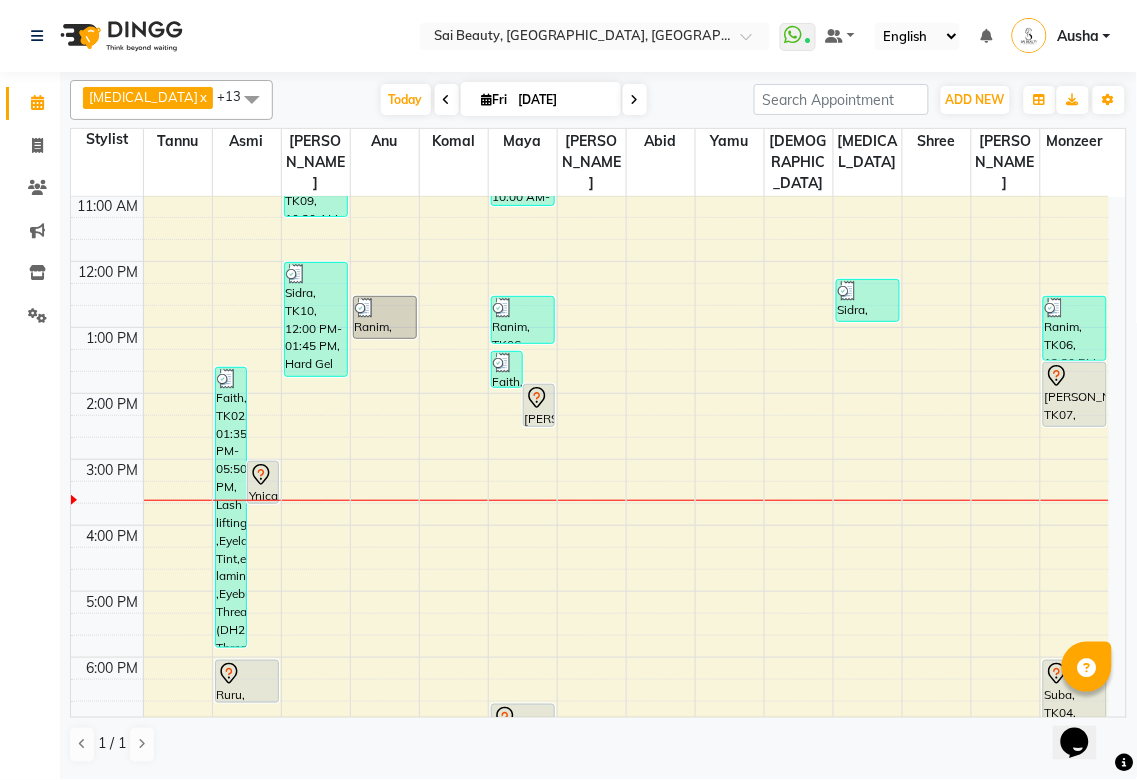 click on "Faith, TK02, 01:20 PM-01:55 PM, Full Body Wax with Bikini" at bounding box center [507, 369] 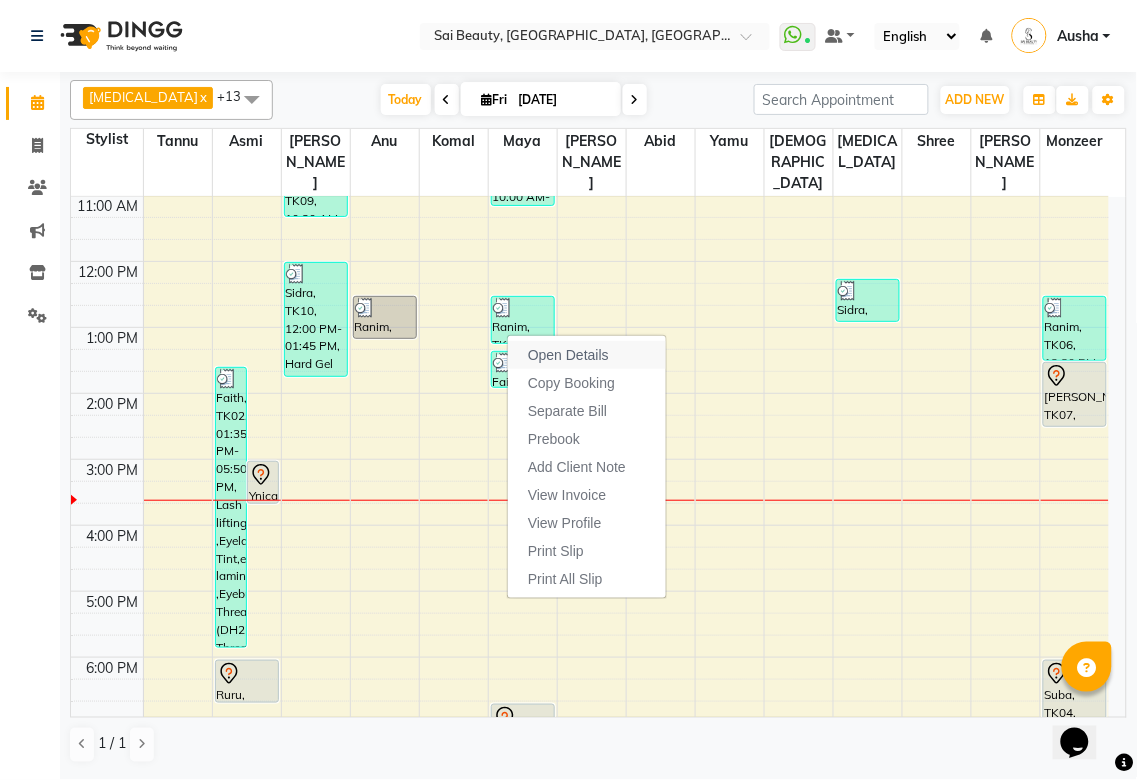 click on "Open Details" at bounding box center [568, 355] 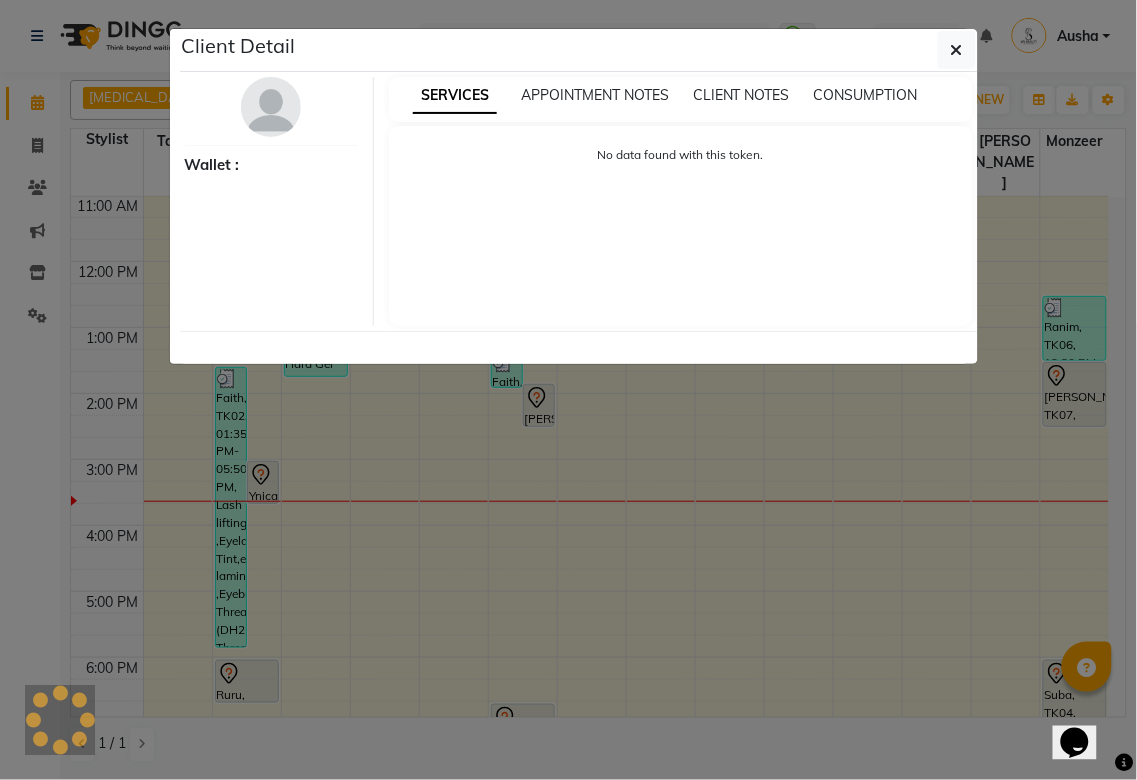 click on "Client Detail     Wallet : SERVICES APPOINTMENT NOTES CLIENT NOTES CONSUMPTION No data found with this token." 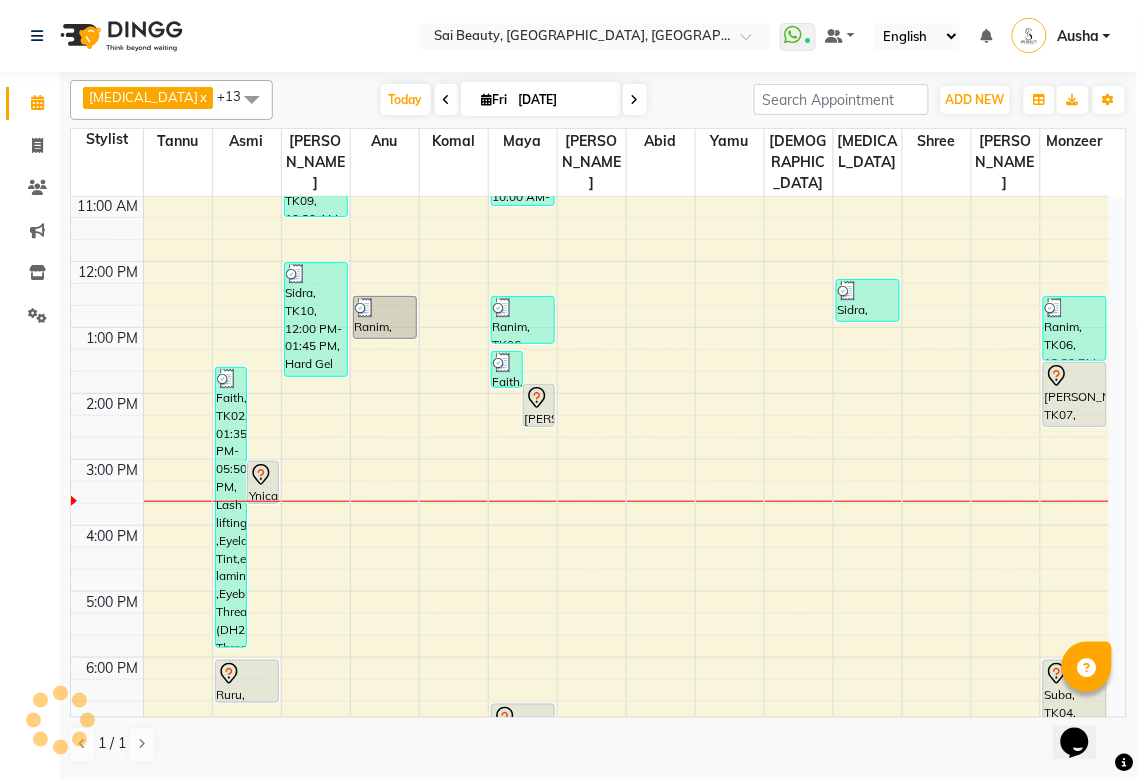 click 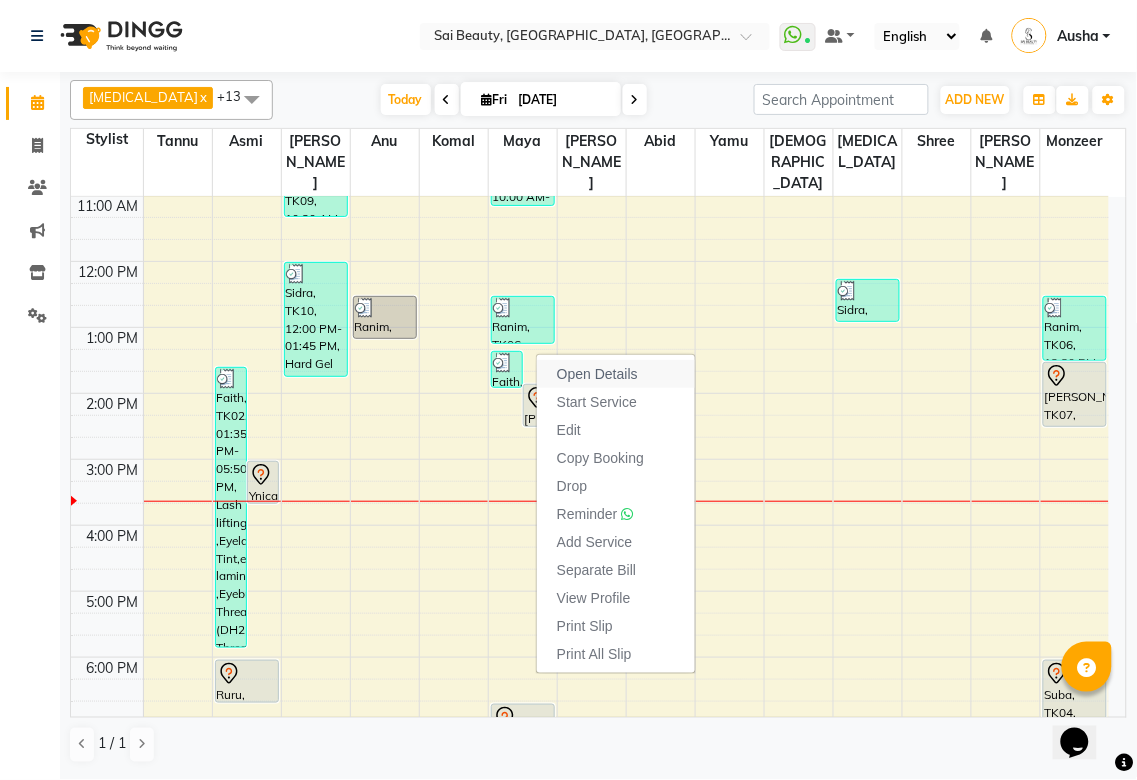 click on "Open Details" at bounding box center [616, 374] 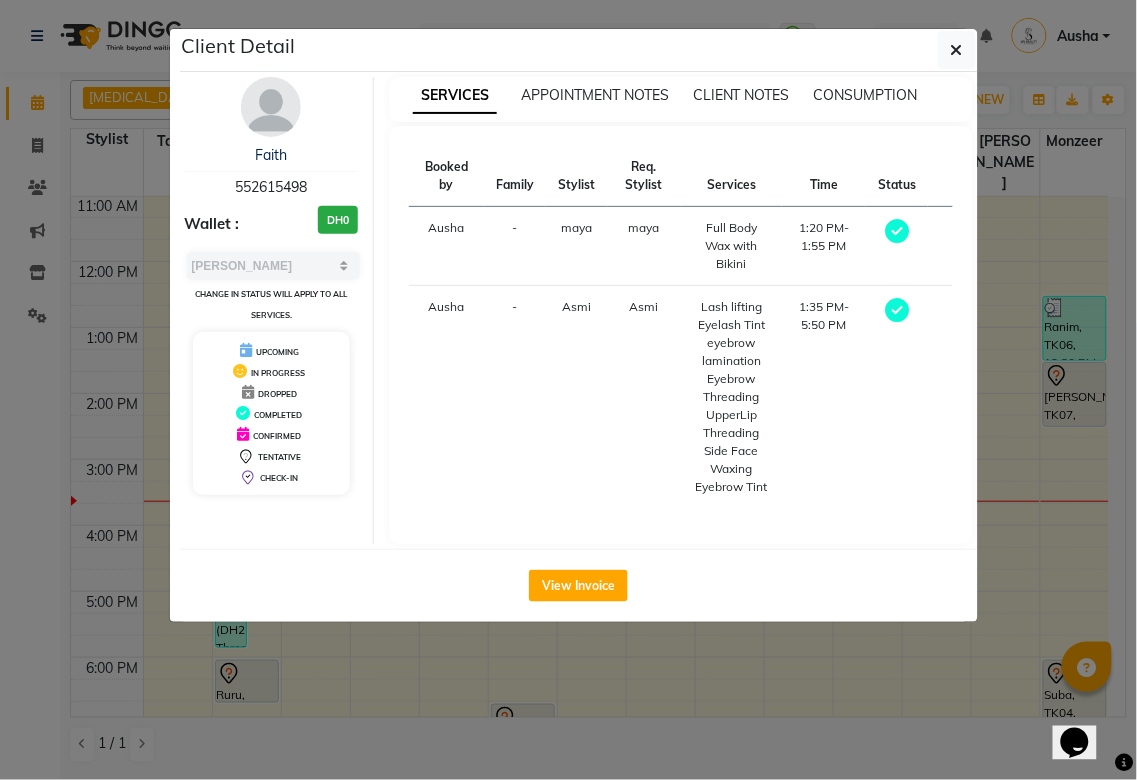 select on "7" 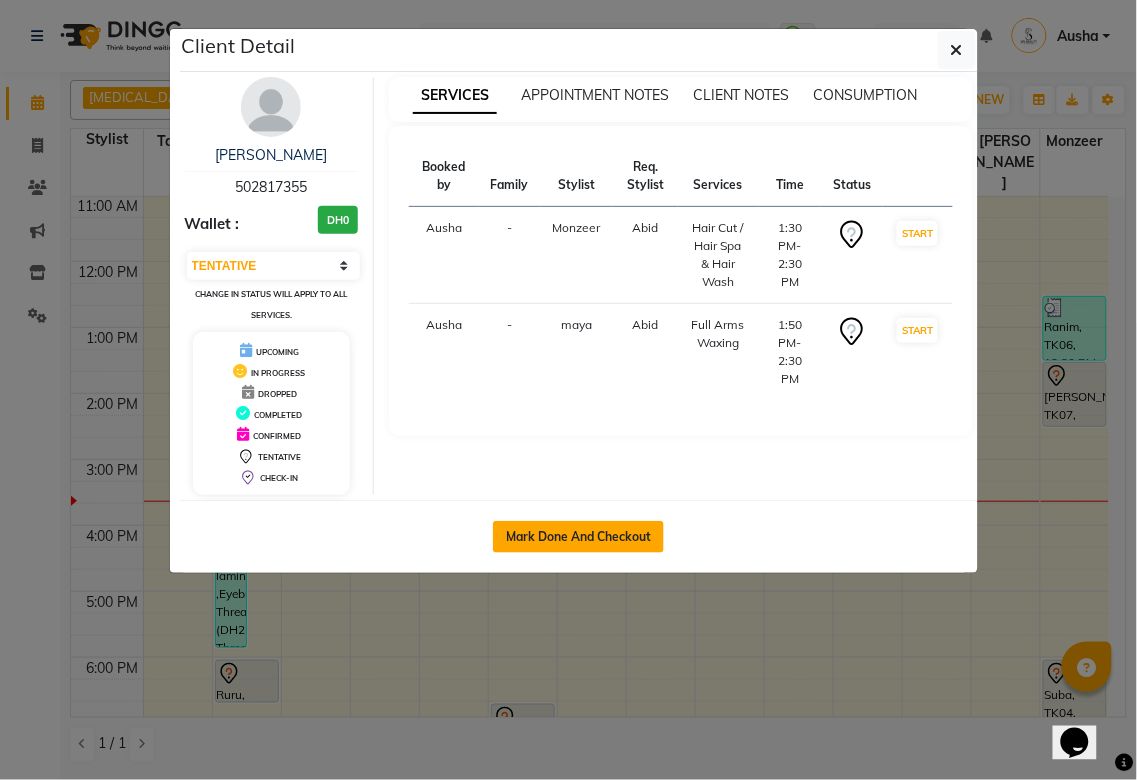click on "Mark Done And Checkout" 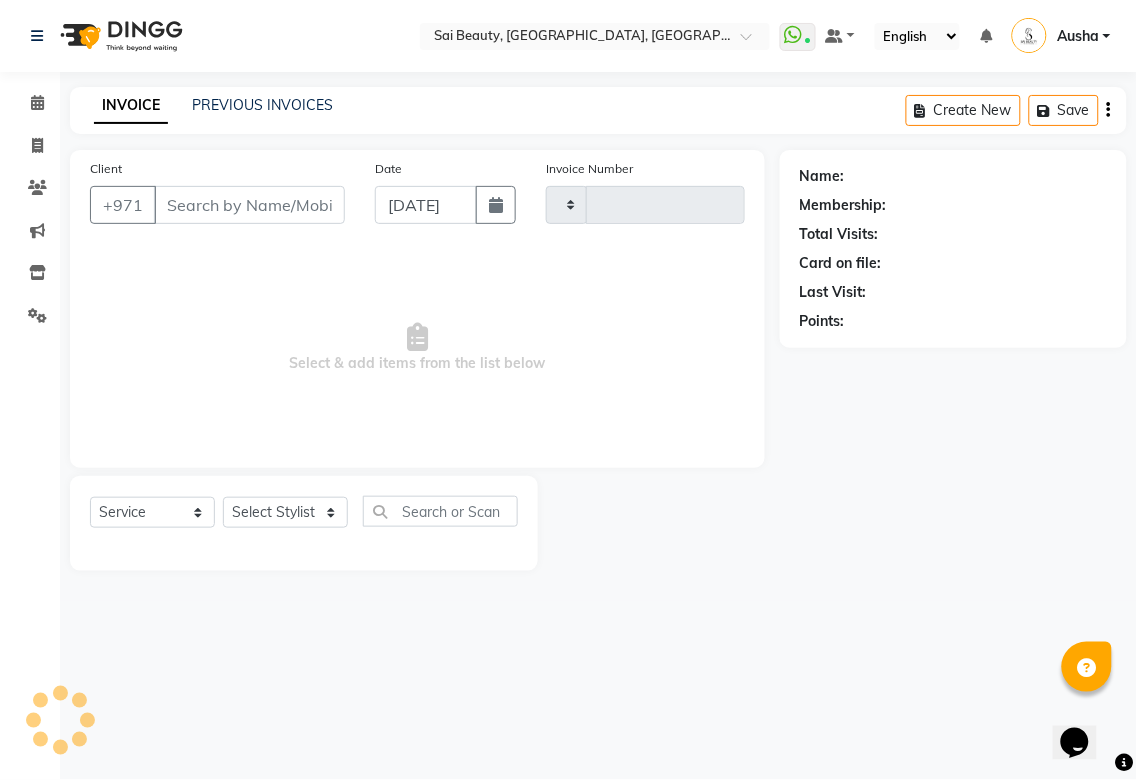 type on "2246" 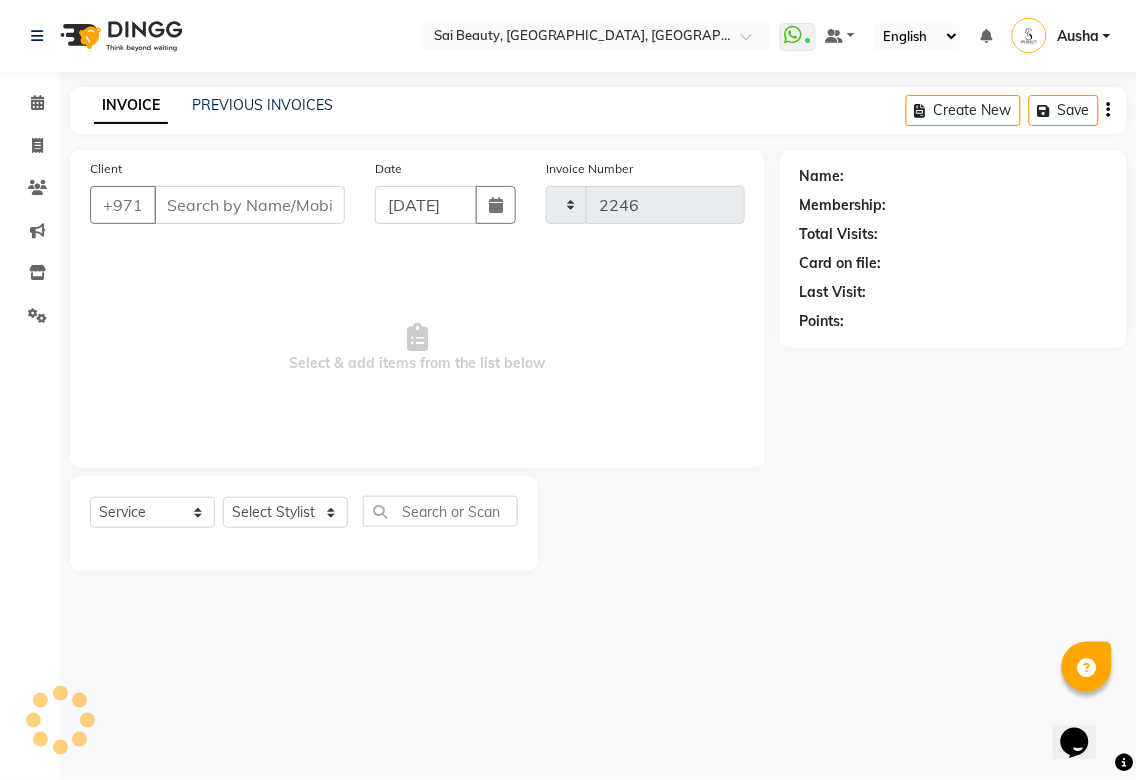 select on "5352" 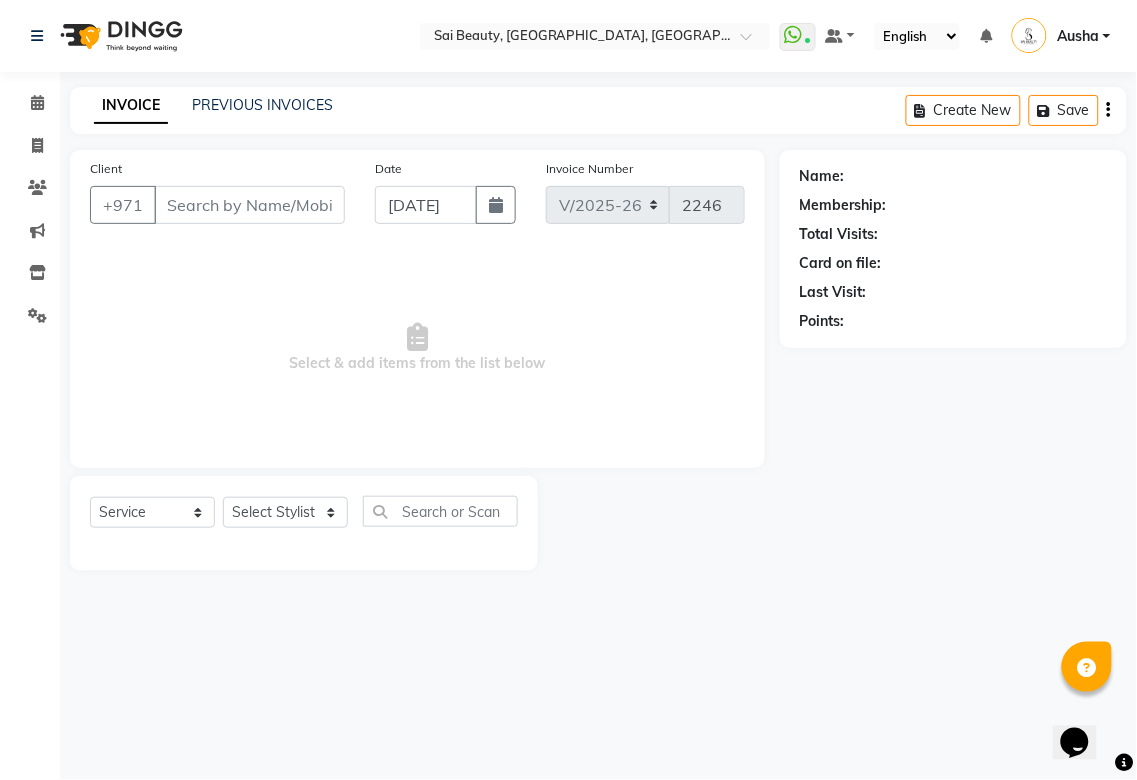 type on "502817355" 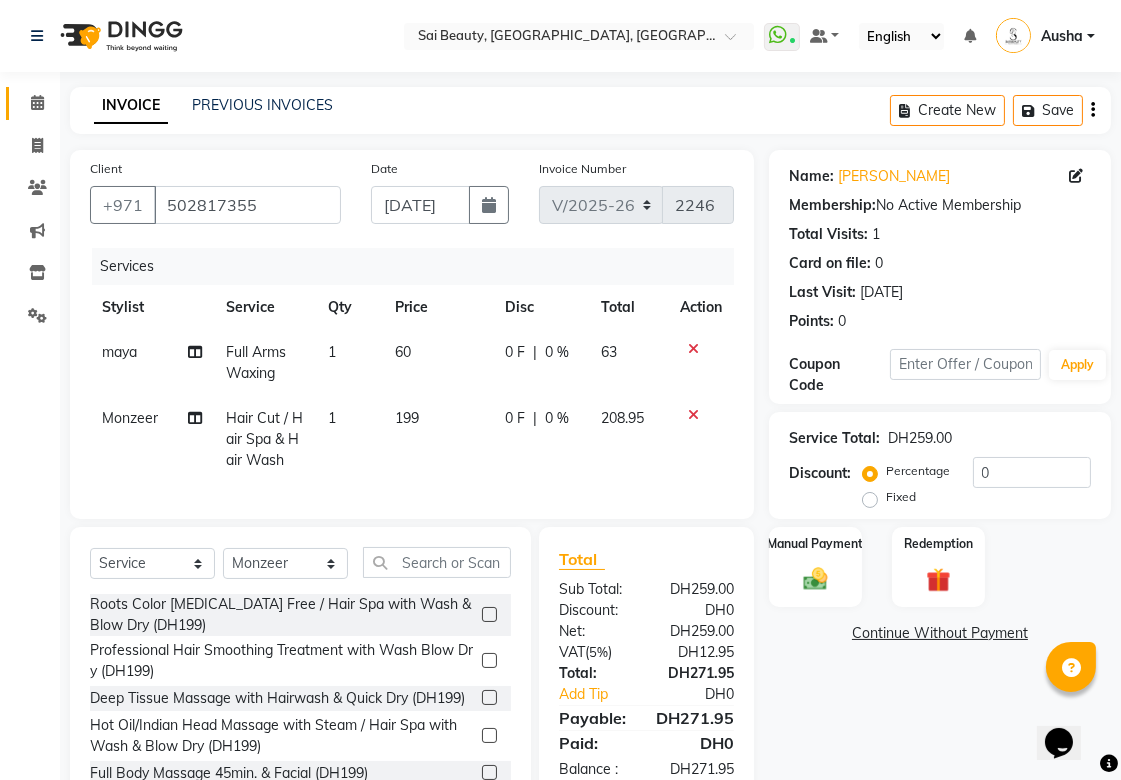 click 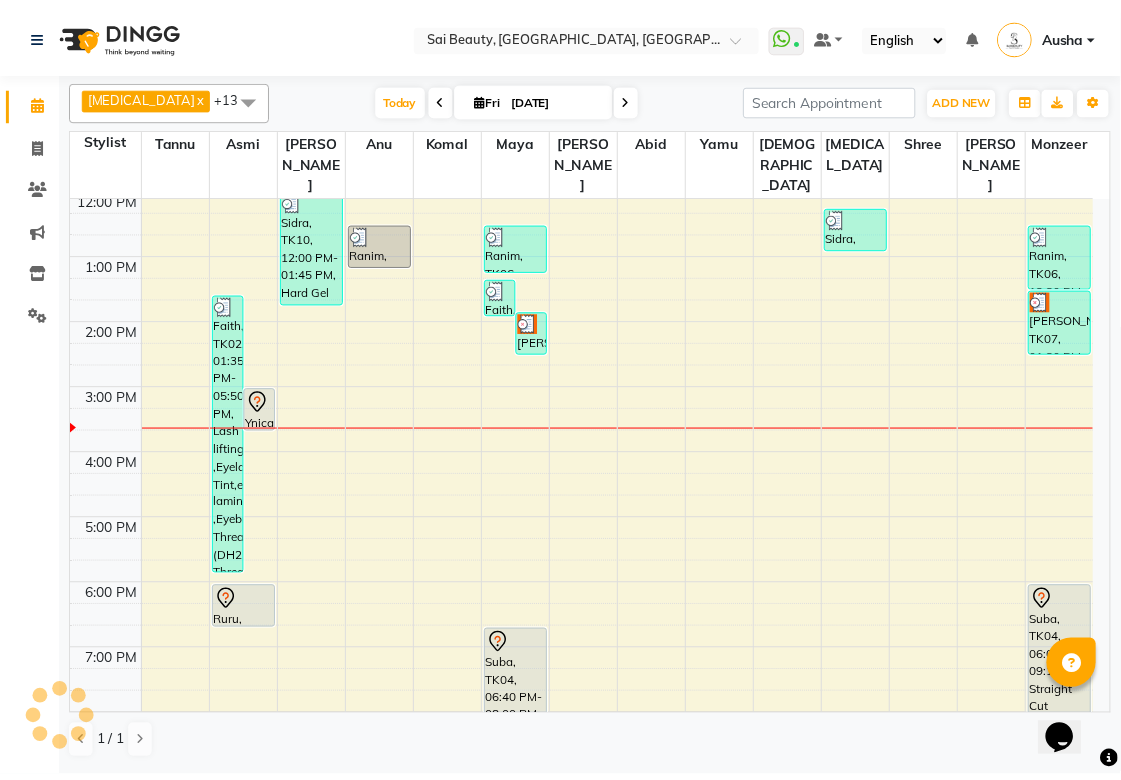 scroll, scrollTop: 266, scrollLeft: 0, axis: vertical 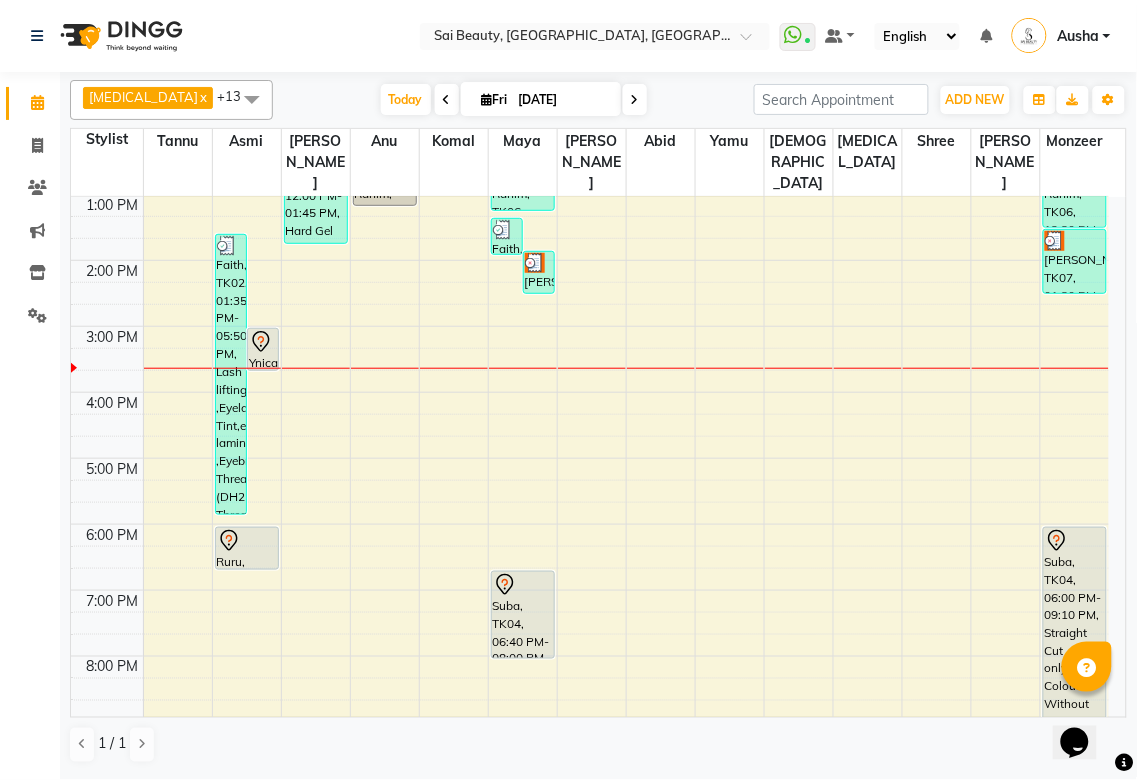 click on "Suba, TK04, 06:40 PM-08:00 PM, Full Arms Waxing,Full Legs Waxing" at bounding box center [523, 615] 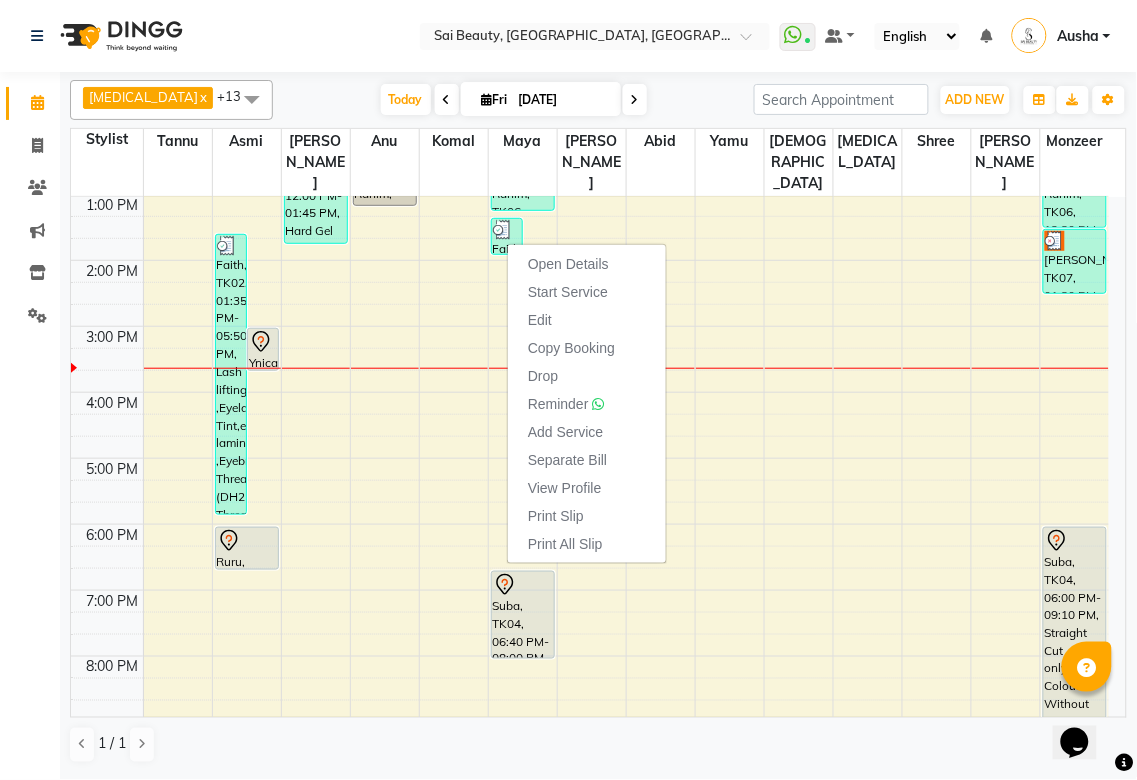 click at bounding box center [626, 315] 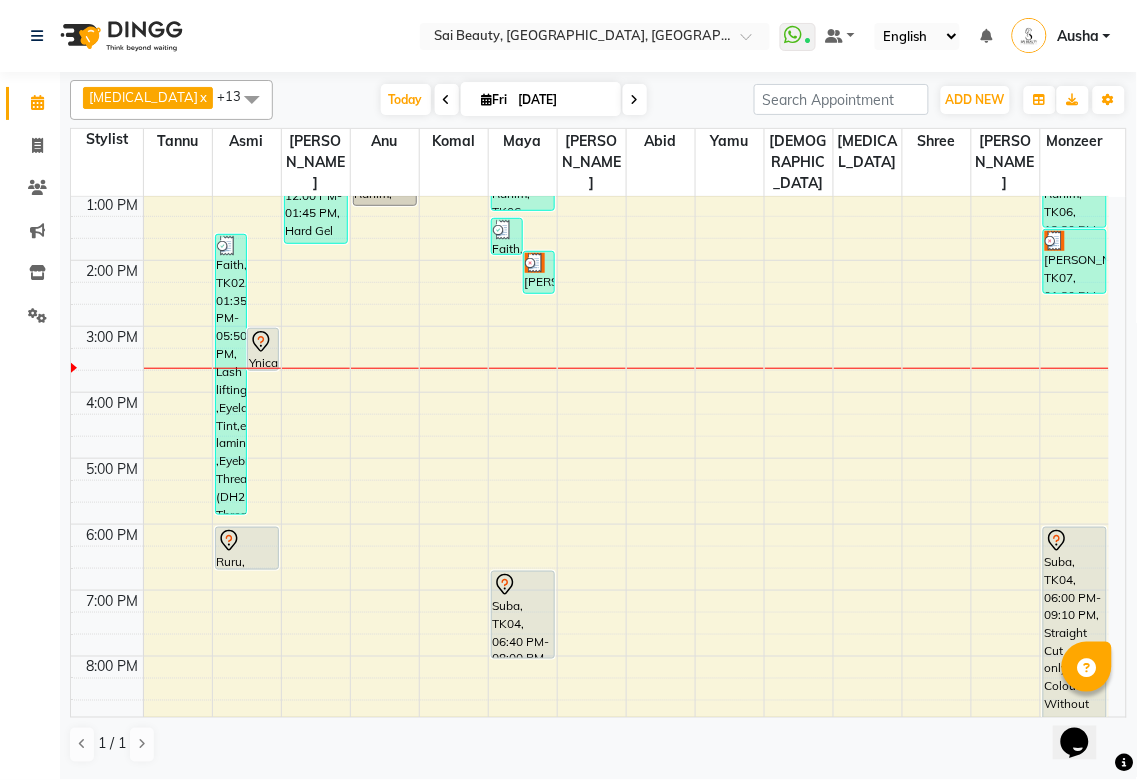 click at bounding box center (503, 230) 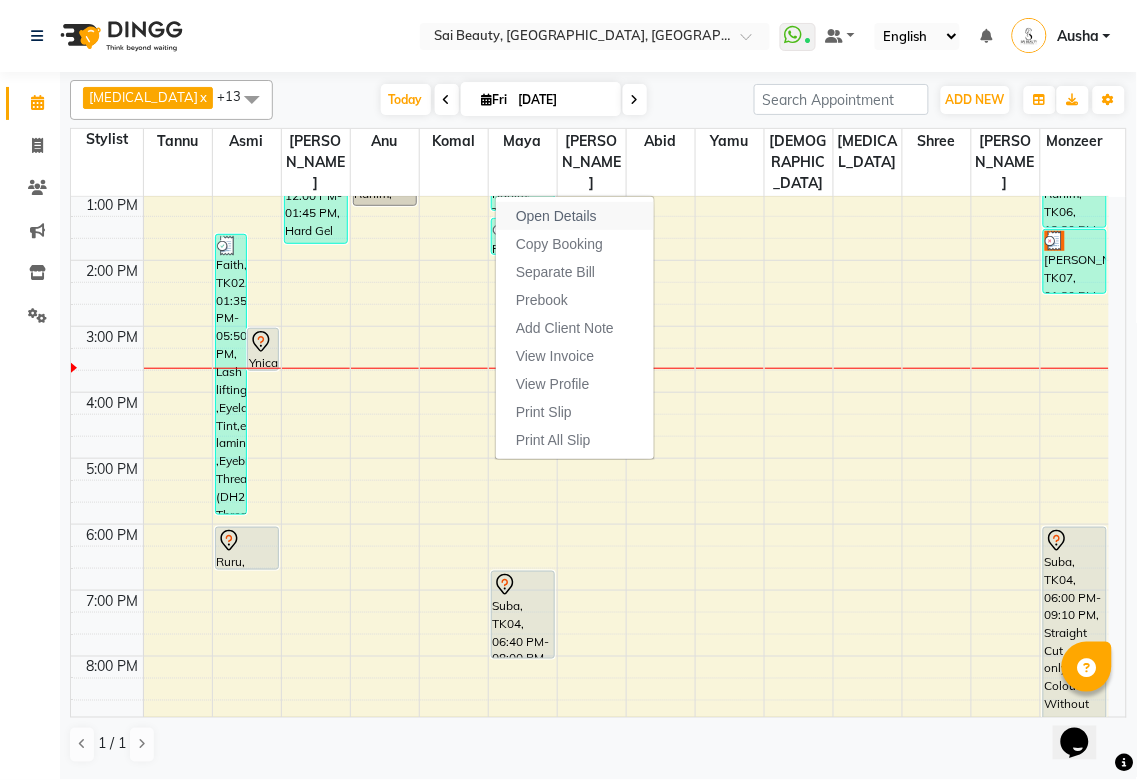 click on "Open Details" at bounding box center (556, 216) 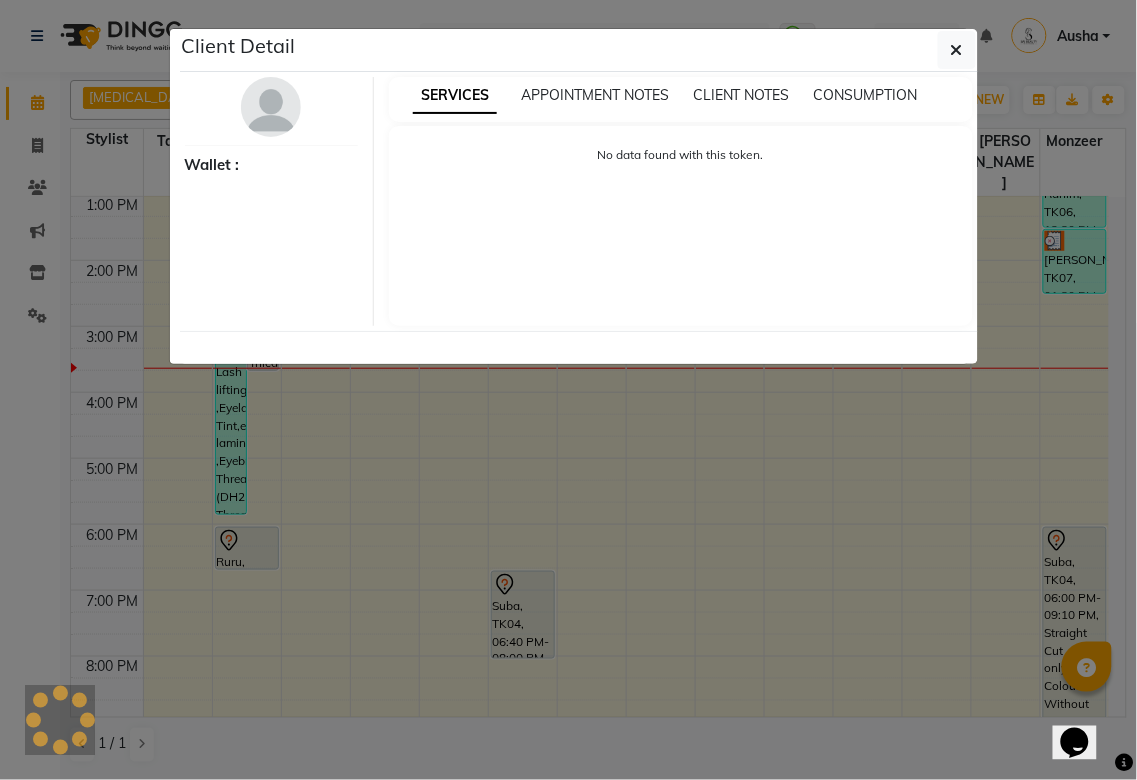 select on "3" 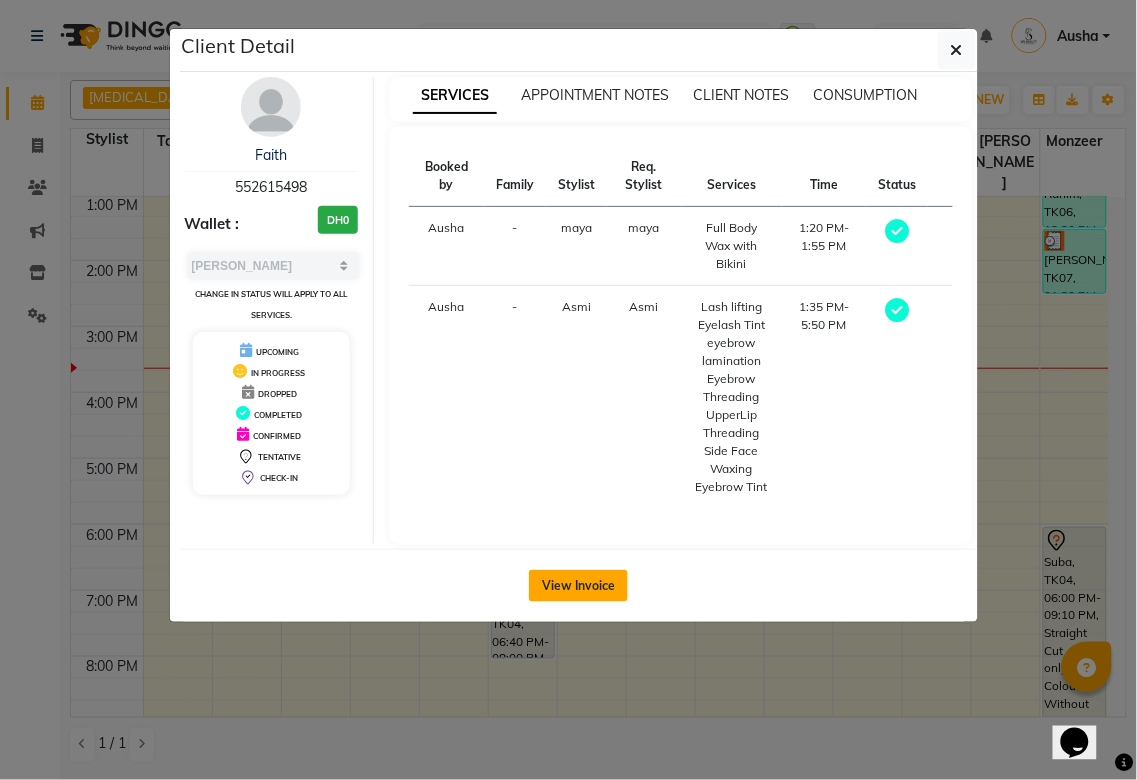 click on "View Invoice" 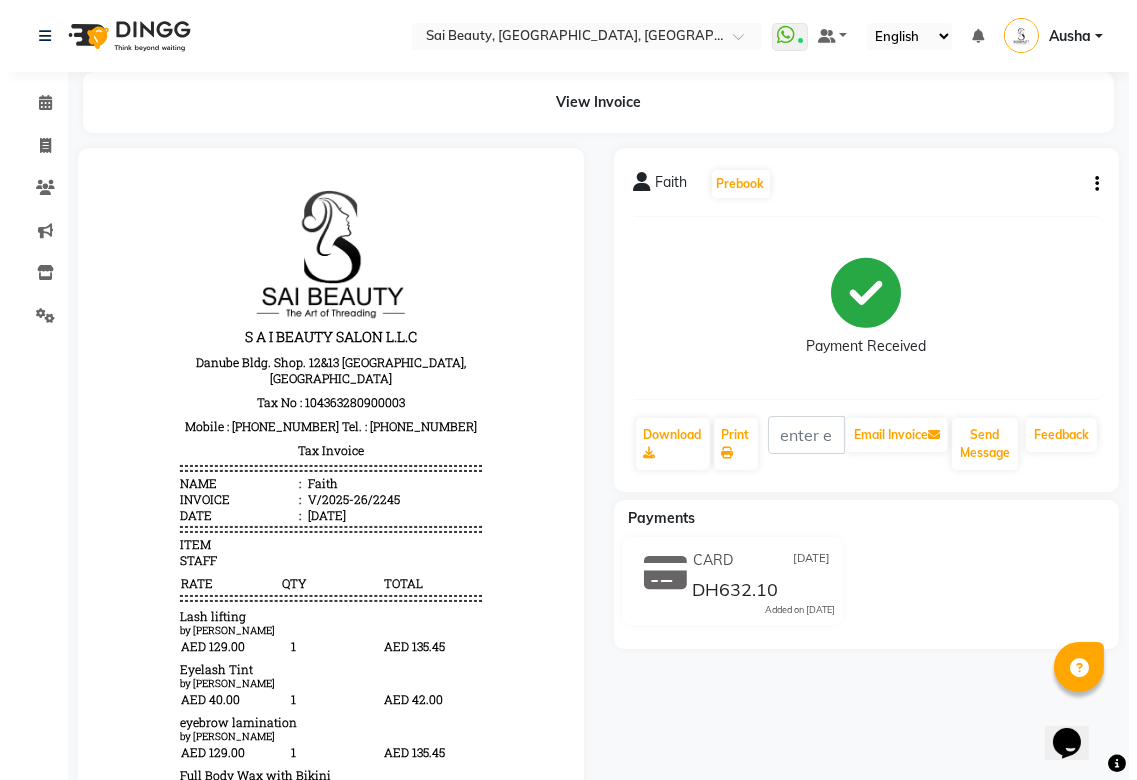scroll, scrollTop: 0, scrollLeft: 0, axis: both 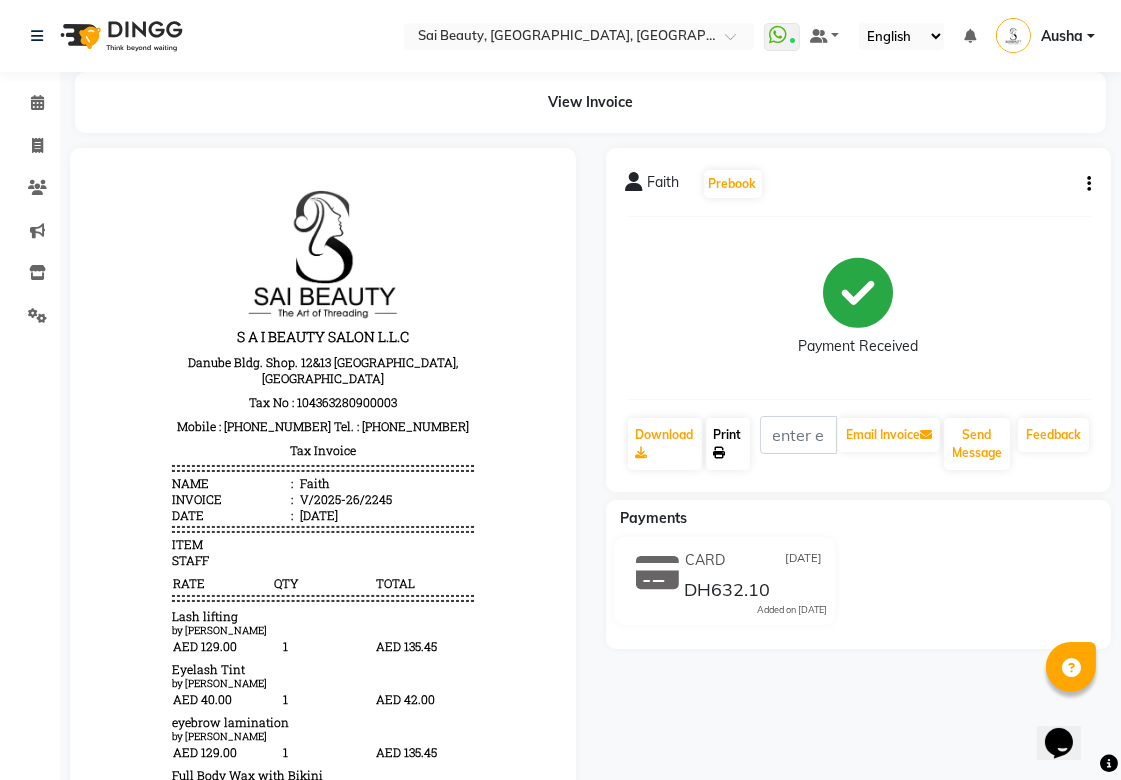 click on "Print" 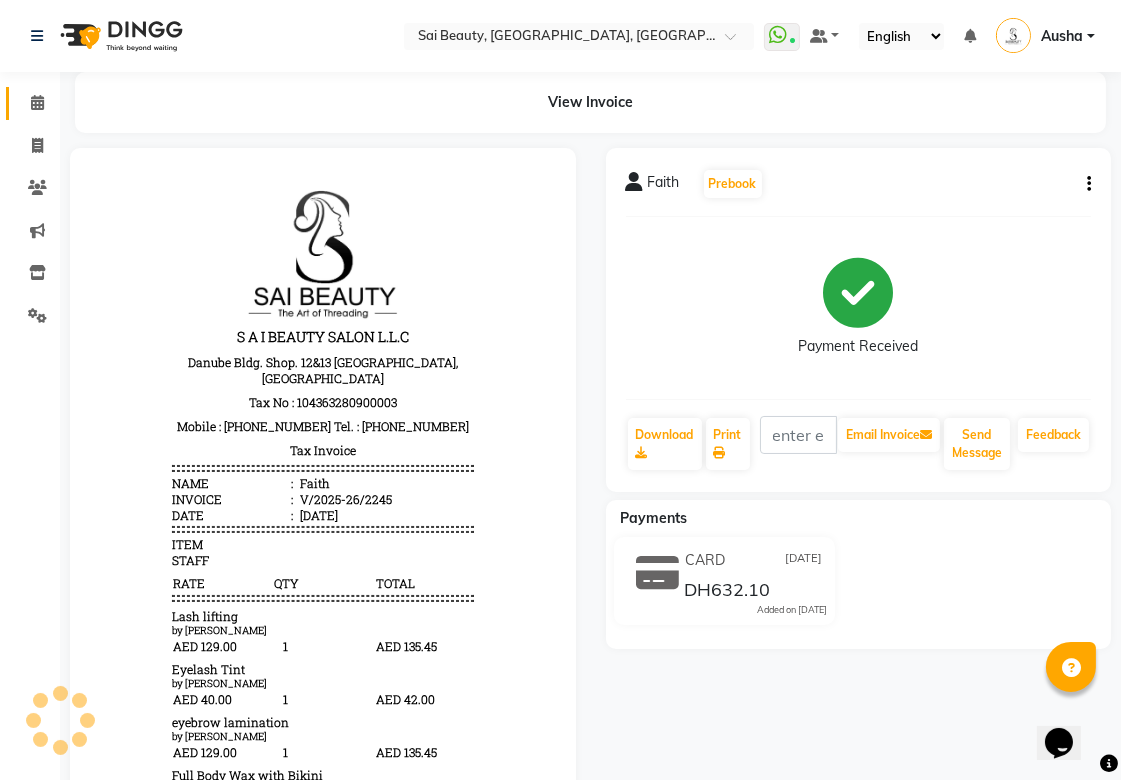 click 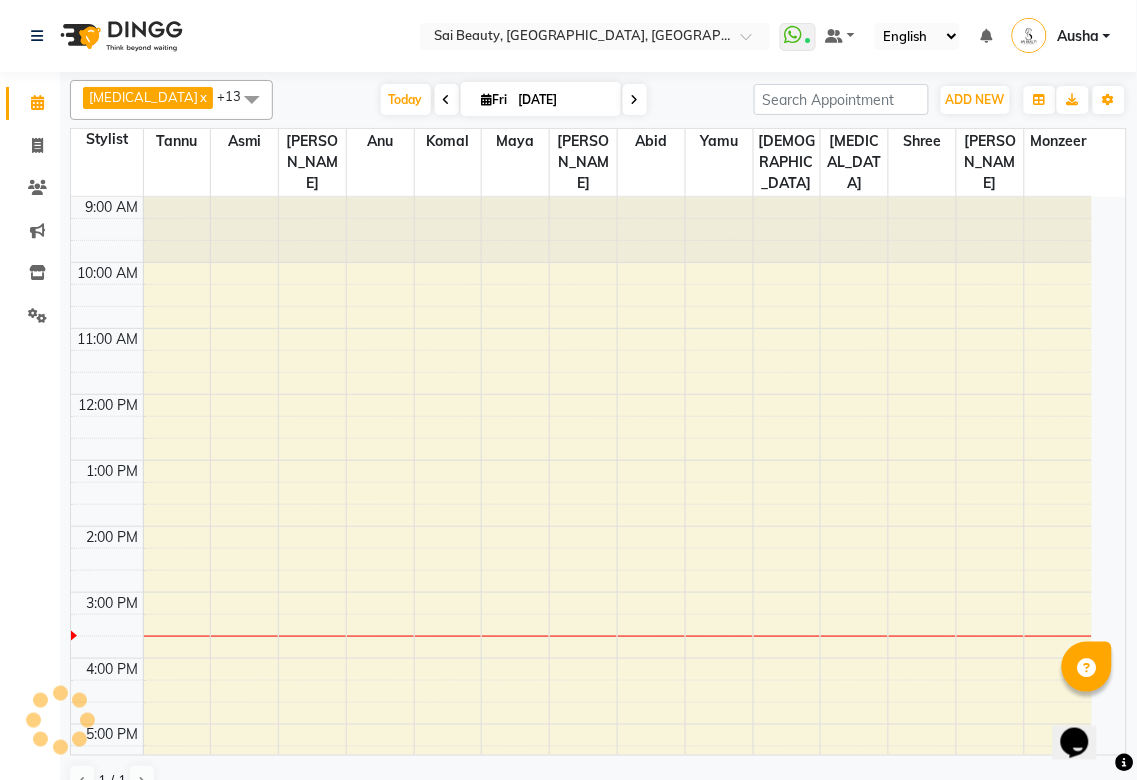 scroll, scrollTop: 0, scrollLeft: 0, axis: both 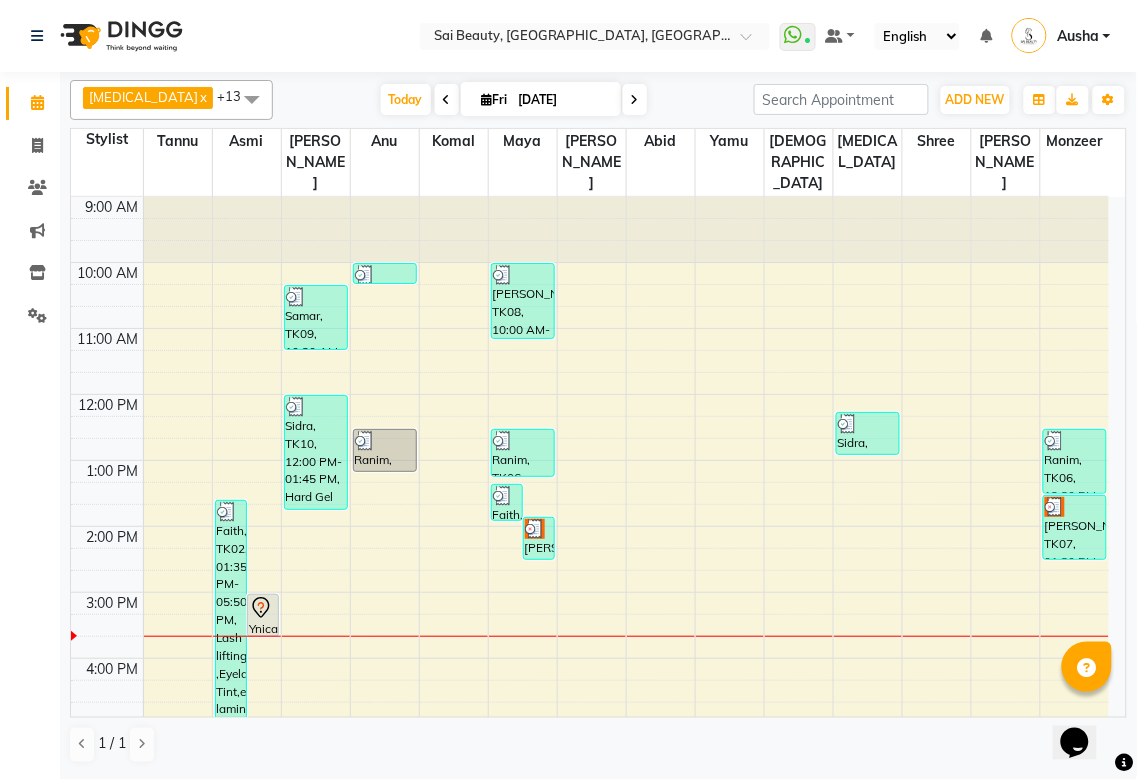click on "[PERSON_NAME], TK07, 01:50 PM-02:30 PM, Full Arms Waxing" at bounding box center [539, 538] 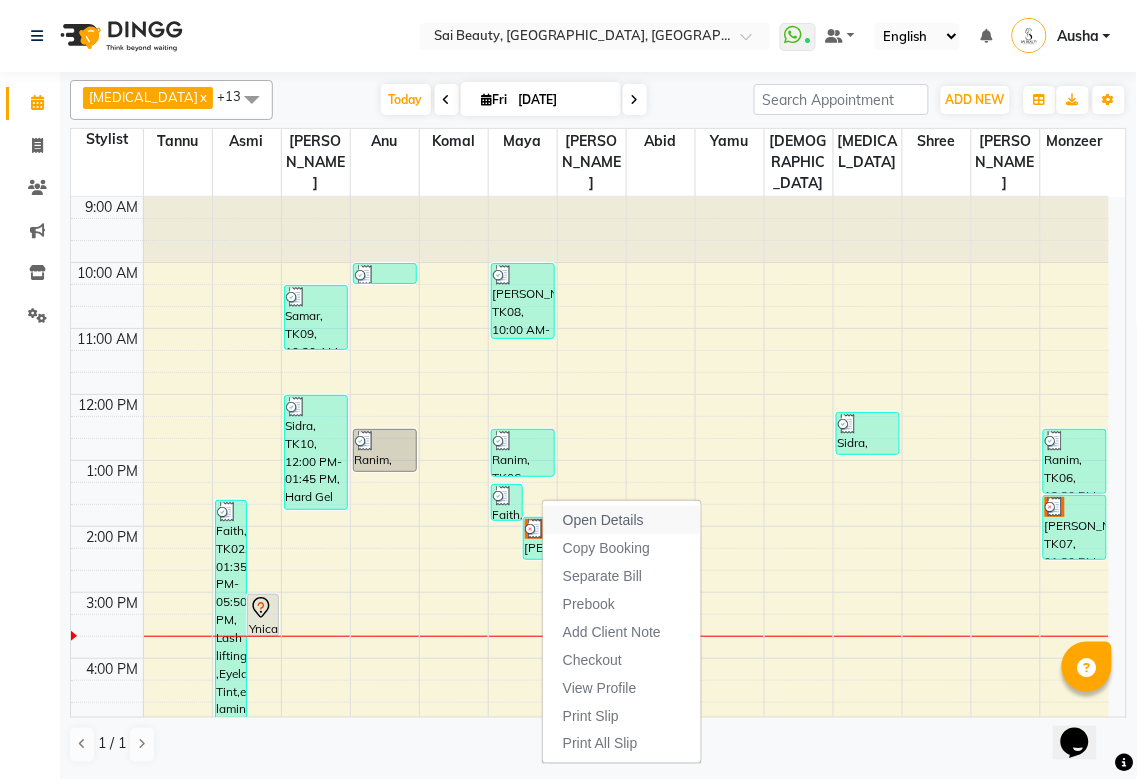 click on "Open Details" at bounding box center (603, 520) 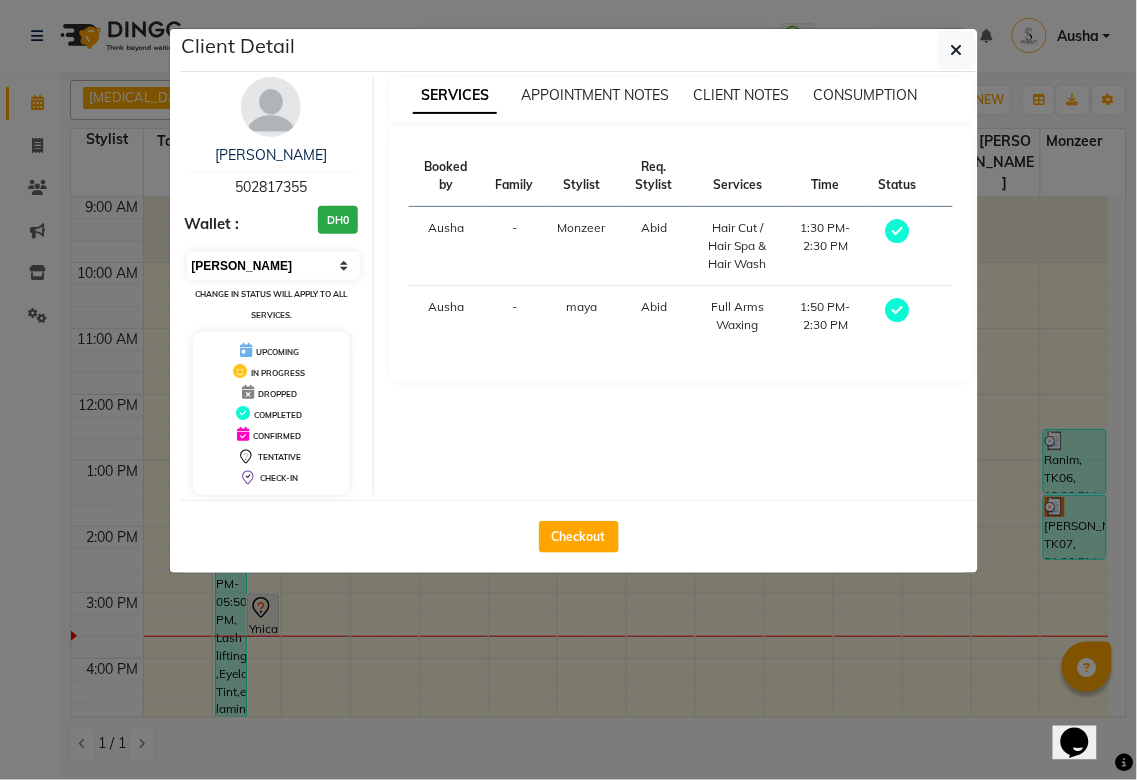 click on "Select MARK DONE UPCOMING" at bounding box center (274, 266) 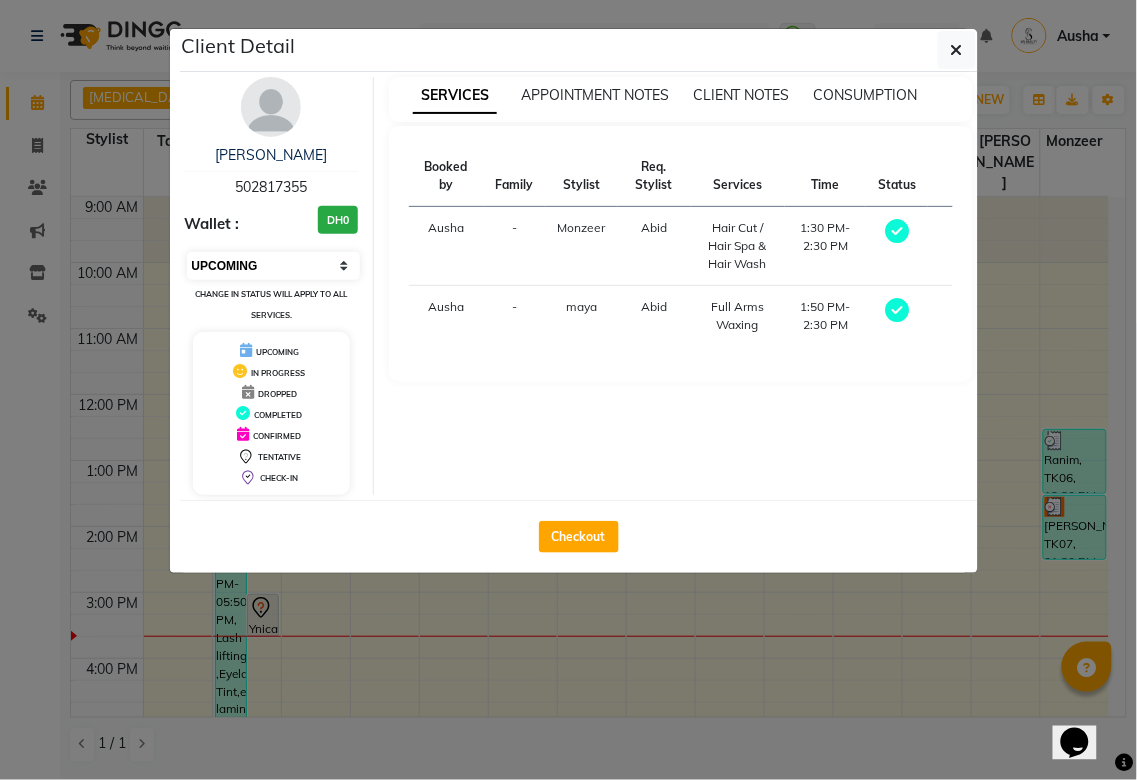 click on "Select MARK DONE UPCOMING" at bounding box center (274, 266) 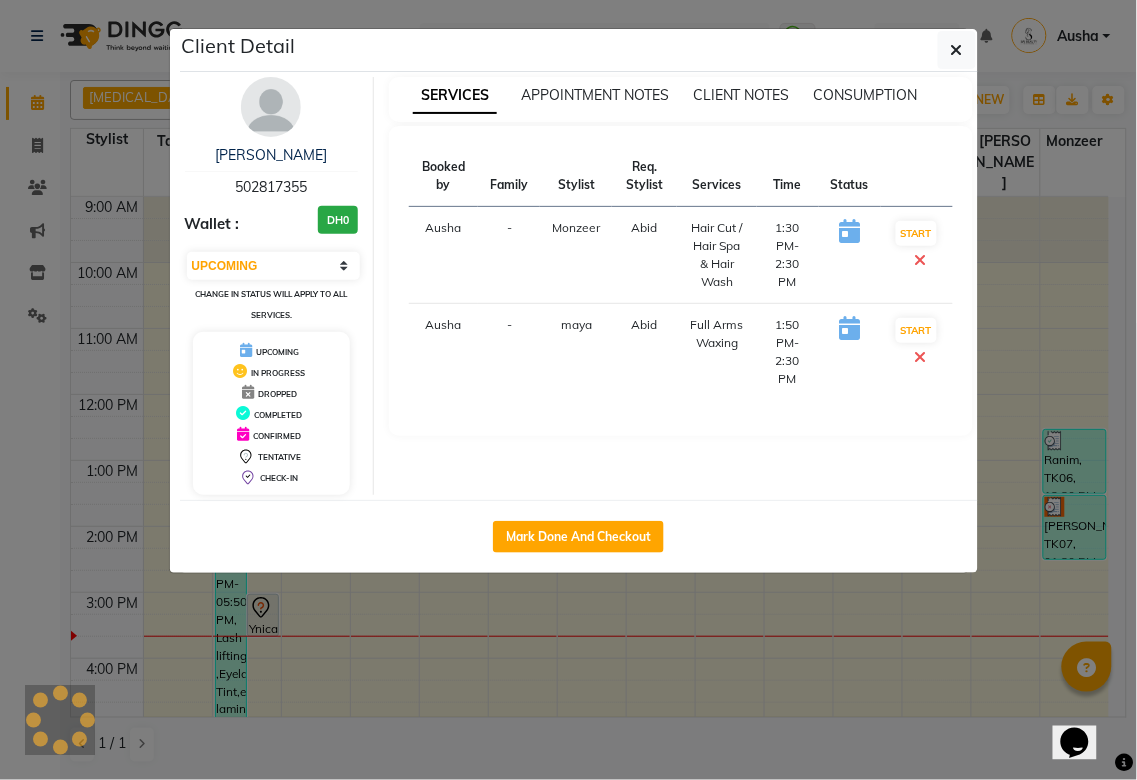 click on "Client Detail  [PERSON_NAME]    502817355 Wallet : DH0 Select IN SERVICE CONFIRMED TENTATIVE CHECK IN MARK DONE DROPPED UPCOMING Change in status will apply to all services. UPCOMING IN PROGRESS DROPPED COMPLETED CONFIRMED TENTATIVE CHECK-IN SERVICES APPOINTMENT NOTES CLIENT NOTES CONSUMPTION Booked by Family Stylist Req. Stylist Services Time Status  Ausha  - Monzeer Abid  Hair Cut / Hair Spa & Hair Wash   1:30 PM-2:30 PM   START   Ausha  - [PERSON_NAME]  Full Arms Waxing   1:50 PM-2:30 PM   START   Mark Done And Checkout" 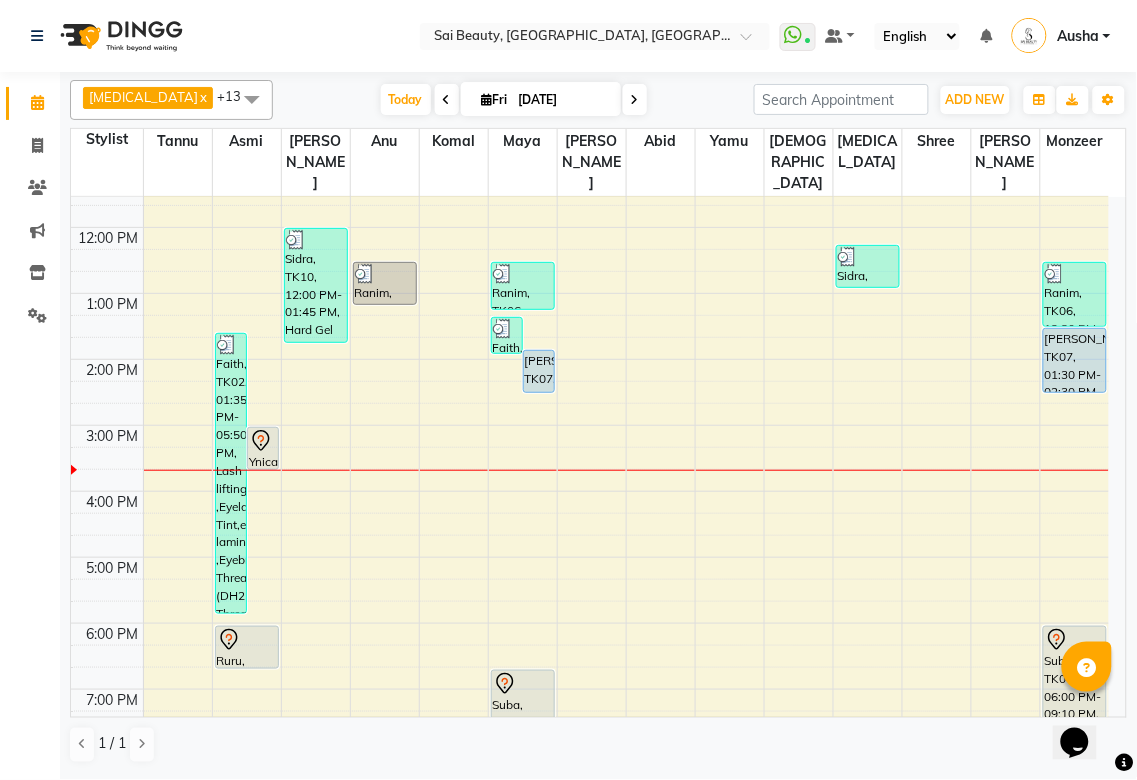 scroll, scrollTop: 280, scrollLeft: 0, axis: vertical 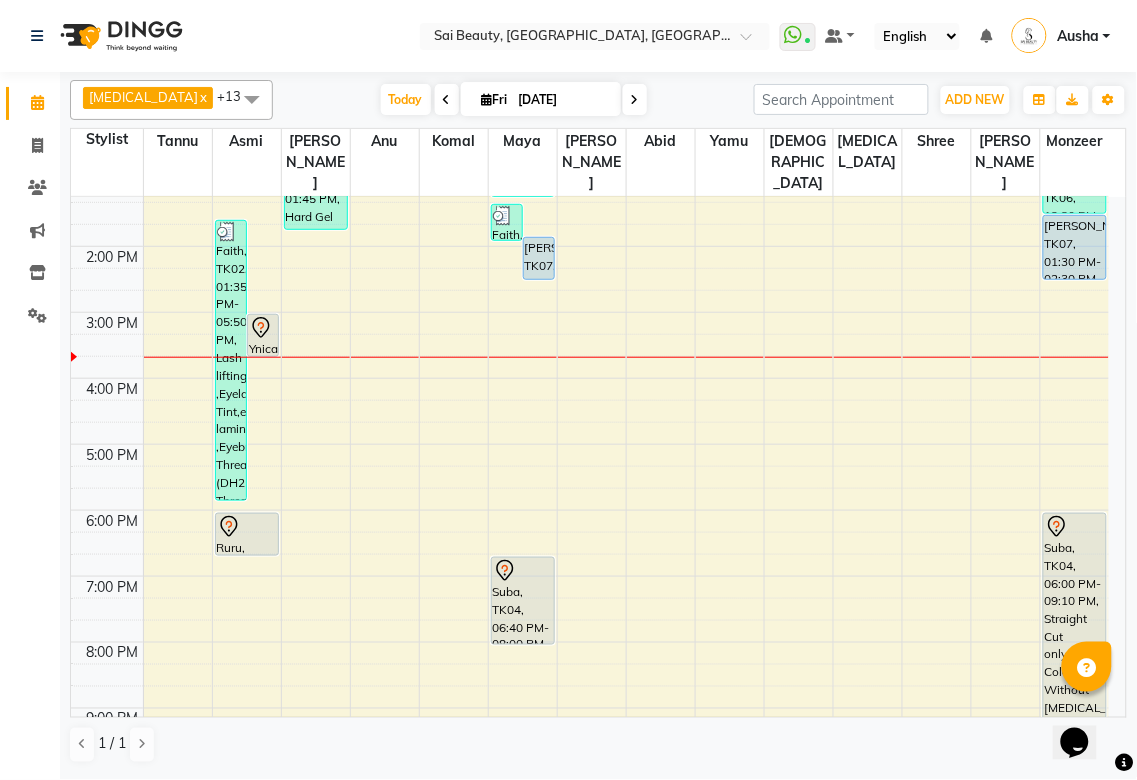 click at bounding box center [626, 565] 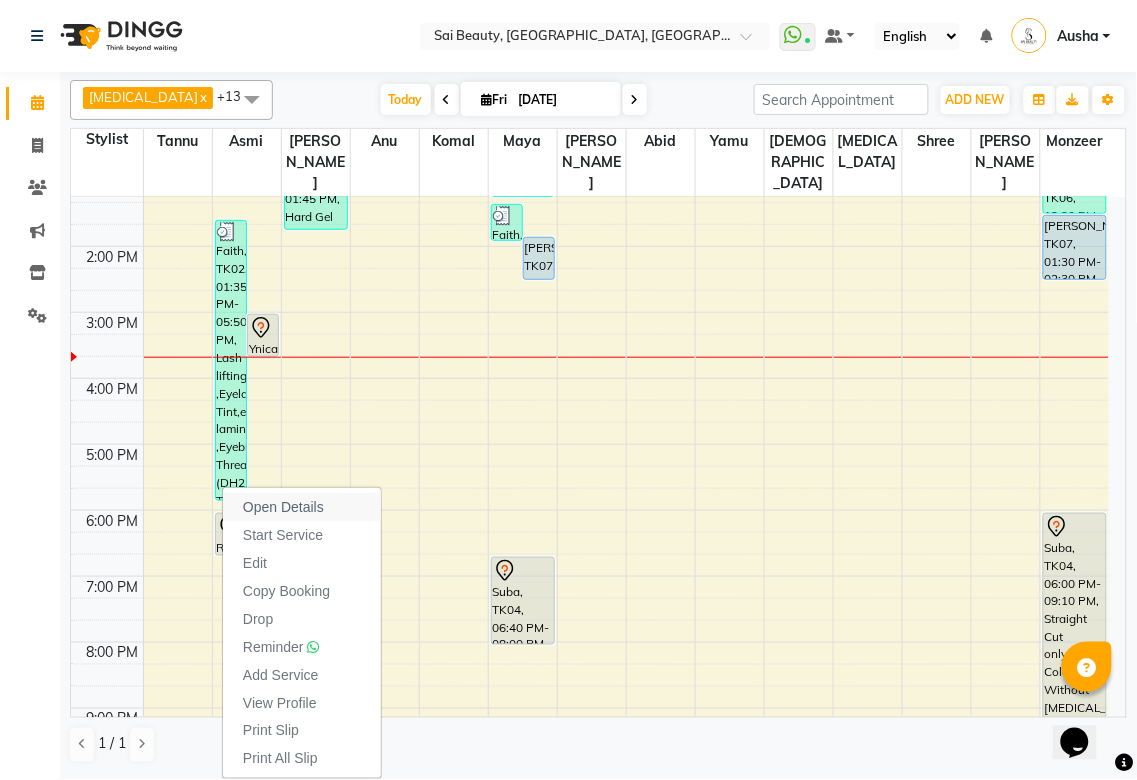 click on "Open Details" at bounding box center (283, 507) 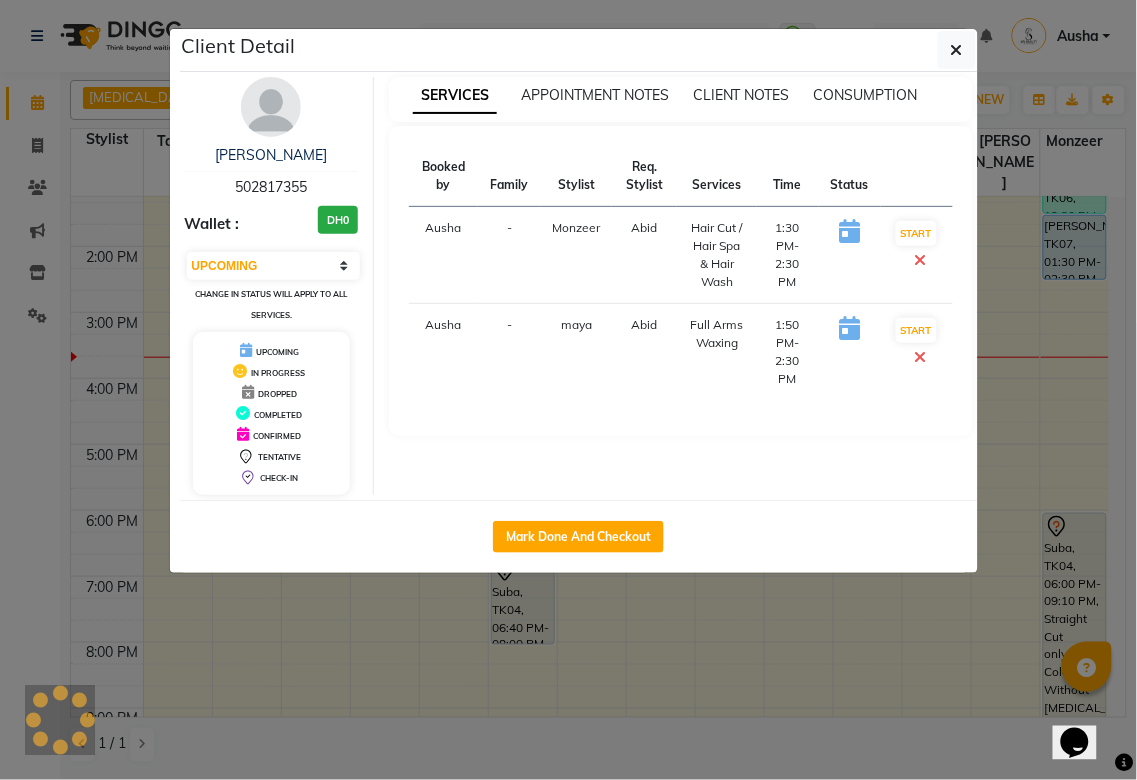 select on "7" 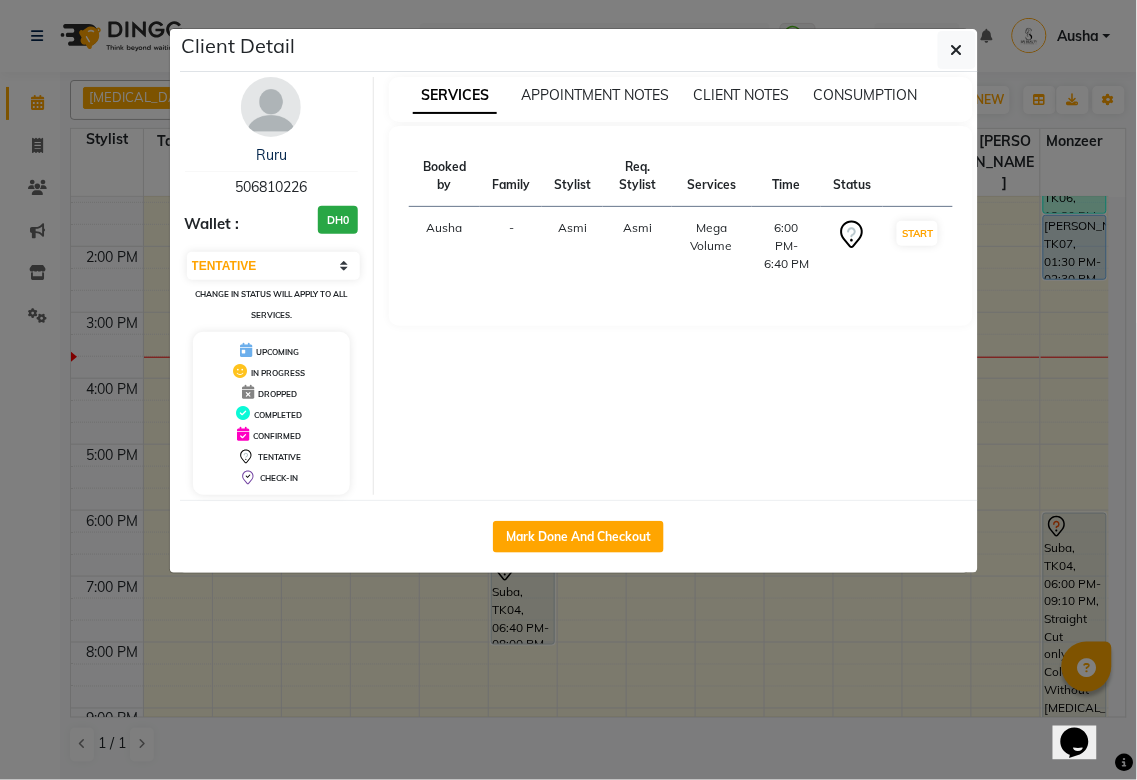 click on "Client Detail  Ruru    506810226 Wallet : DH0 Select IN SERVICE CONFIRMED TENTATIVE CHECK IN MARK DONE DROPPED UPCOMING Change in status will apply to all services. UPCOMING IN PROGRESS DROPPED COMPLETED CONFIRMED TENTATIVE CHECK-IN SERVICES APPOINTMENT NOTES CLIENT NOTES CONSUMPTION Booked by Family Stylist Req. Stylist Services Time Status  Ausha  - Asmi Asmi  Mega Volume   6:00 PM-6:40 PM   START   Mark Done And Checkout" 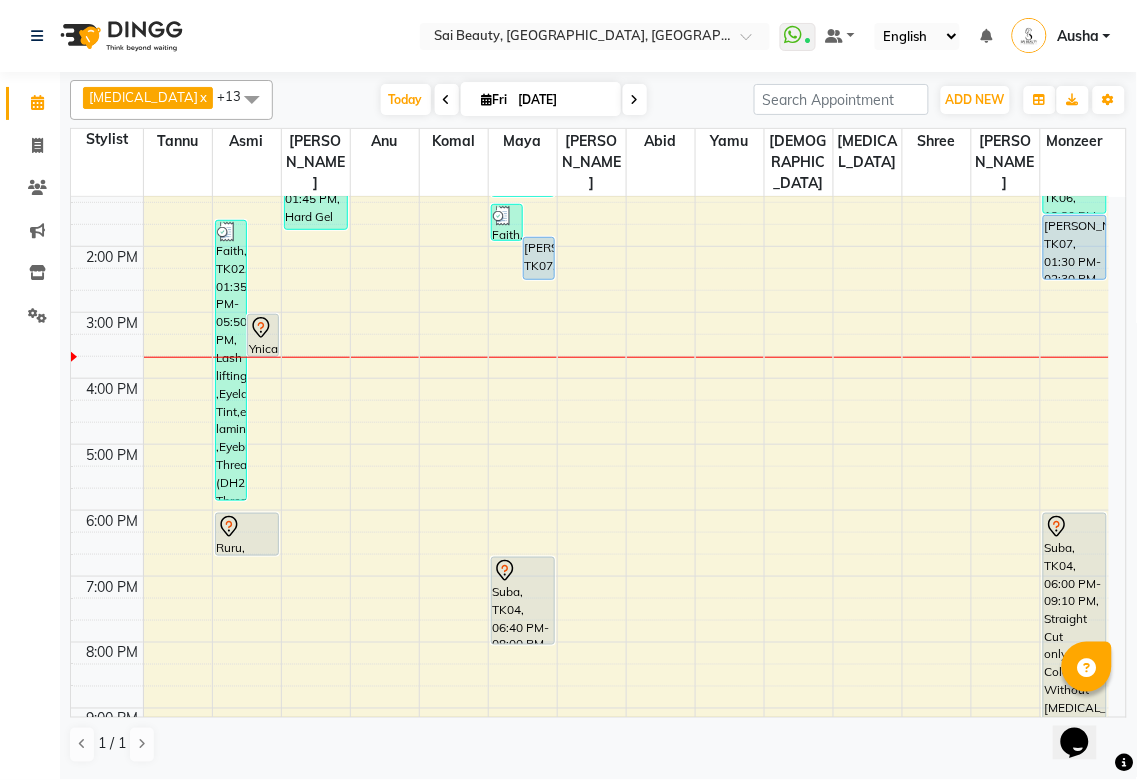 click 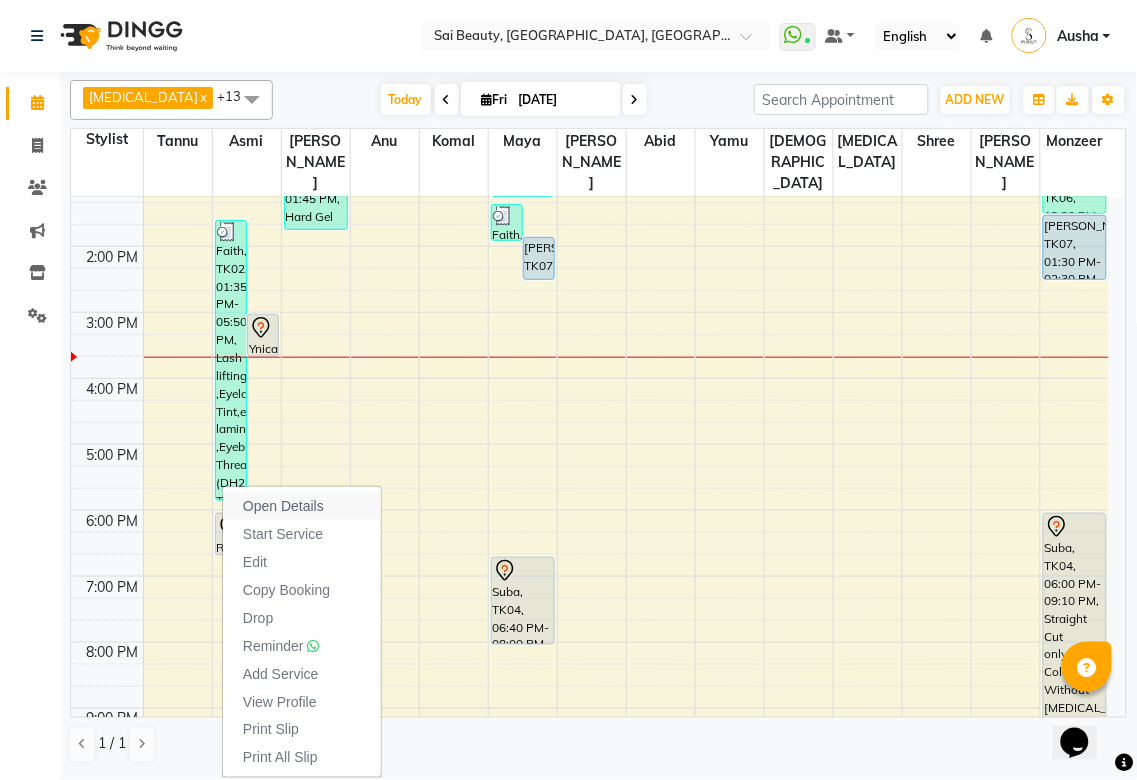 click on "Open Details" at bounding box center [283, 506] 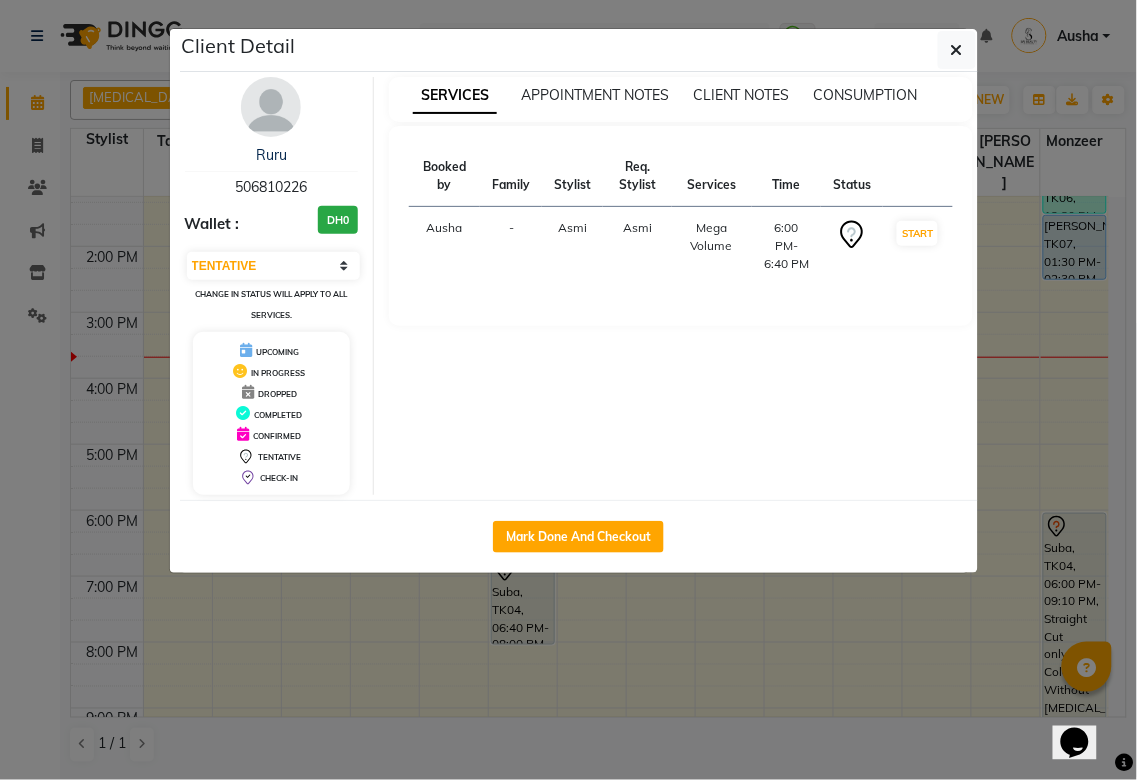 click on "Client Detail  Ruru    506810226 Wallet : DH0 Select IN SERVICE CONFIRMED TENTATIVE CHECK IN MARK DONE DROPPED UPCOMING Change in status will apply to all services. UPCOMING IN PROGRESS DROPPED COMPLETED CONFIRMED TENTATIVE CHECK-IN SERVICES APPOINTMENT NOTES CLIENT NOTES CONSUMPTION Booked by Family Stylist Req. Stylist Services Time Status  Ausha  - Asmi Asmi  Mega Volume   6:00 PM-6:40 PM   START   Mark Done And Checkout" 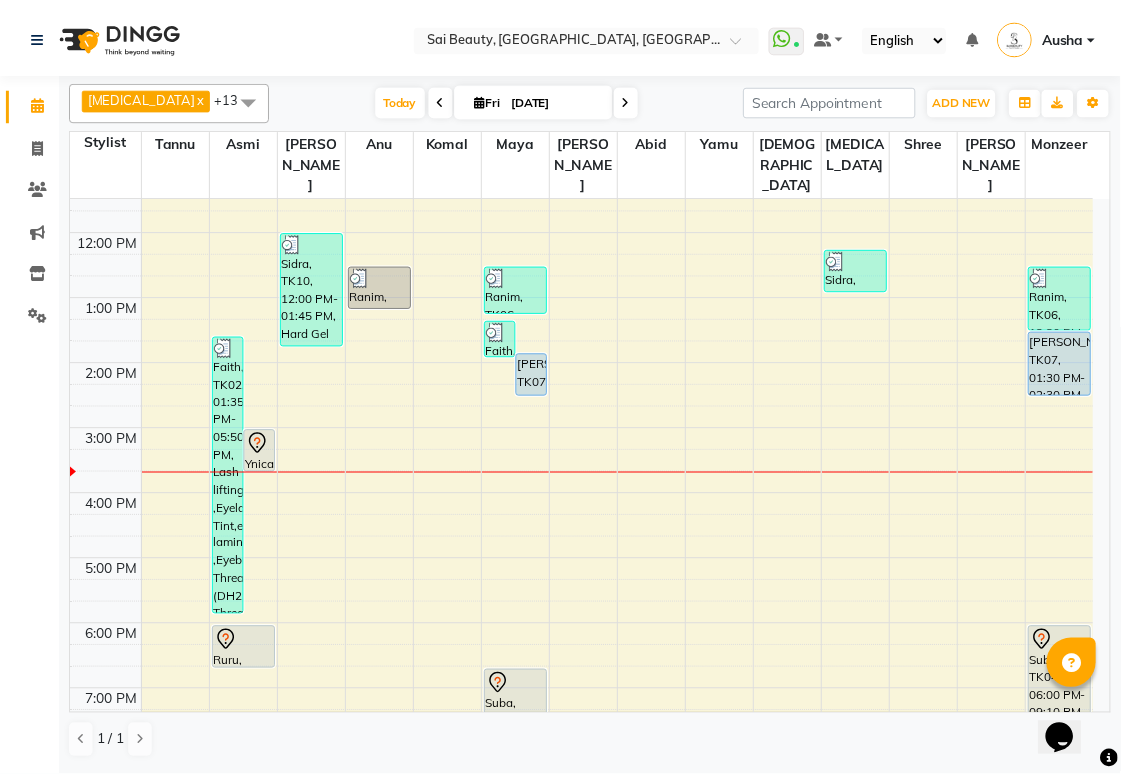 scroll, scrollTop: 155, scrollLeft: 0, axis: vertical 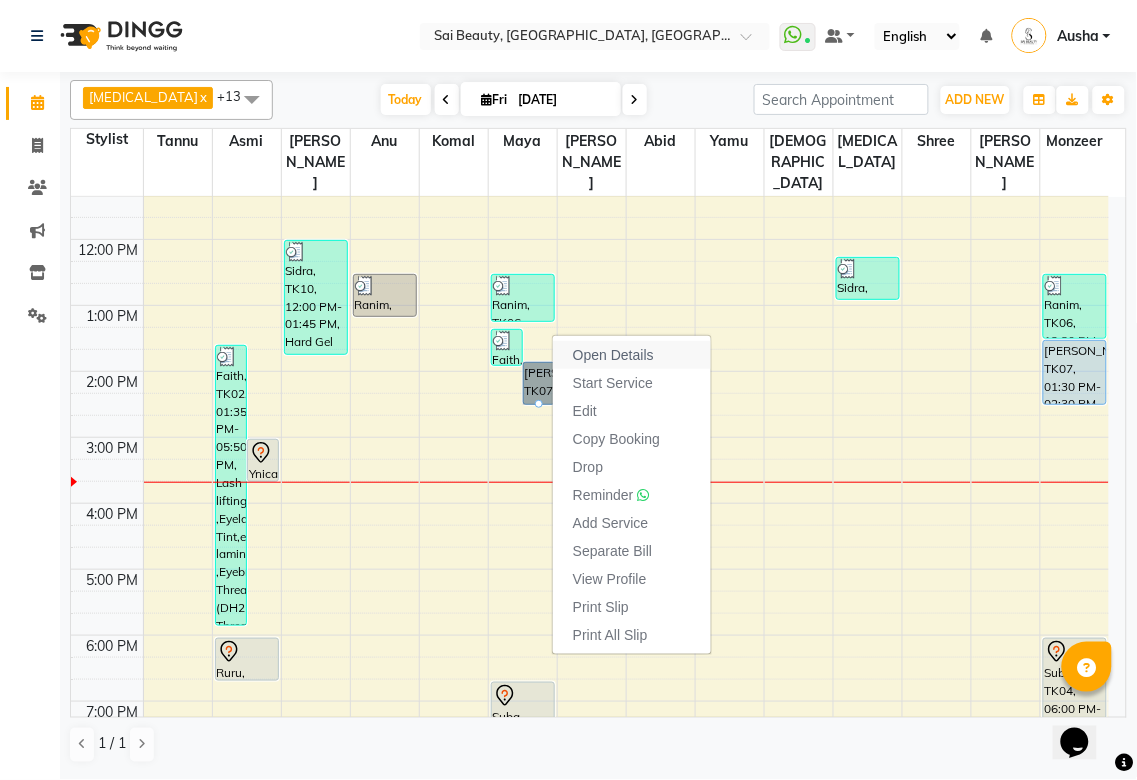 click on "Open Details" at bounding box center [613, 355] 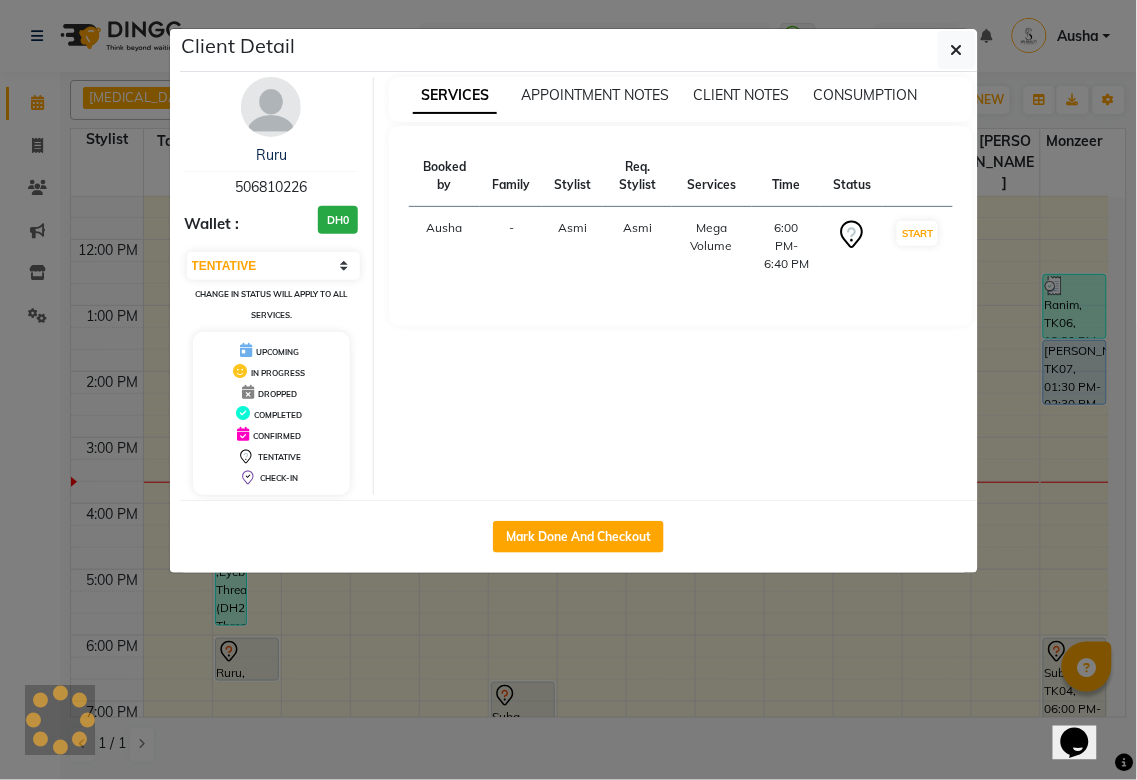 select on "5" 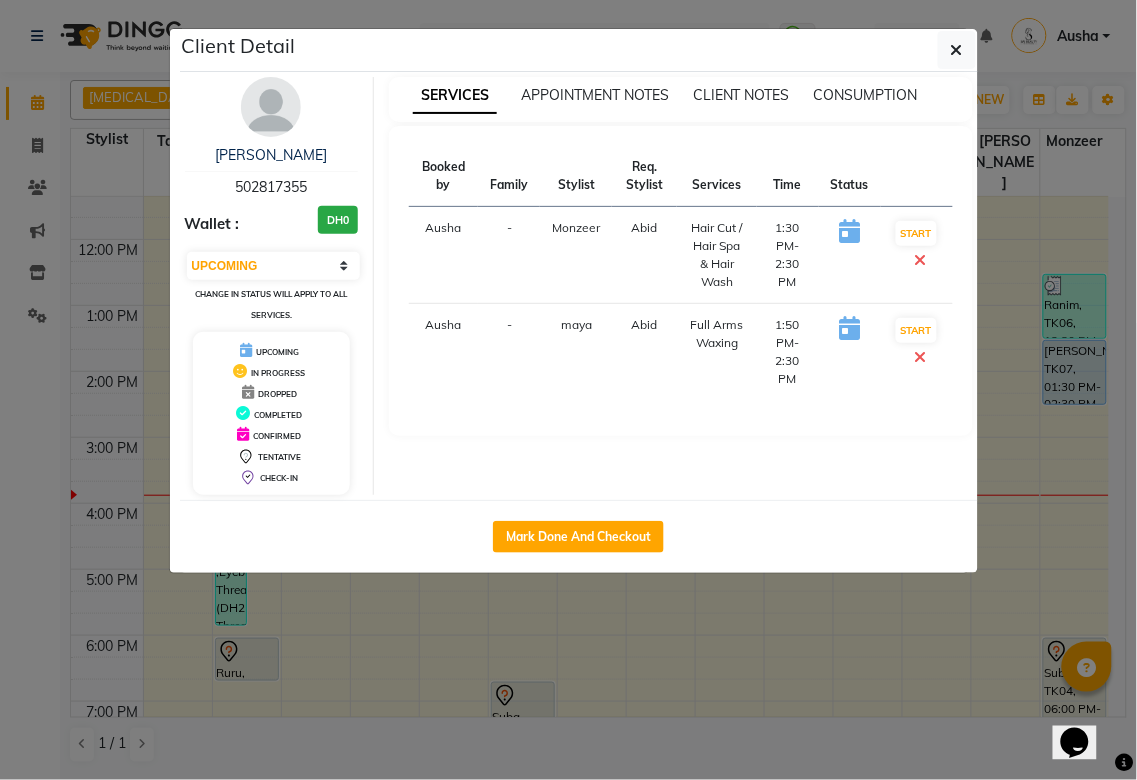 click on "Client Detail  [PERSON_NAME]    502817355 Wallet : DH0 Select IN SERVICE CONFIRMED TENTATIVE CHECK IN MARK DONE DROPPED UPCOMING Change in status will apply to all services. UPCOMING IN PROGRESS DROPPED COMPLETED CONFIRMED TENTATIVE CHECK-IN SERVICES APPOINTMENT NOTES CLIENT NOTES CONSUMPTION Booked by Family Stylist Req. Stylist Services Time Status  Ausha  - Monzeer Abid  Hair Cut / Hair Spa & Hair Wash   1:30 PM-2:30 PM   START   Ausha  - [PERSON_NAME]  Full Arms Waxing   1:50 PM-2:30 PM   START   Mark Done And Checkout" 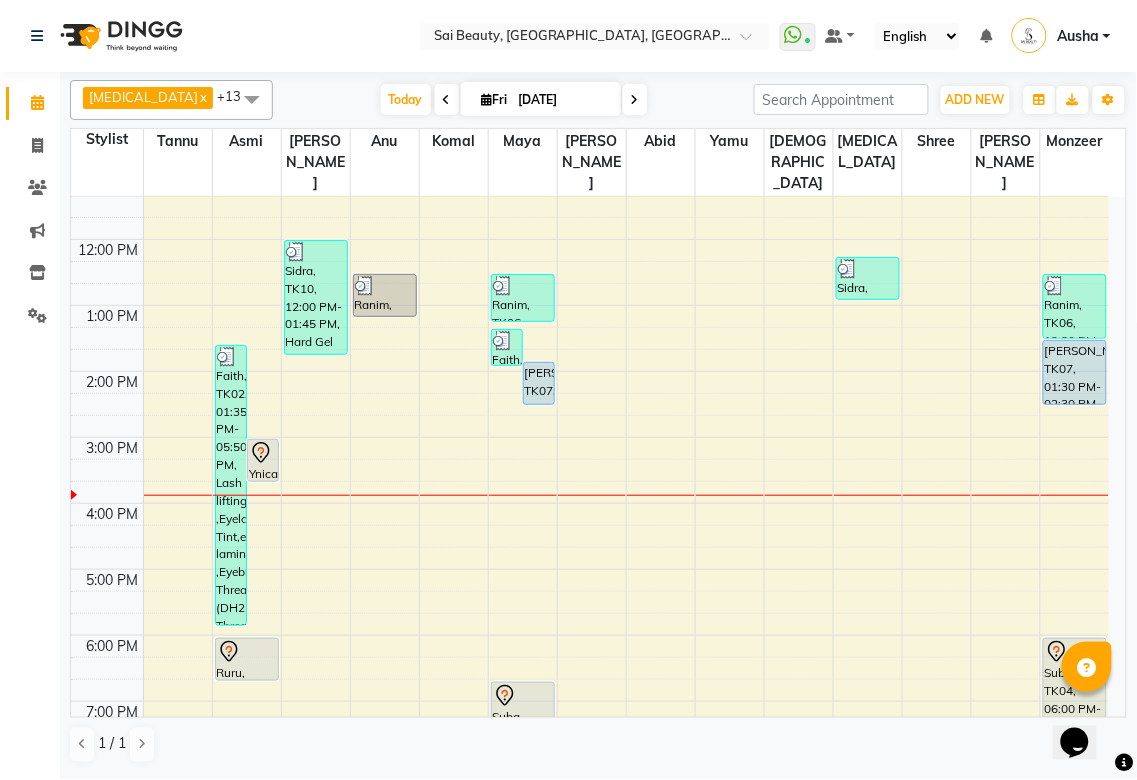 click at bounding box center [848, 269] 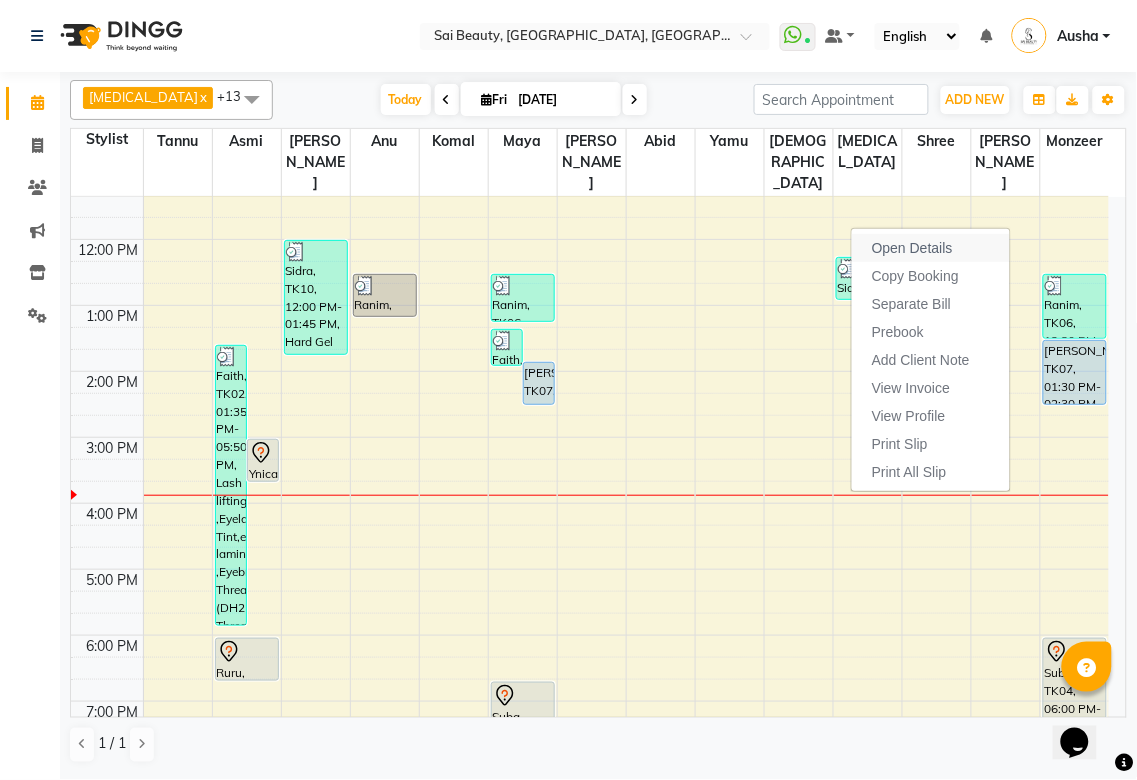 click on "Open Details" at bounding box center [912, 248] 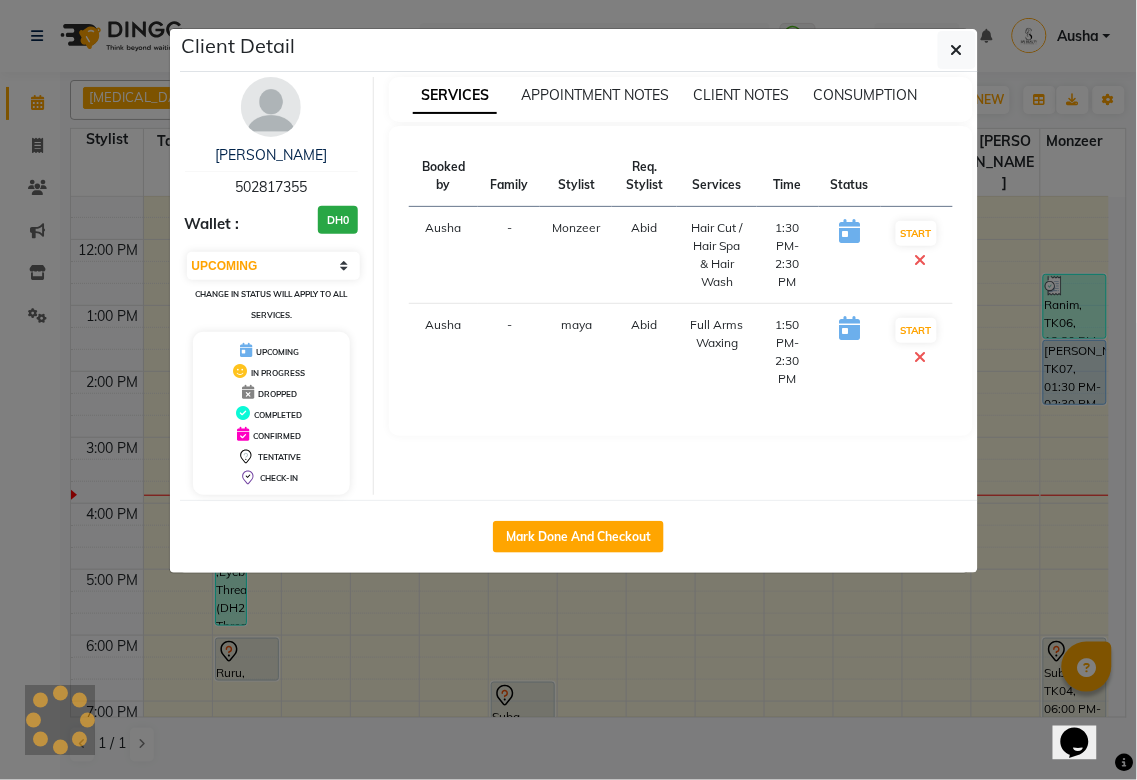 select on "3" 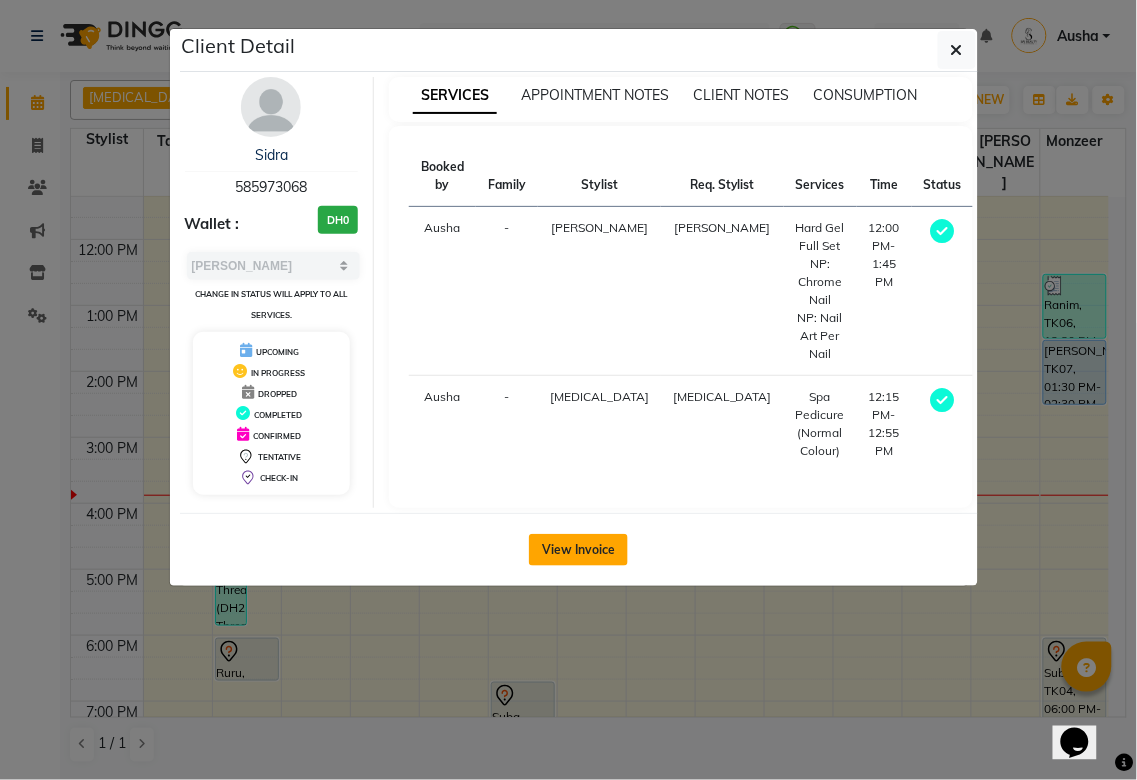 click on "View Invoice" 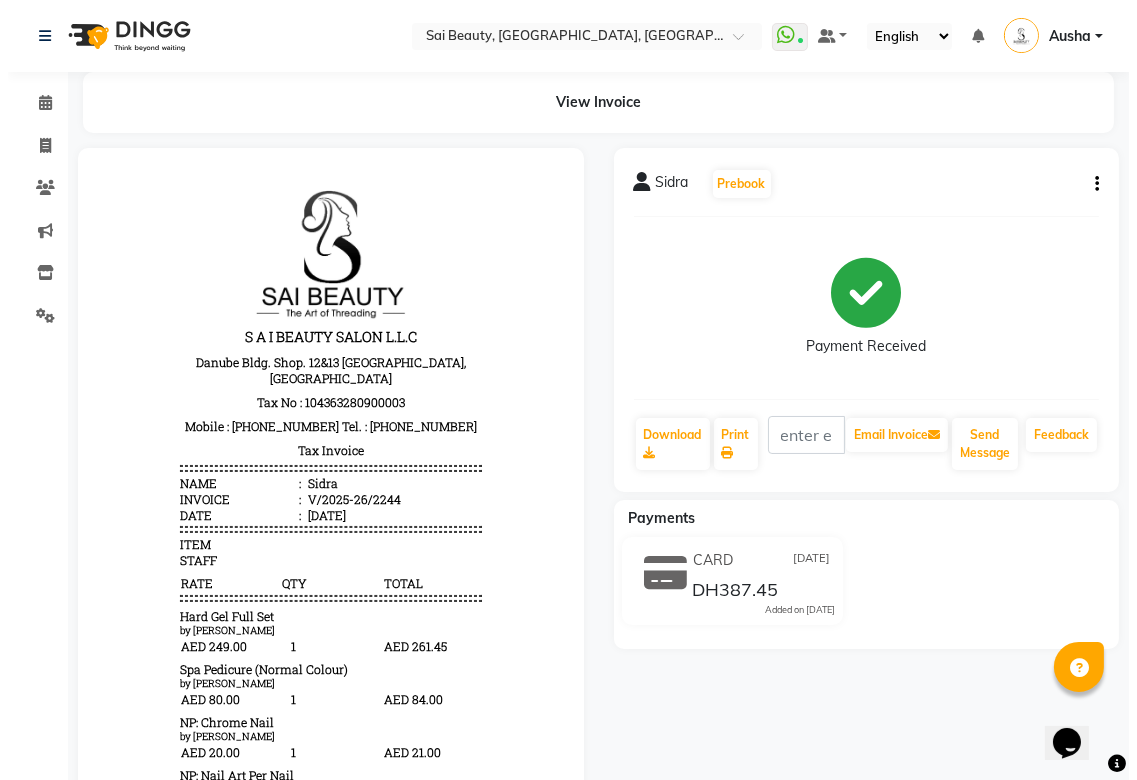 scroll, scrollTop: 0, scrollLeft: 0, axis: both 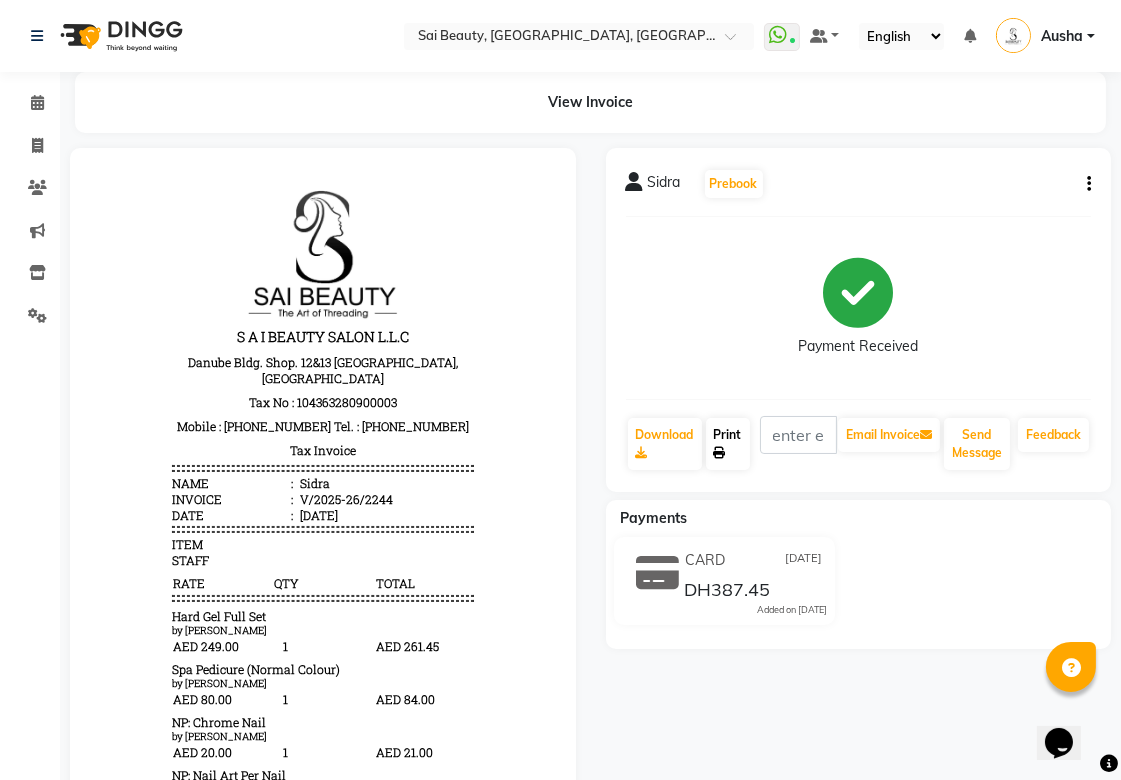 click on "Print" 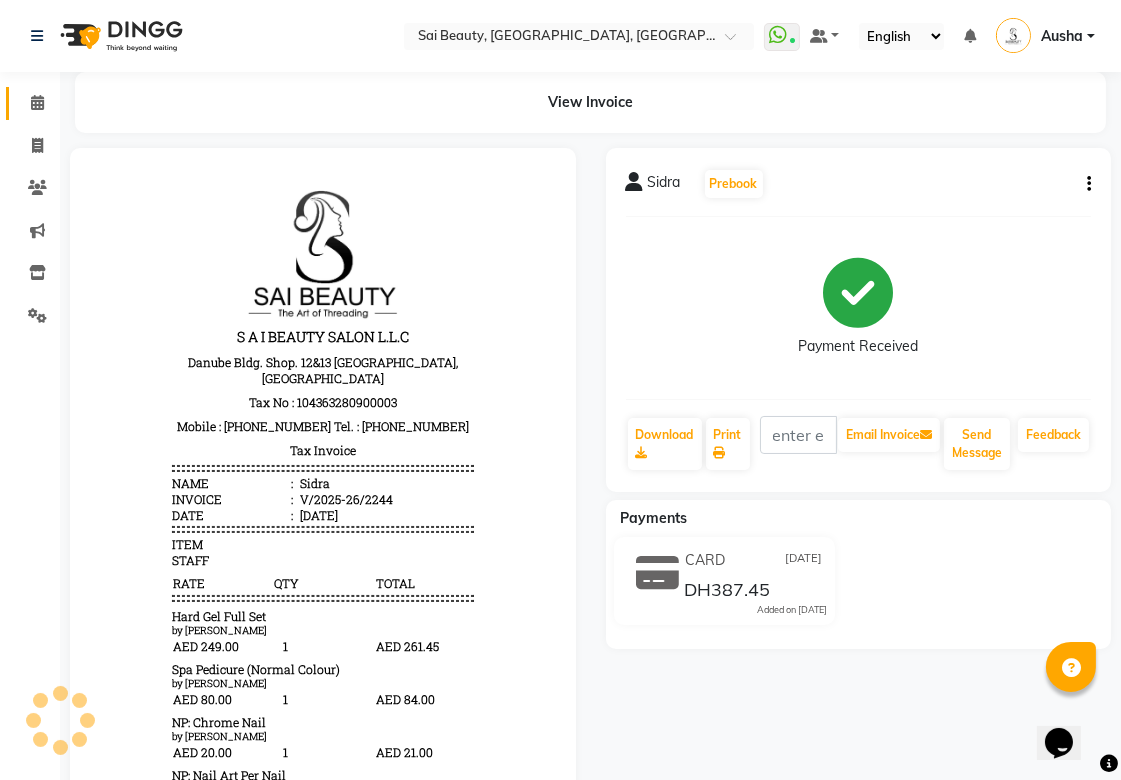click 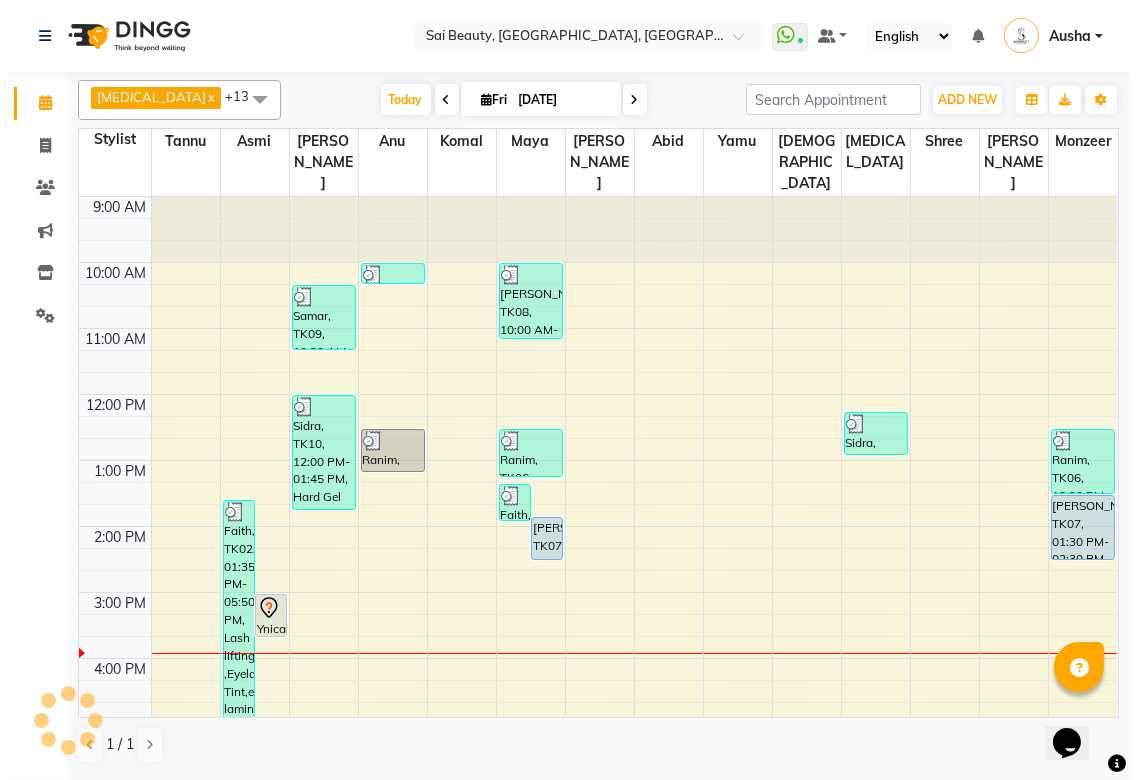 scroll, scrollTop: 0, scrollLeft: 0, axis: both 